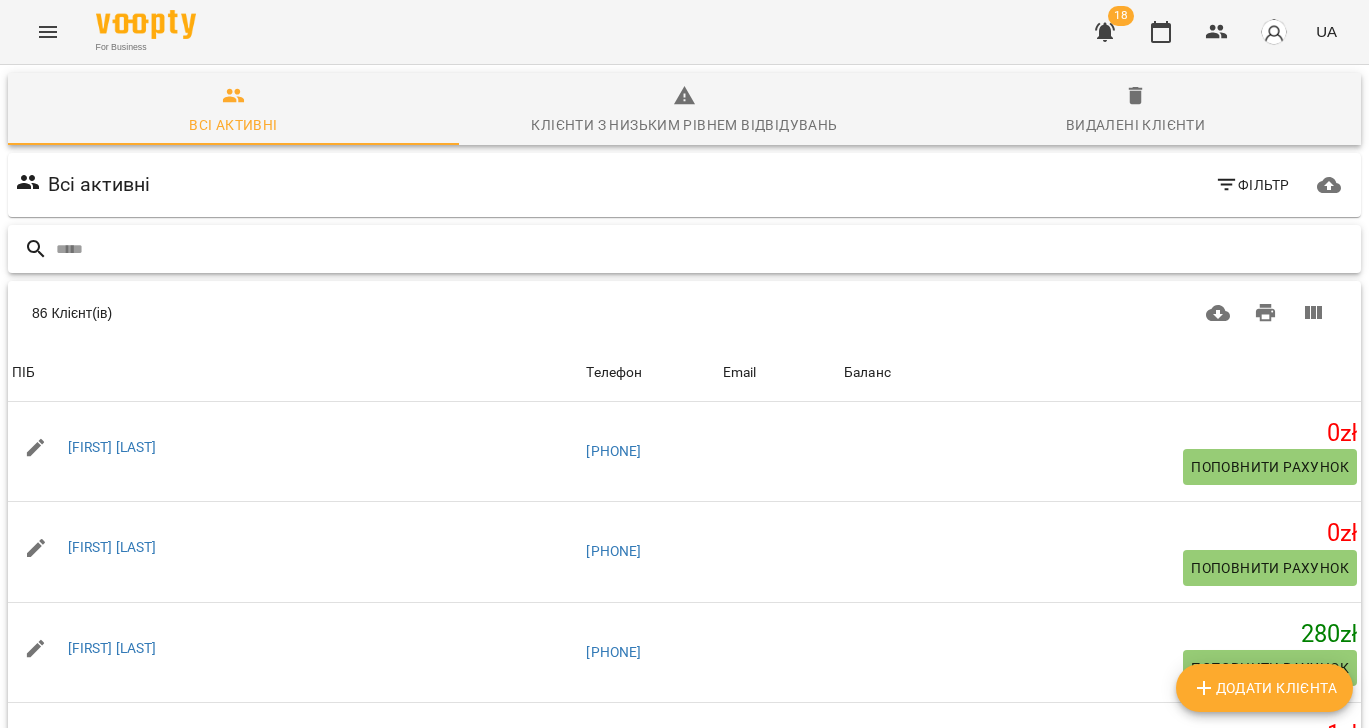 scroll, scrollTop: 0, scrollLeft: 0, axis: both 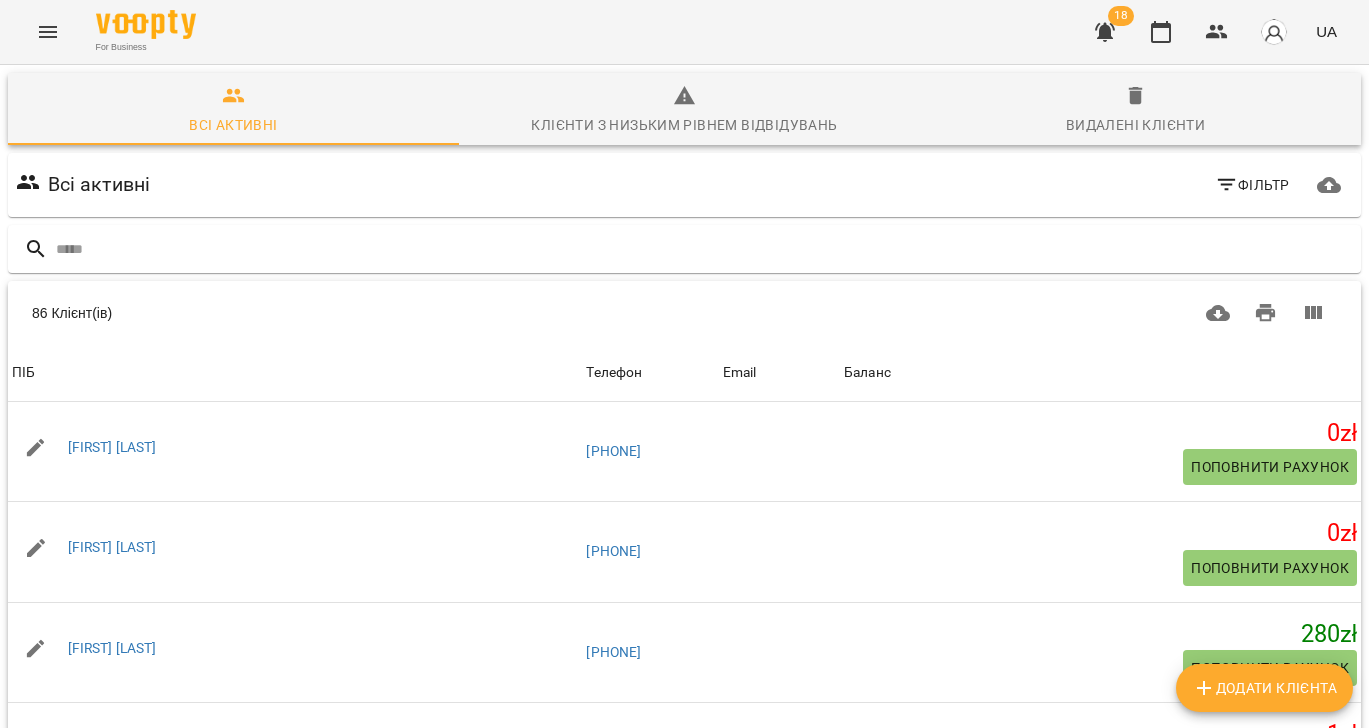 click 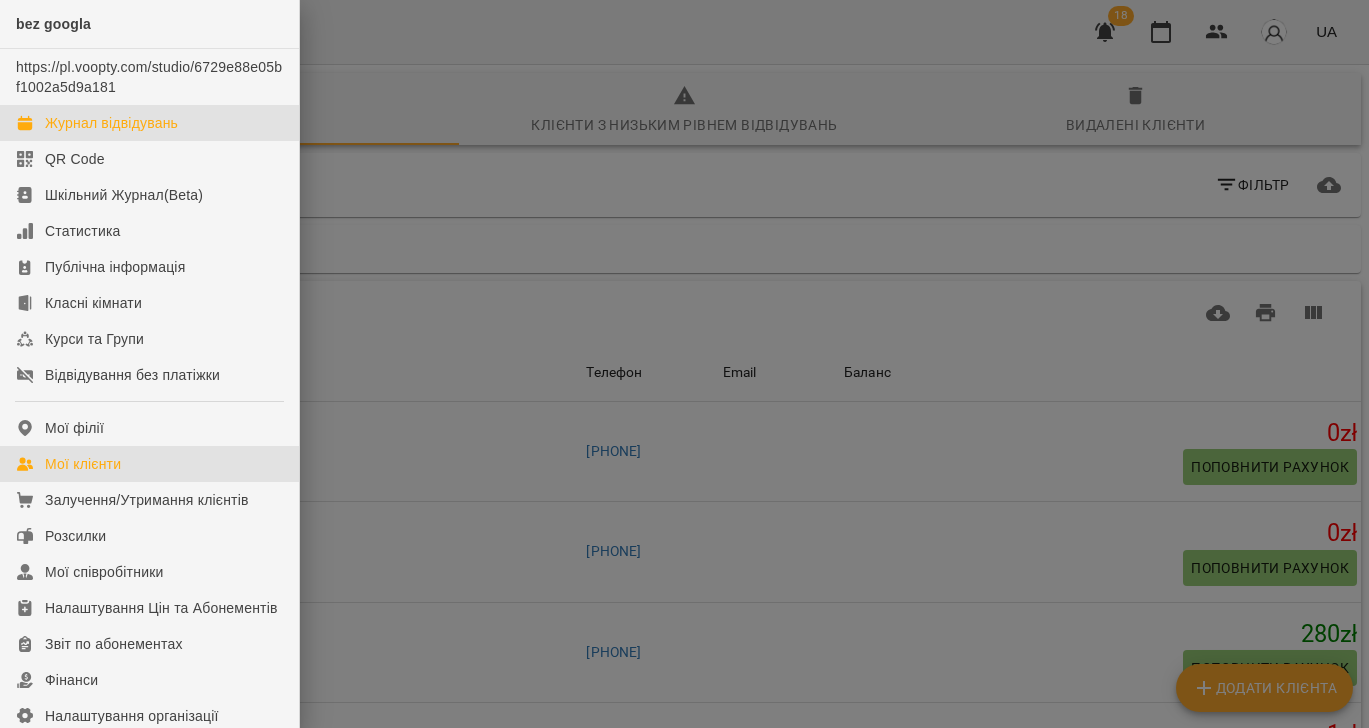 drag, startPoint x: 121, startPoint y: 126, endPoint x: 352, endPoint y: 19, distance: 254.57808 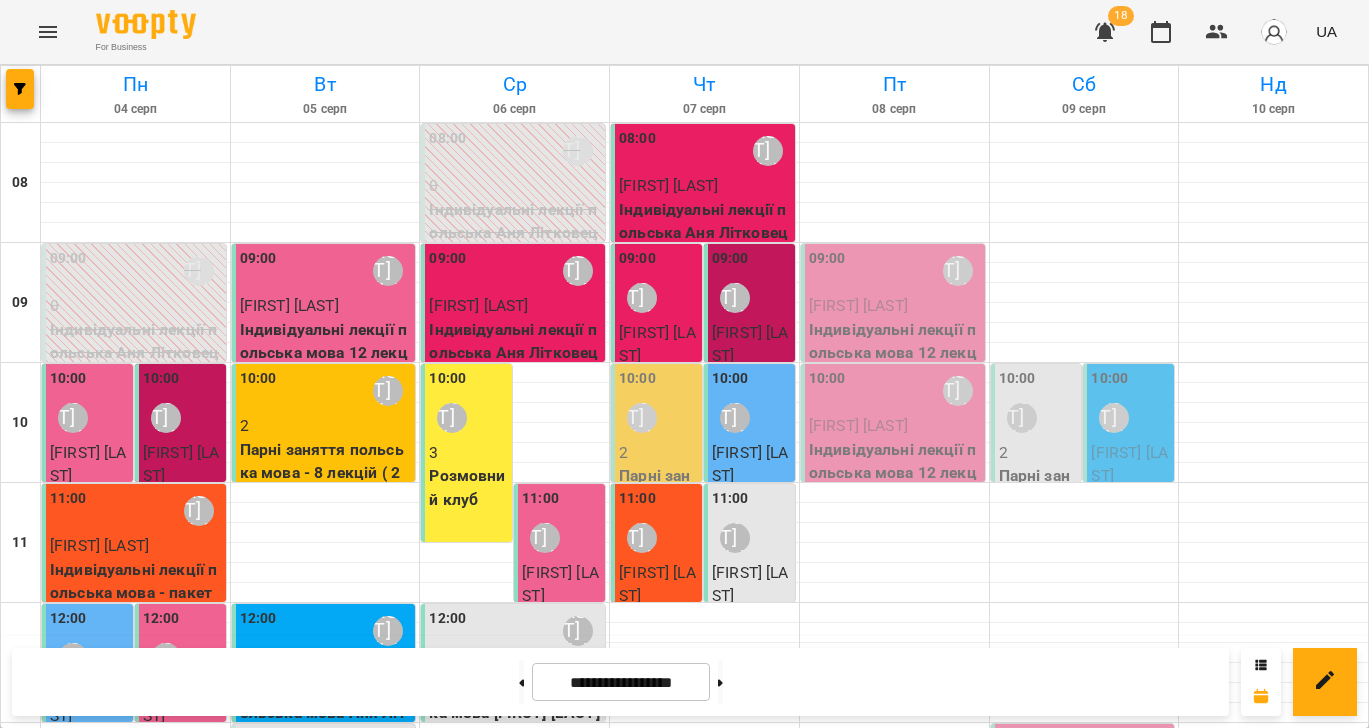 scroll, scrollTop: 204, scrollLeft: 0, axis: vertical 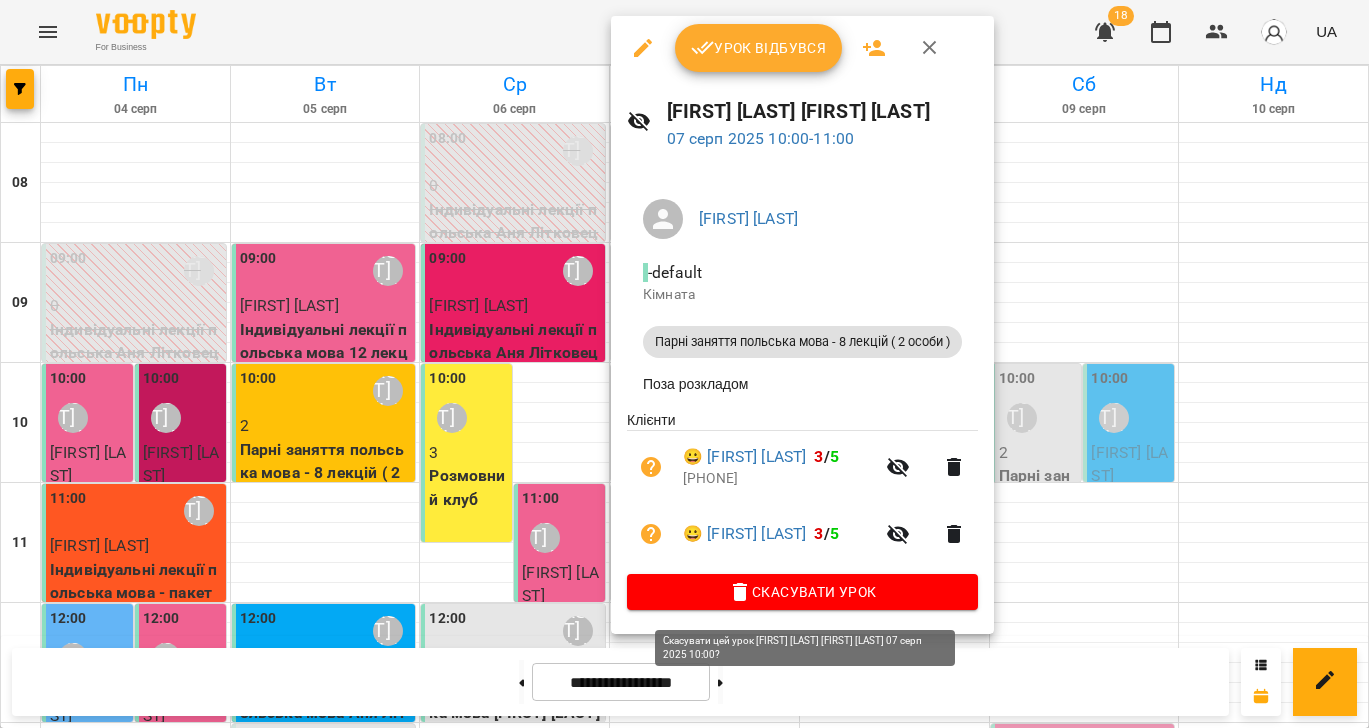 click on "Скасувати Урок" at bounding box center [802, 592] 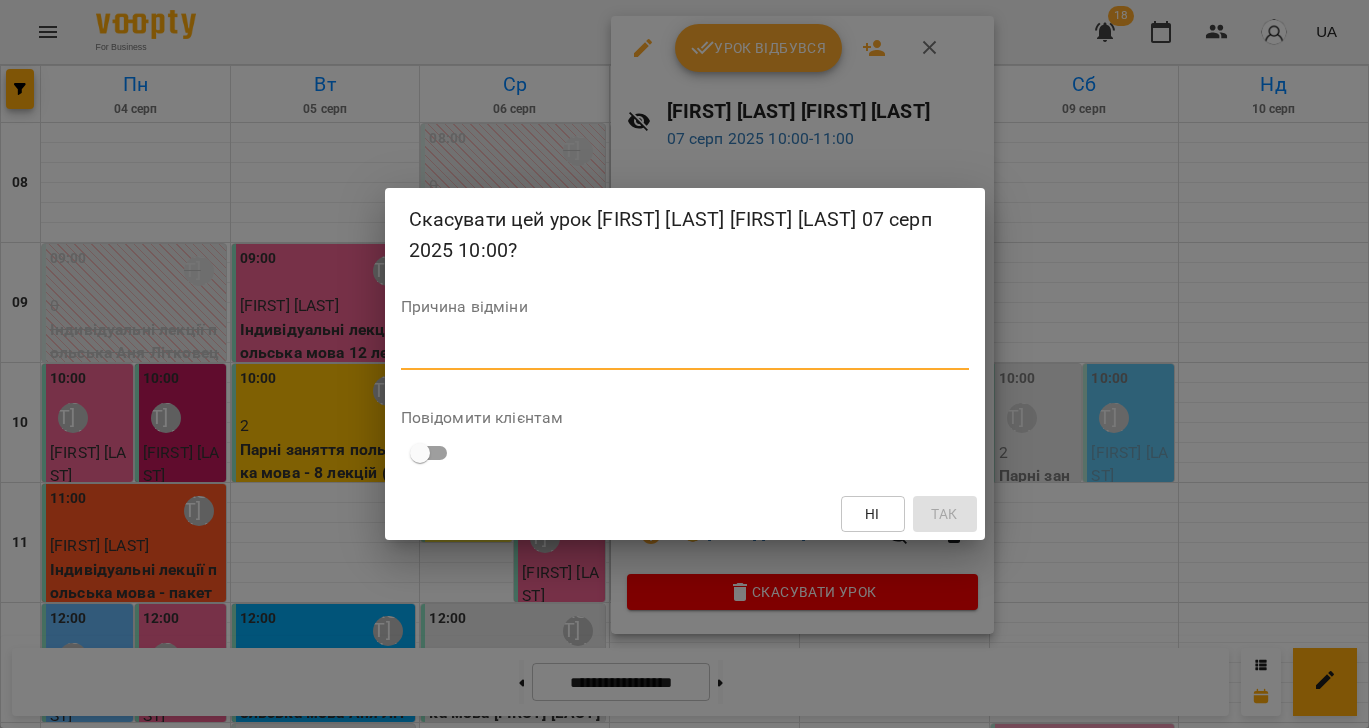 click at bounding box center [685, 353] 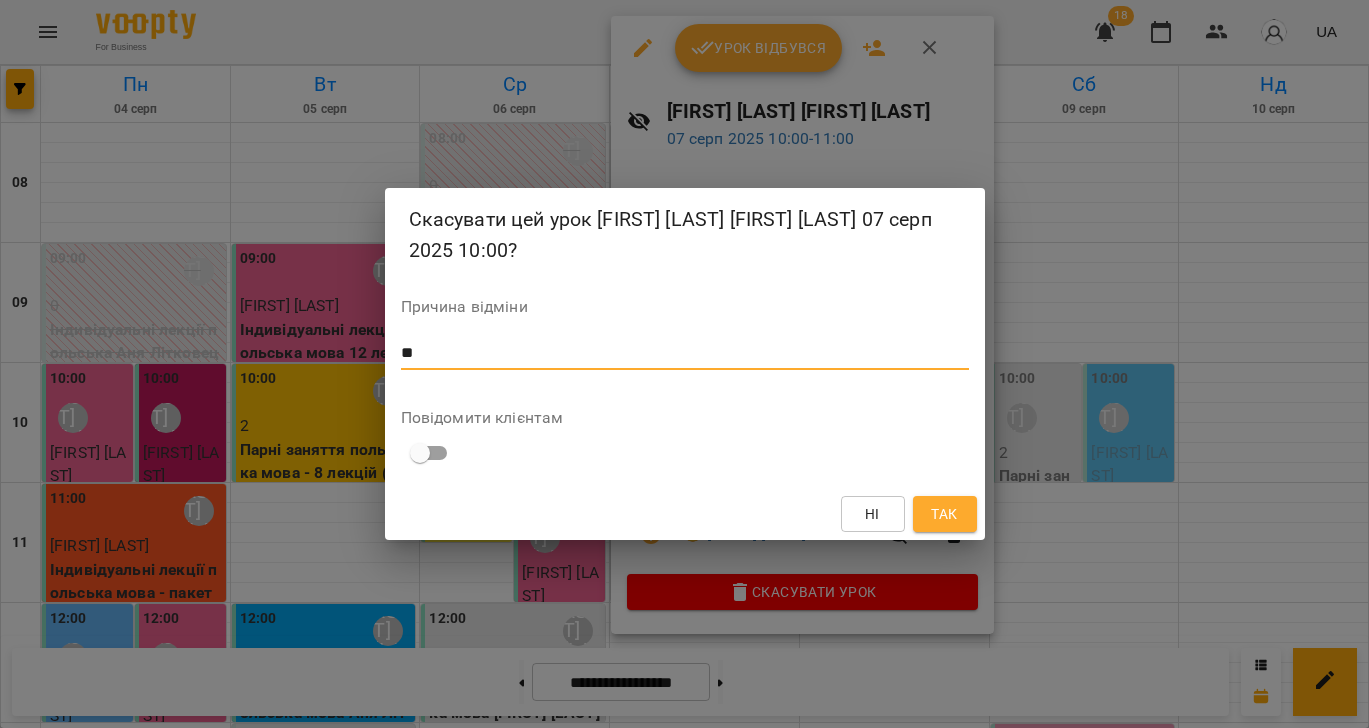 type on "*" 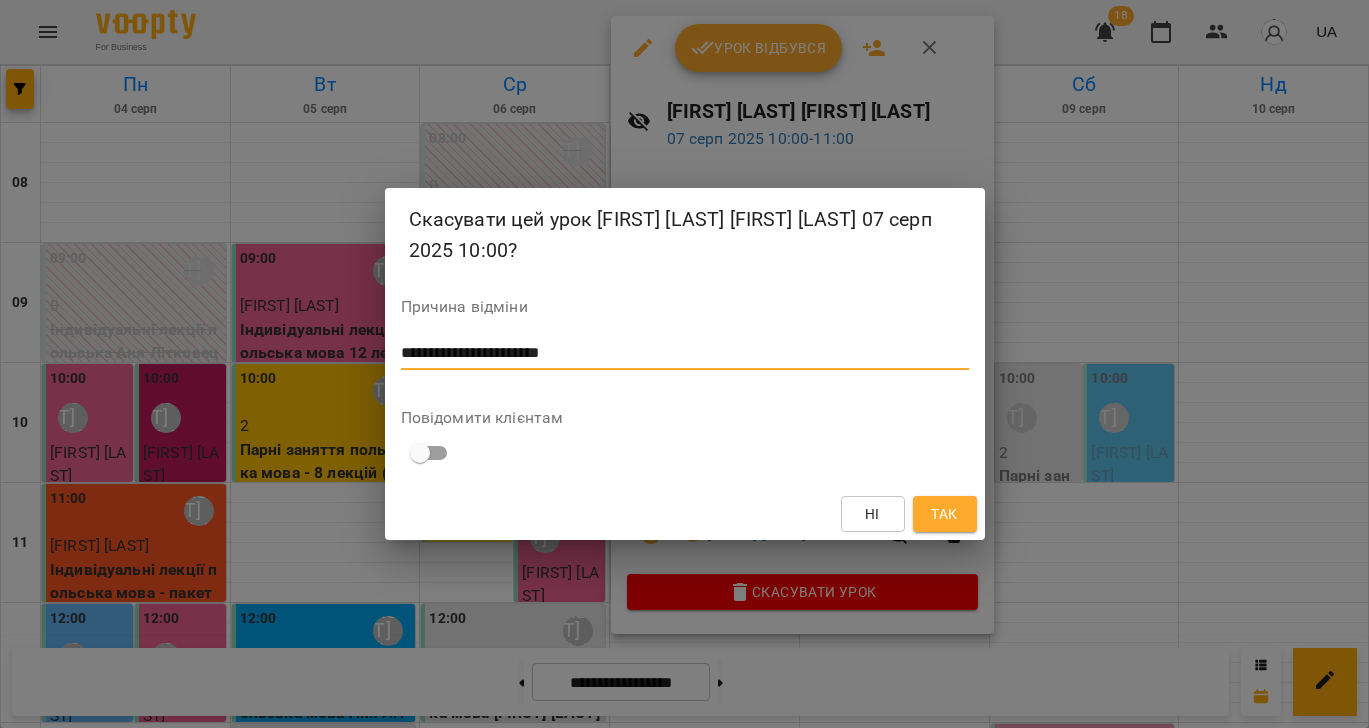 type on "**********" 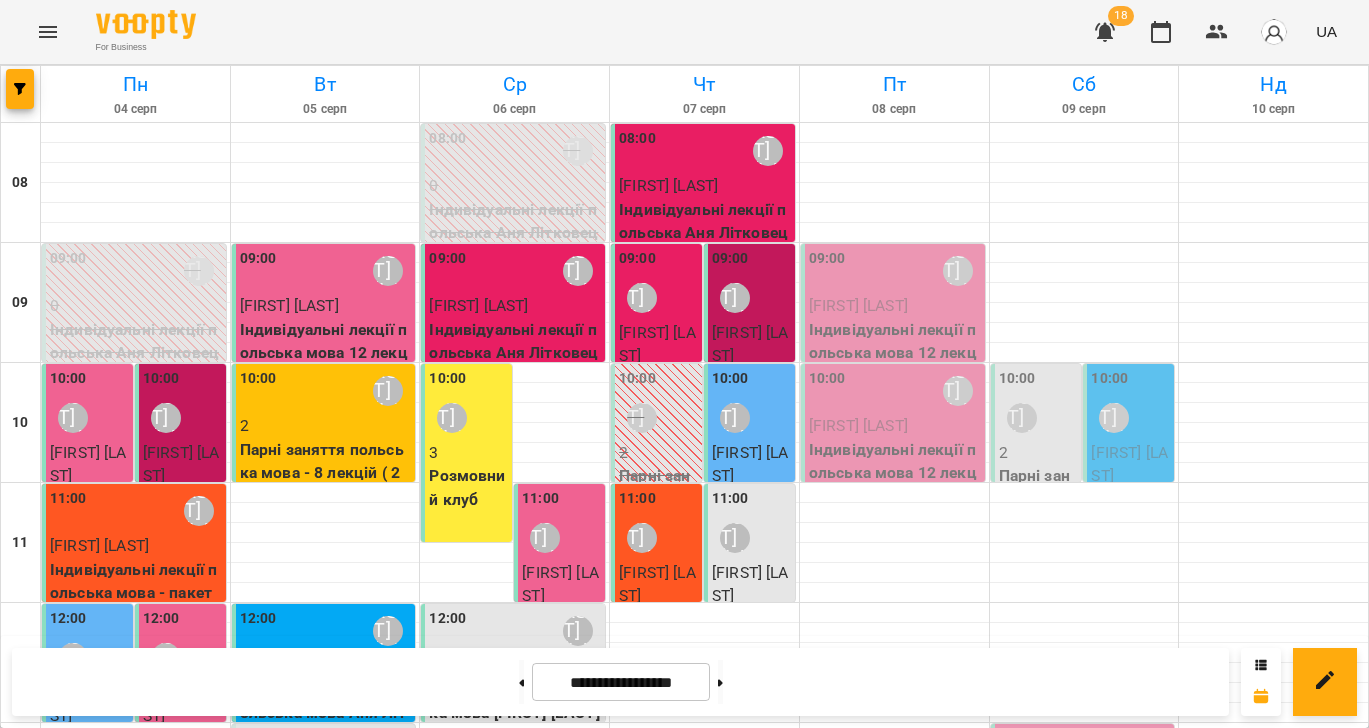scroll, scrollTop: 613, scrollLeft: 0, axis: vertical 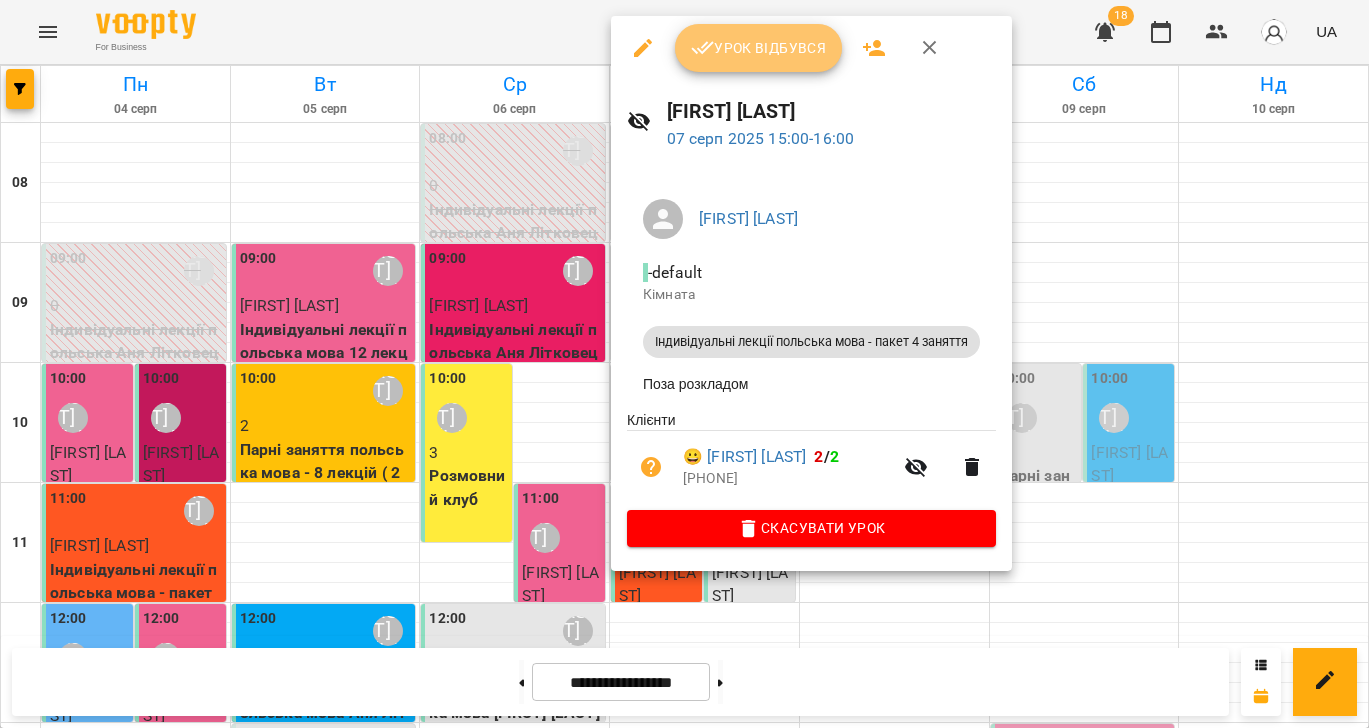 drag, startPoint x: 738, startPoint y: 65, endPoint x: 750, endPoint y: 95, distance: 32.31099 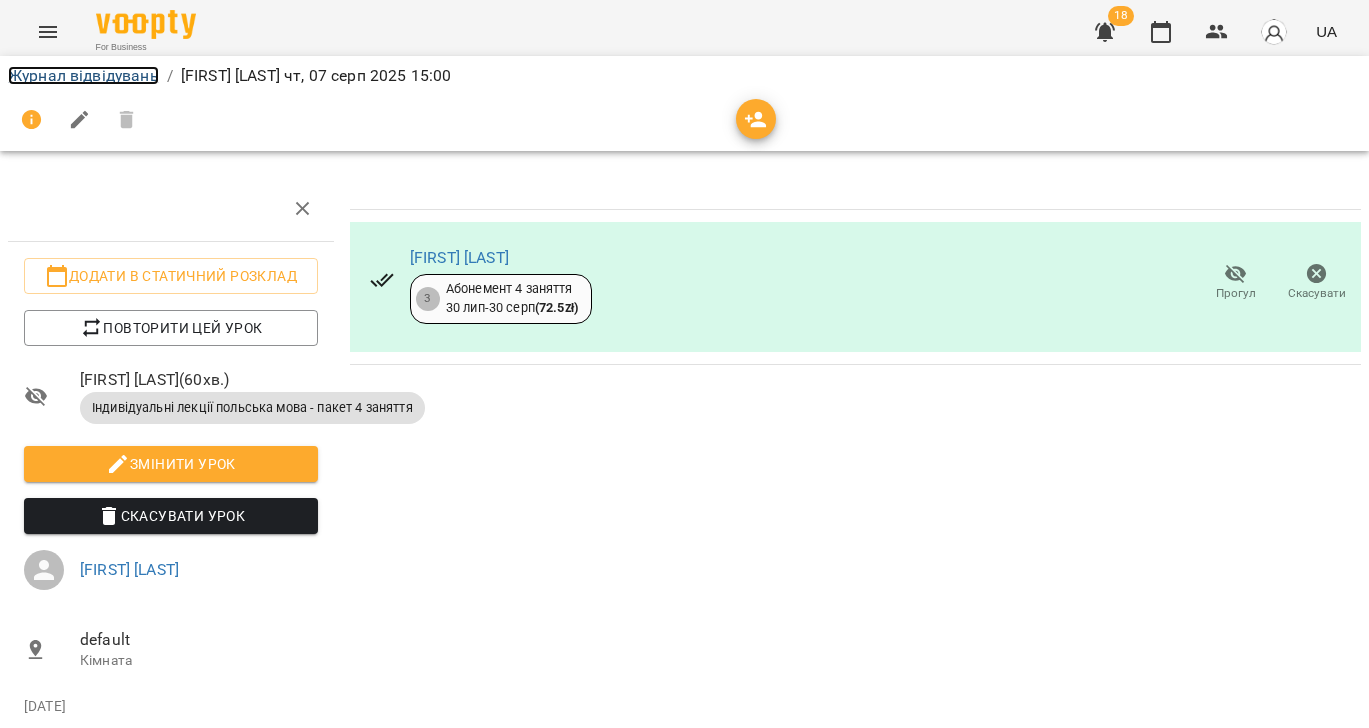 click on "Журнал відвідувань" at bounding box center (83, 75) 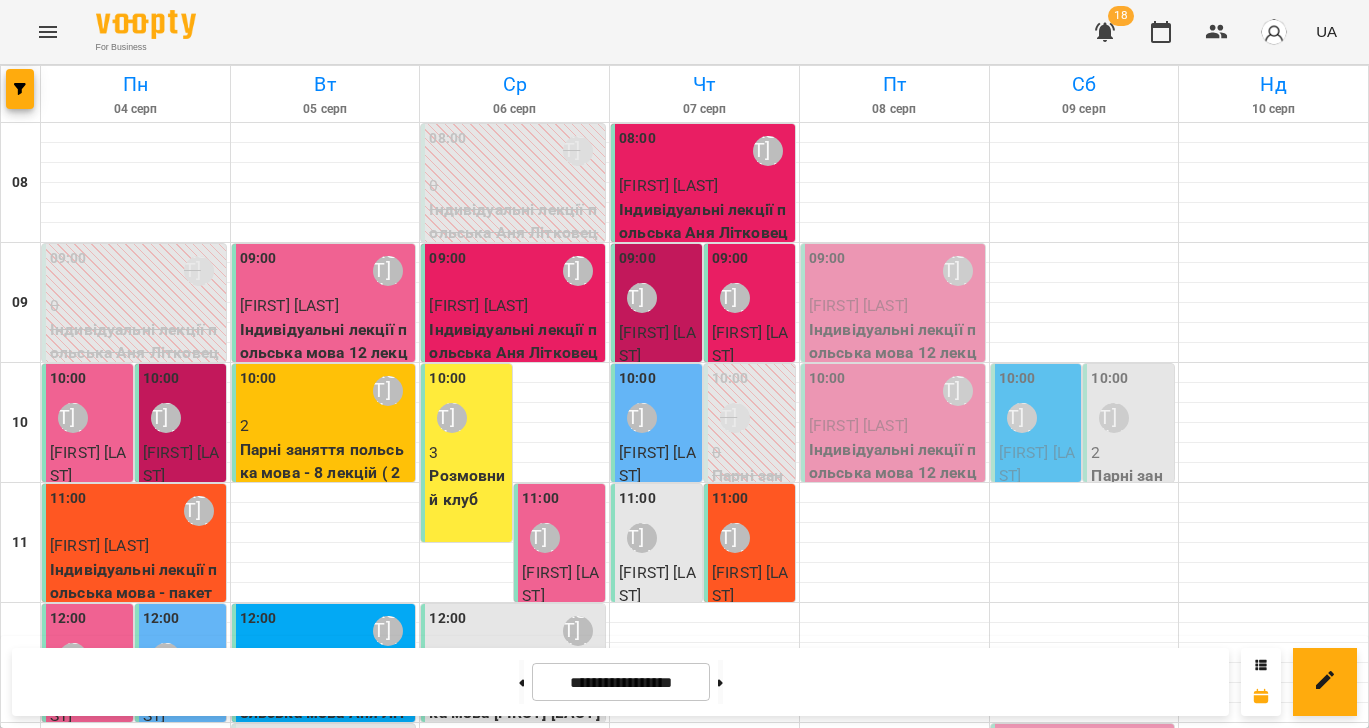 scroll, scrollTop: 925, scrollLeft: 0, axis: vertical 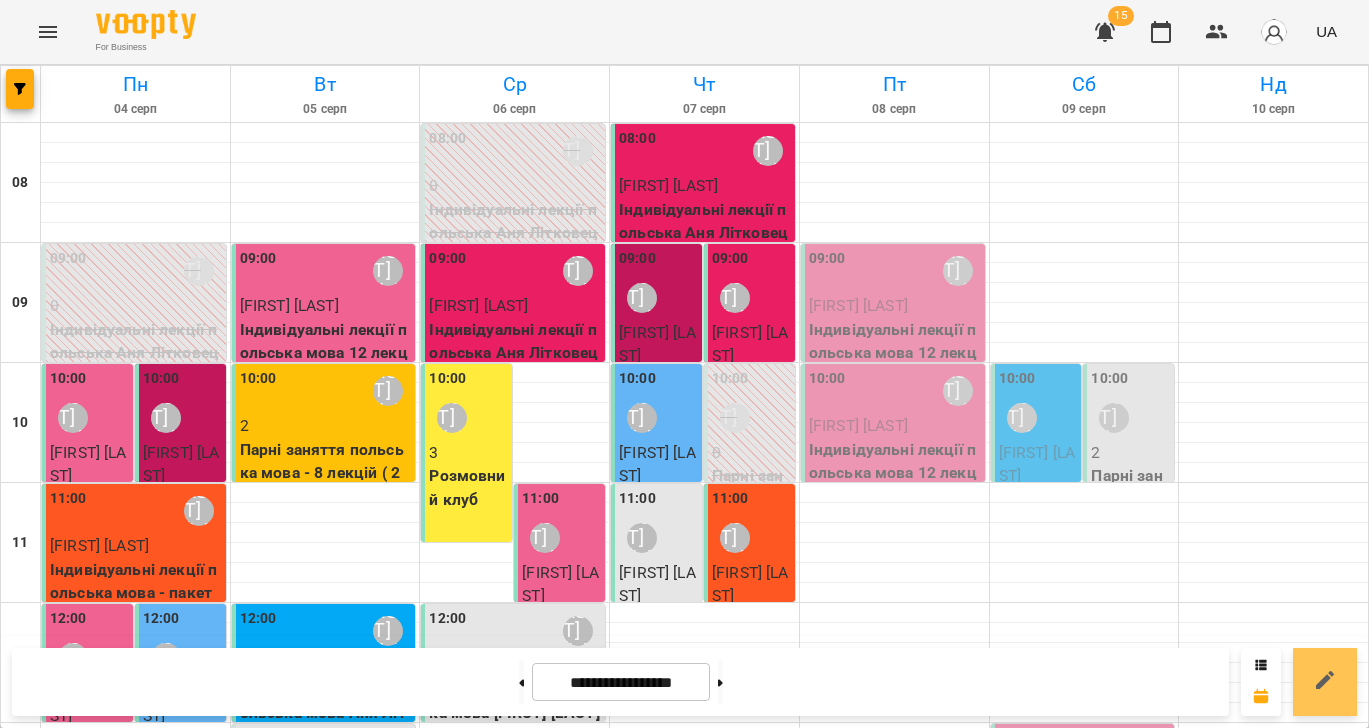 drag, startPoint x: 1308, startPoint y: 681, endPoint x: 1306, endPoint y: 660, distance: 21.095022 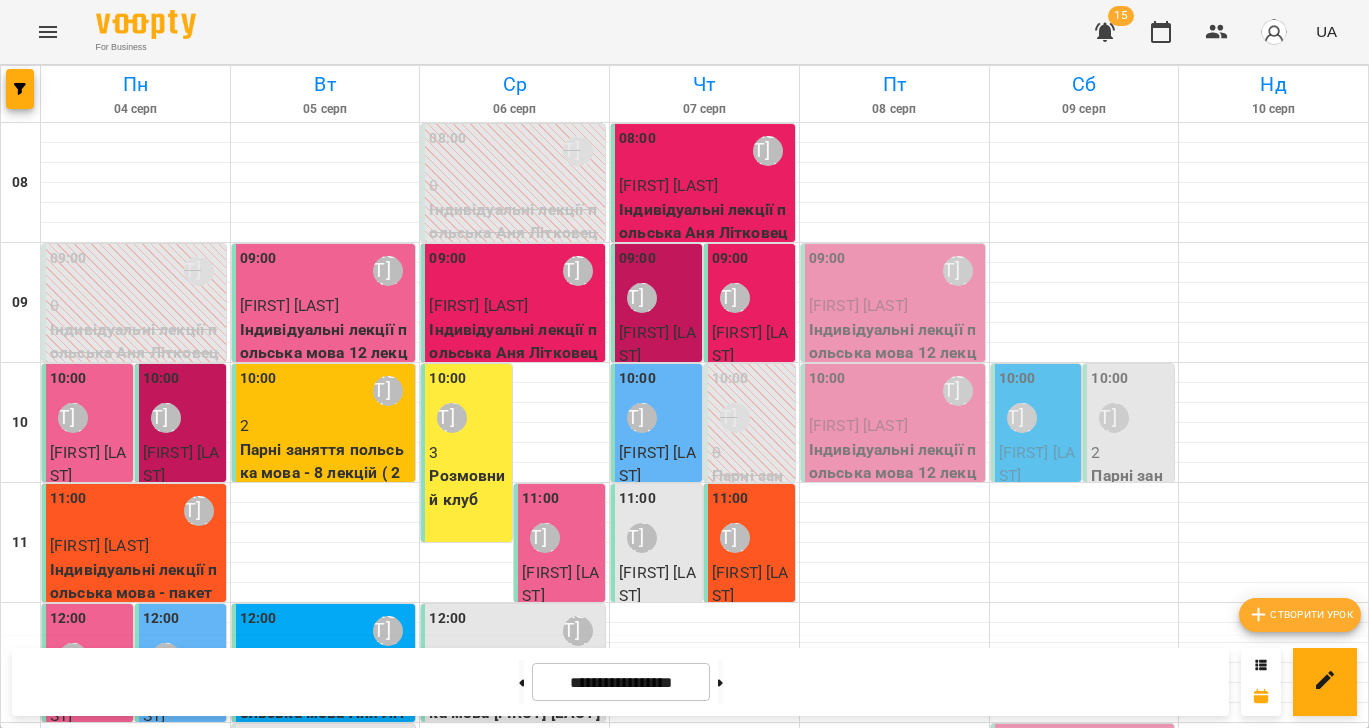 click on "Створити урок" at bounding box center [1300, 615] 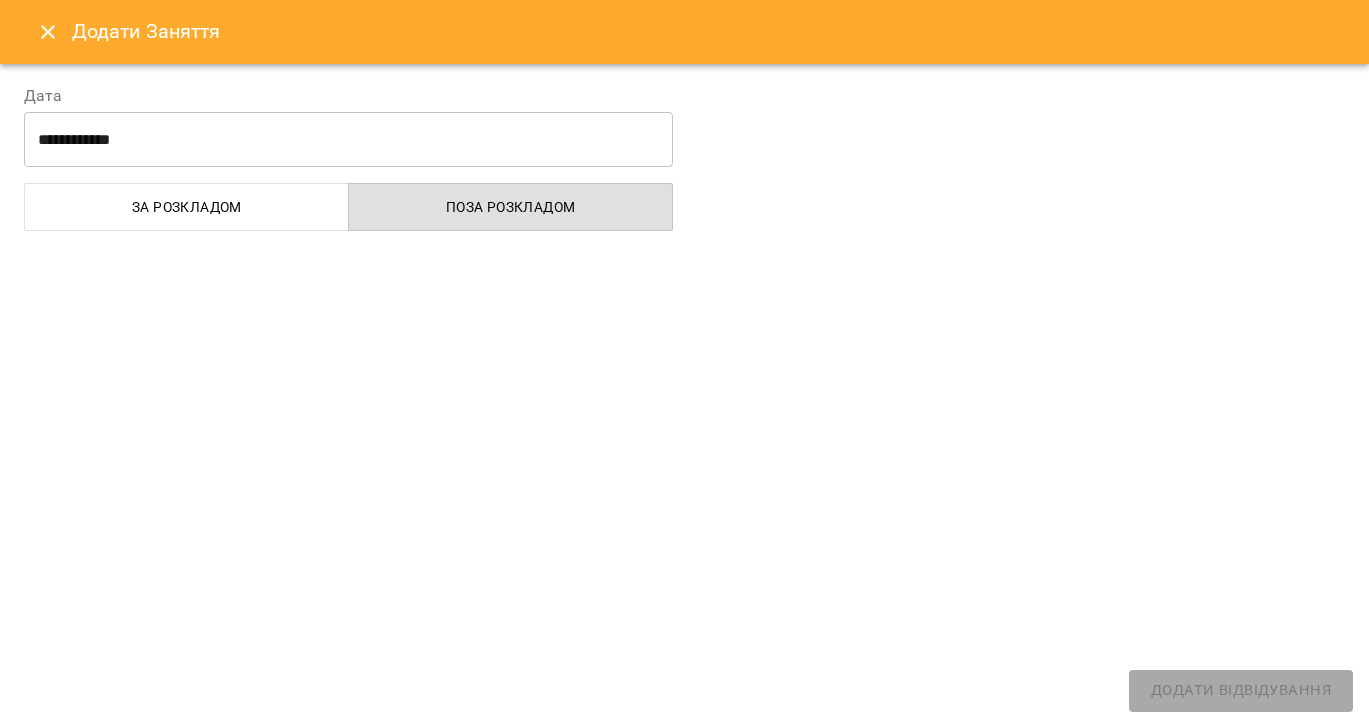 select 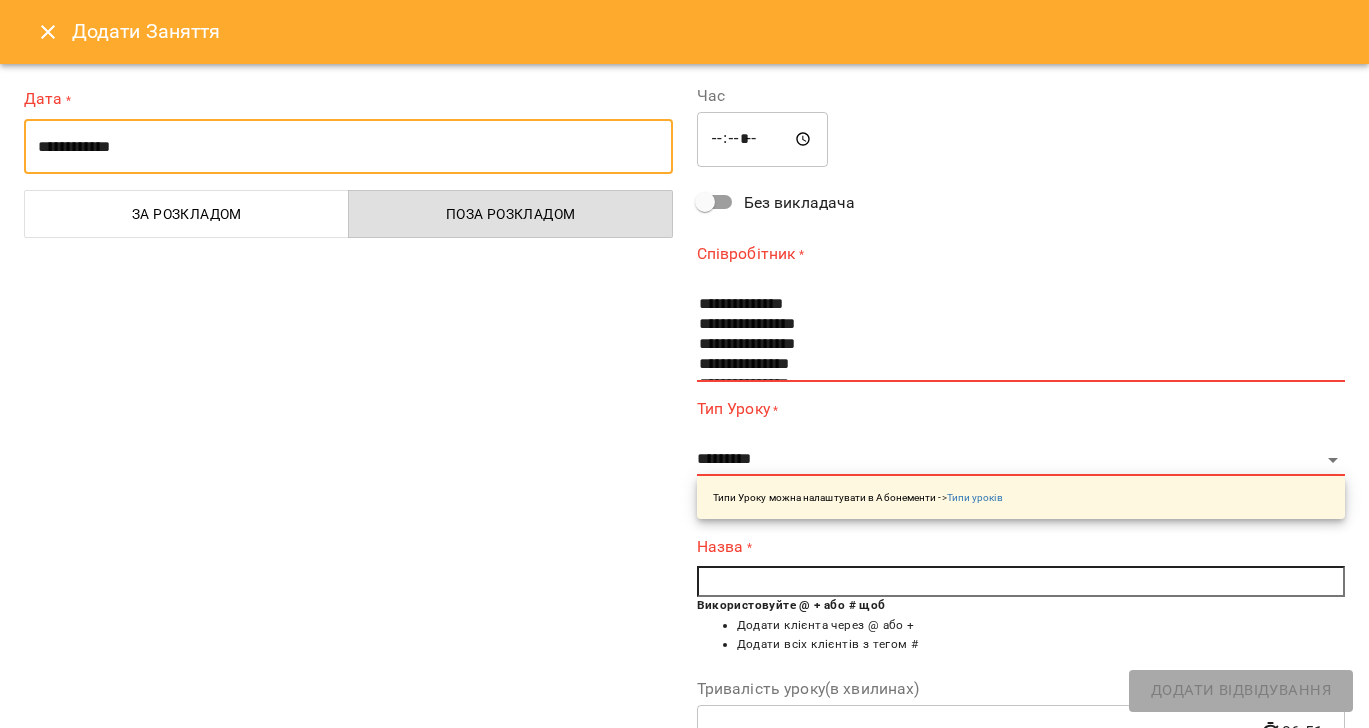 click on "**********" at bounding box center (348, 147) 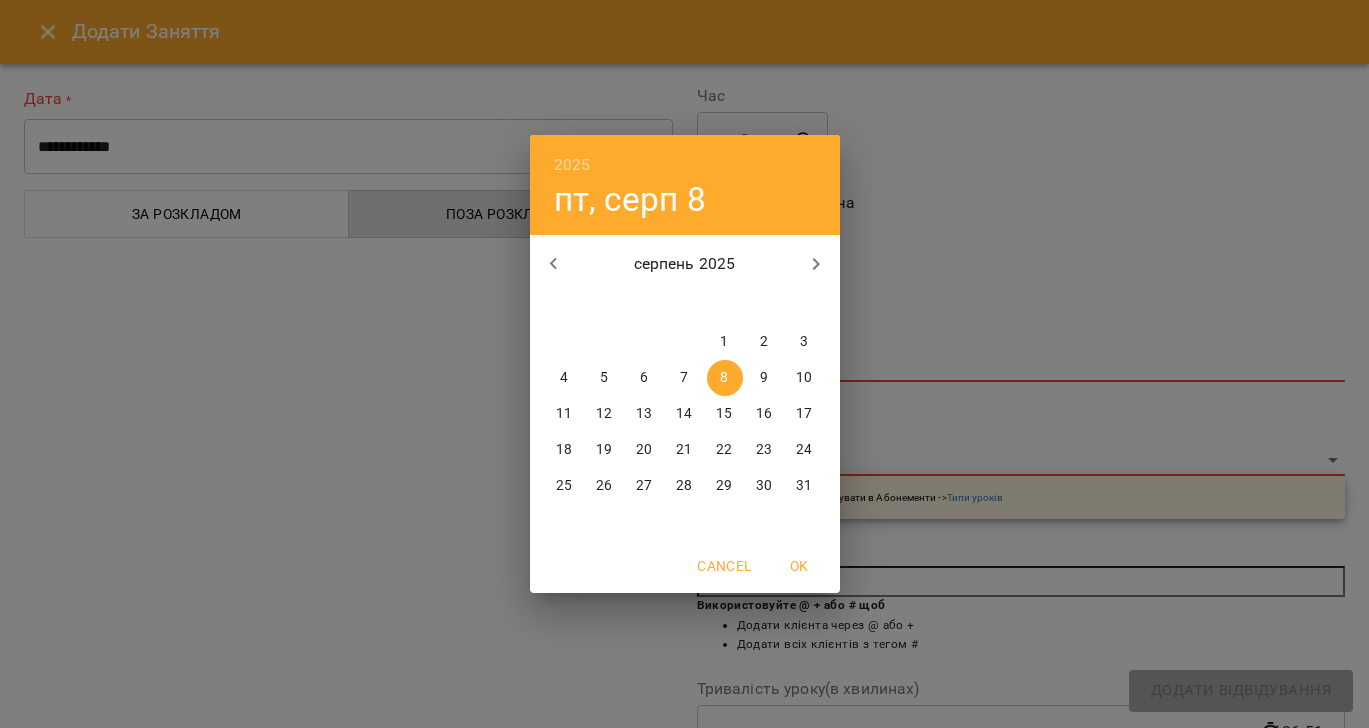 click on "13" at bounding box center [644, 414] 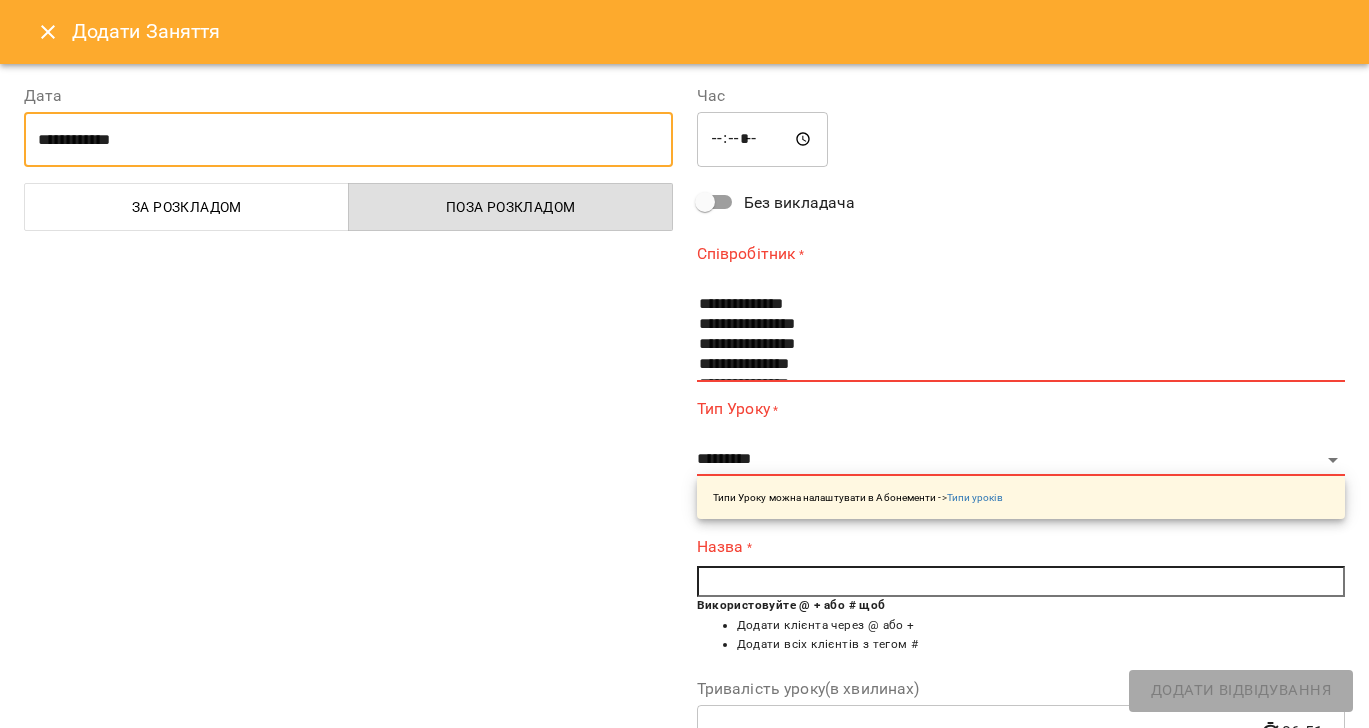 click on "*****" at bounding box center (763, 140) 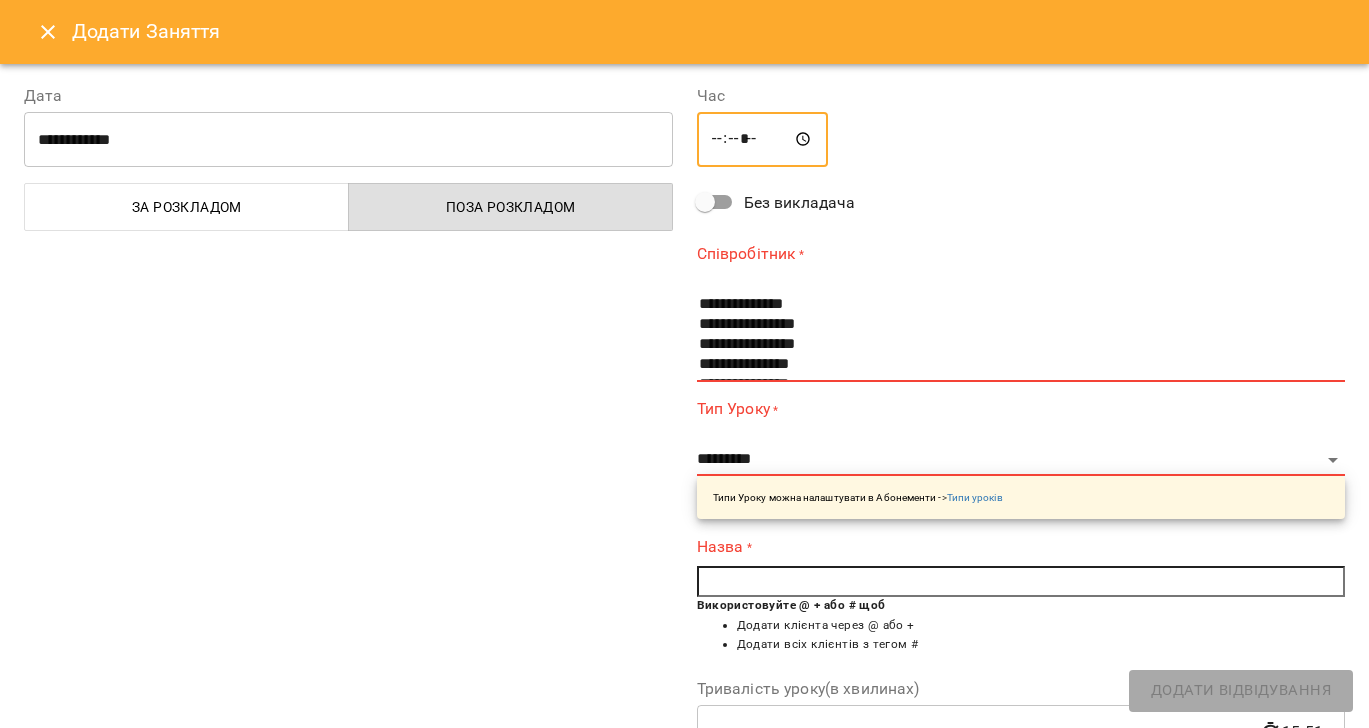 type on "*****" 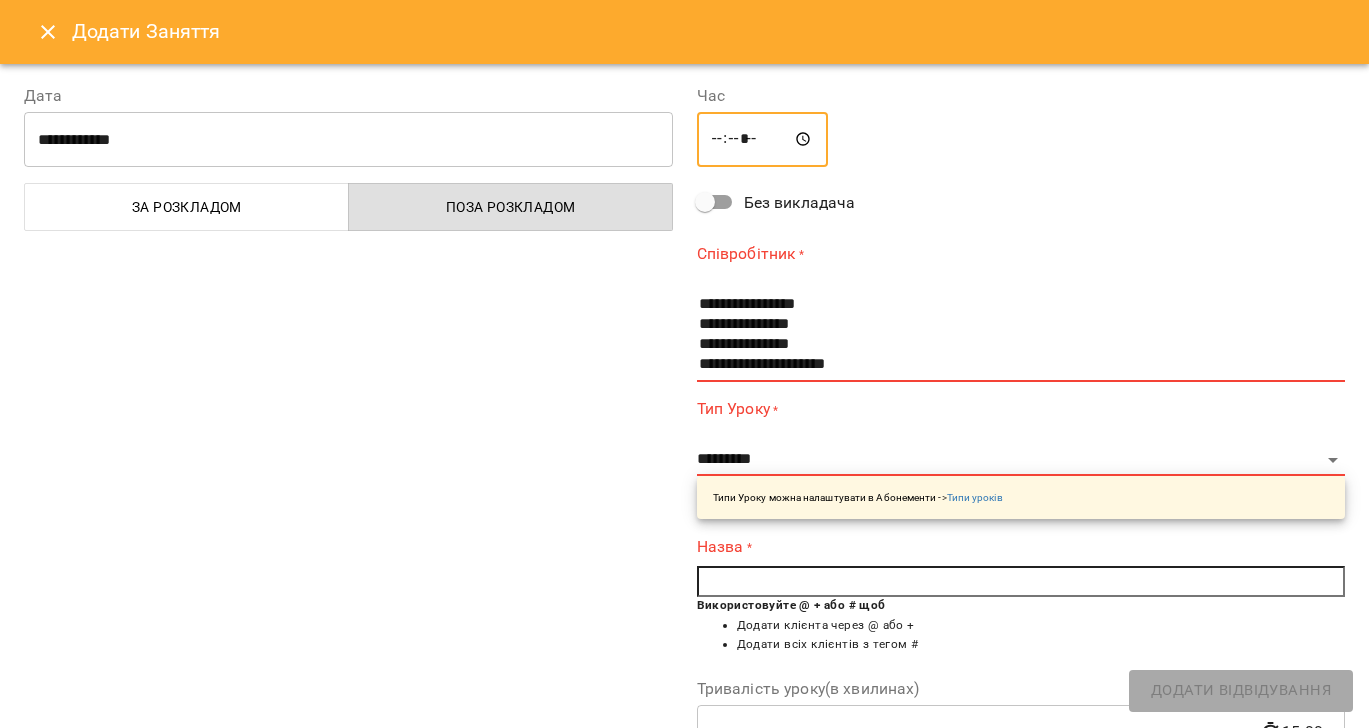 scroll, scrollTop: 18, scrollLeft: 0, axis: vertical 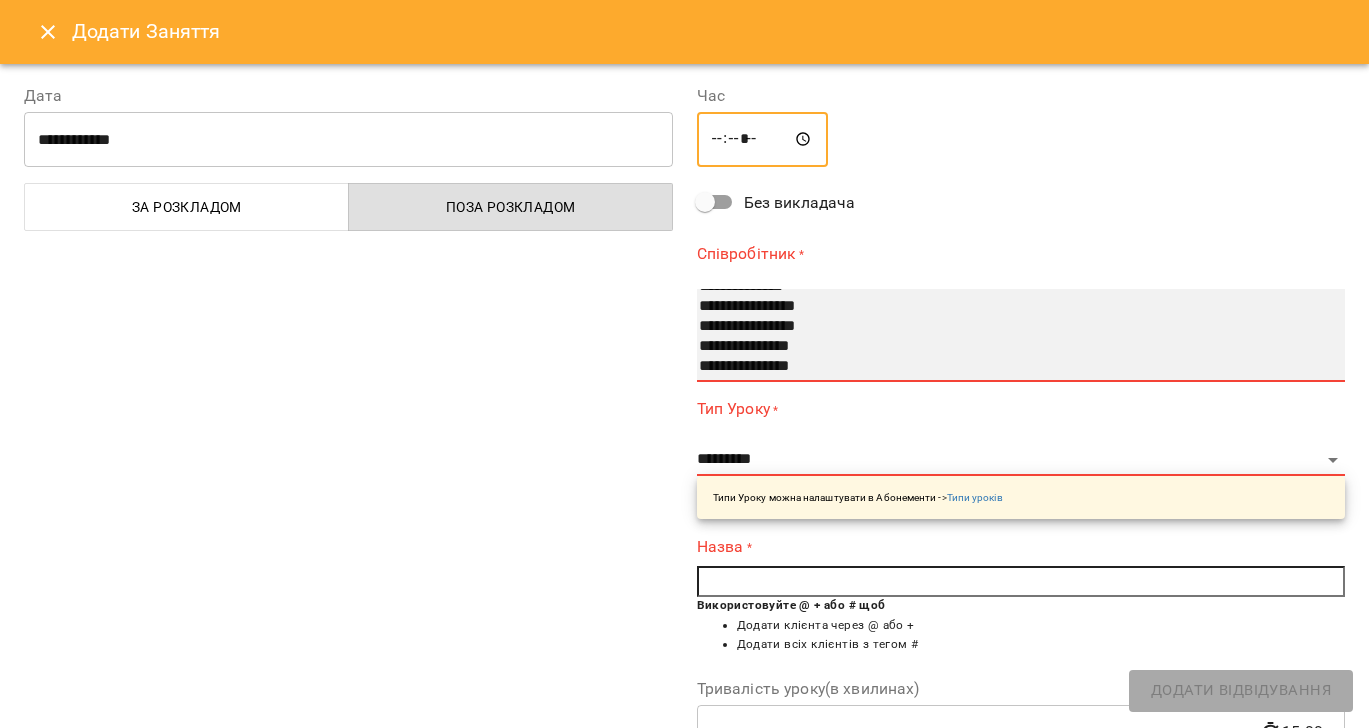 drag, startPoint x: 792, startPoint y: 327, endPoint x: 791, endPoint y: 344, distance: 17.029387 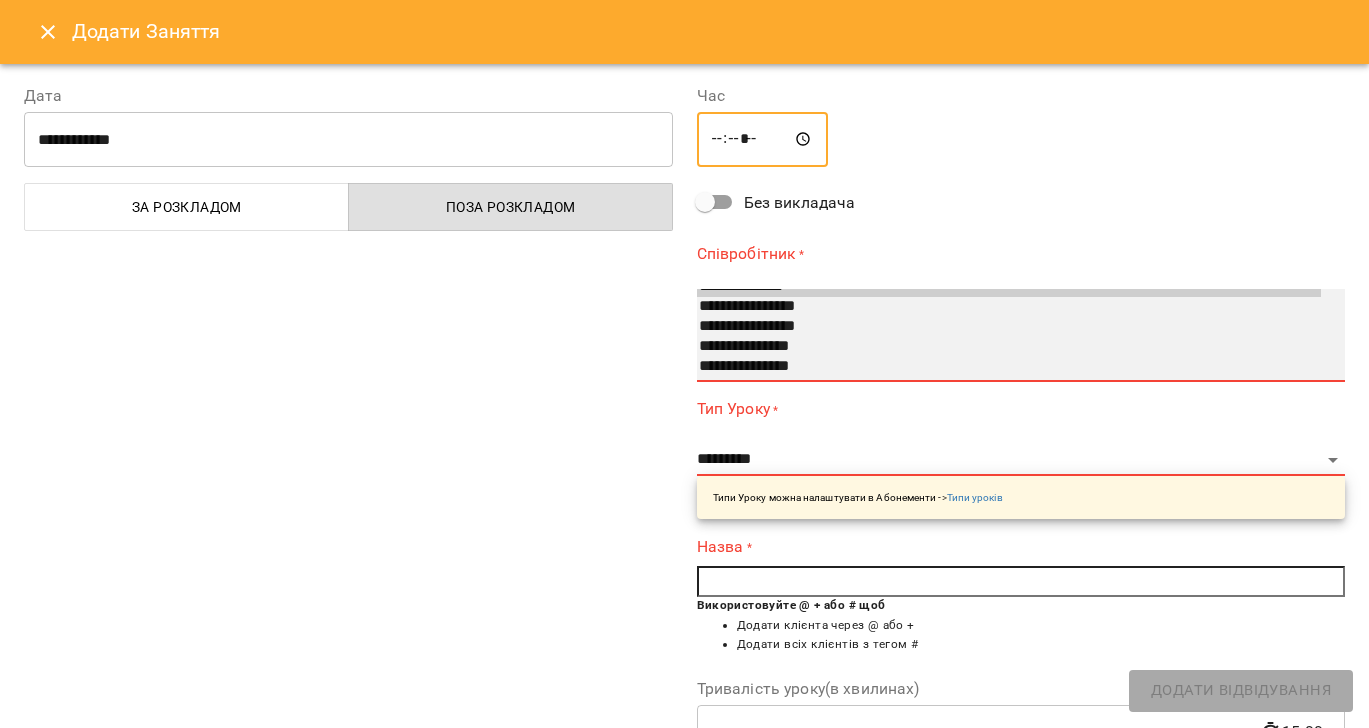 click on "**********" at bounding box center [1009, 327] 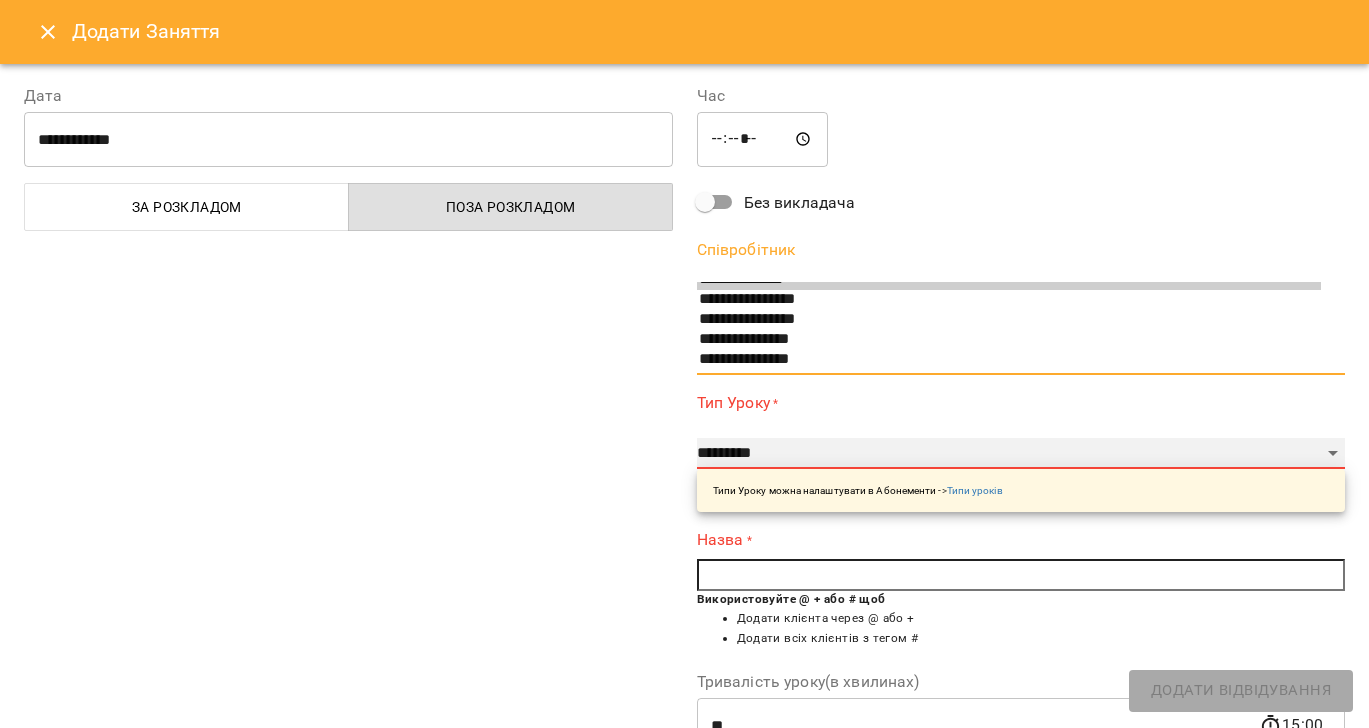 click on "**********" at bounding box center (1021, 454) 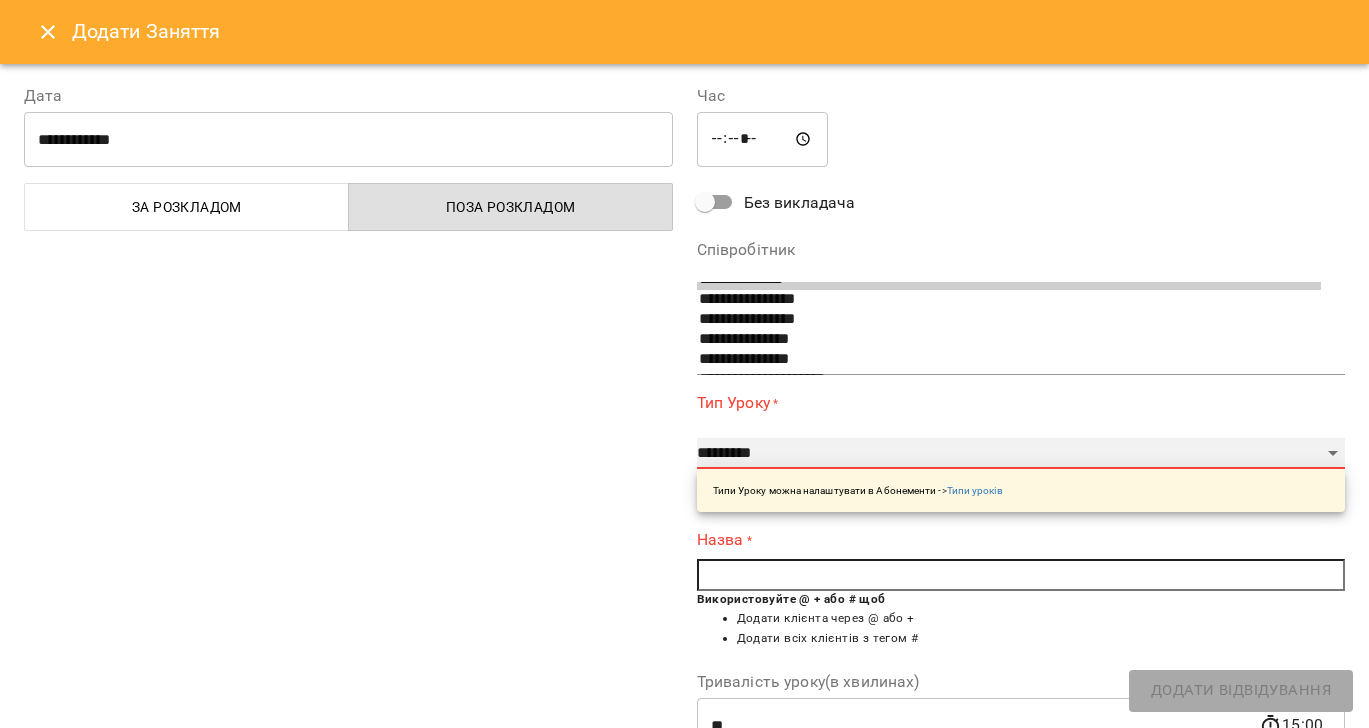 select on "**********" 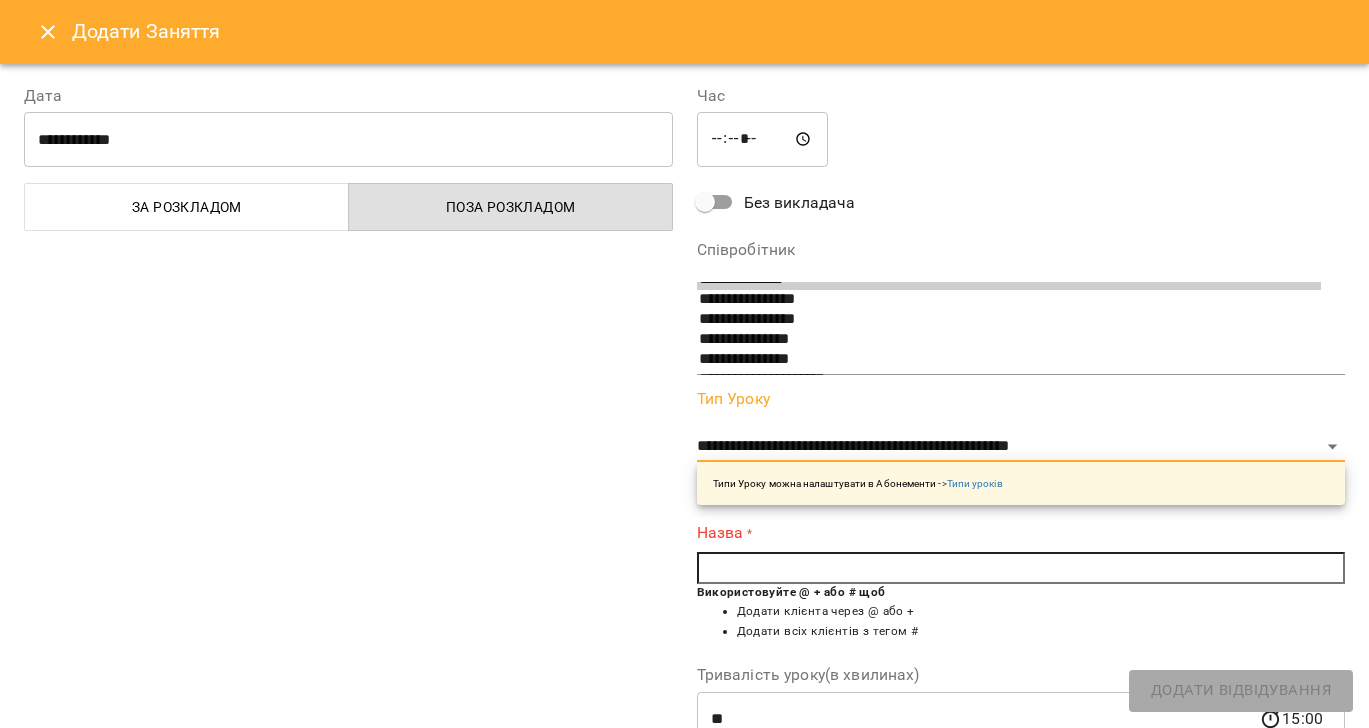 click at bounding box center (1021, 568) 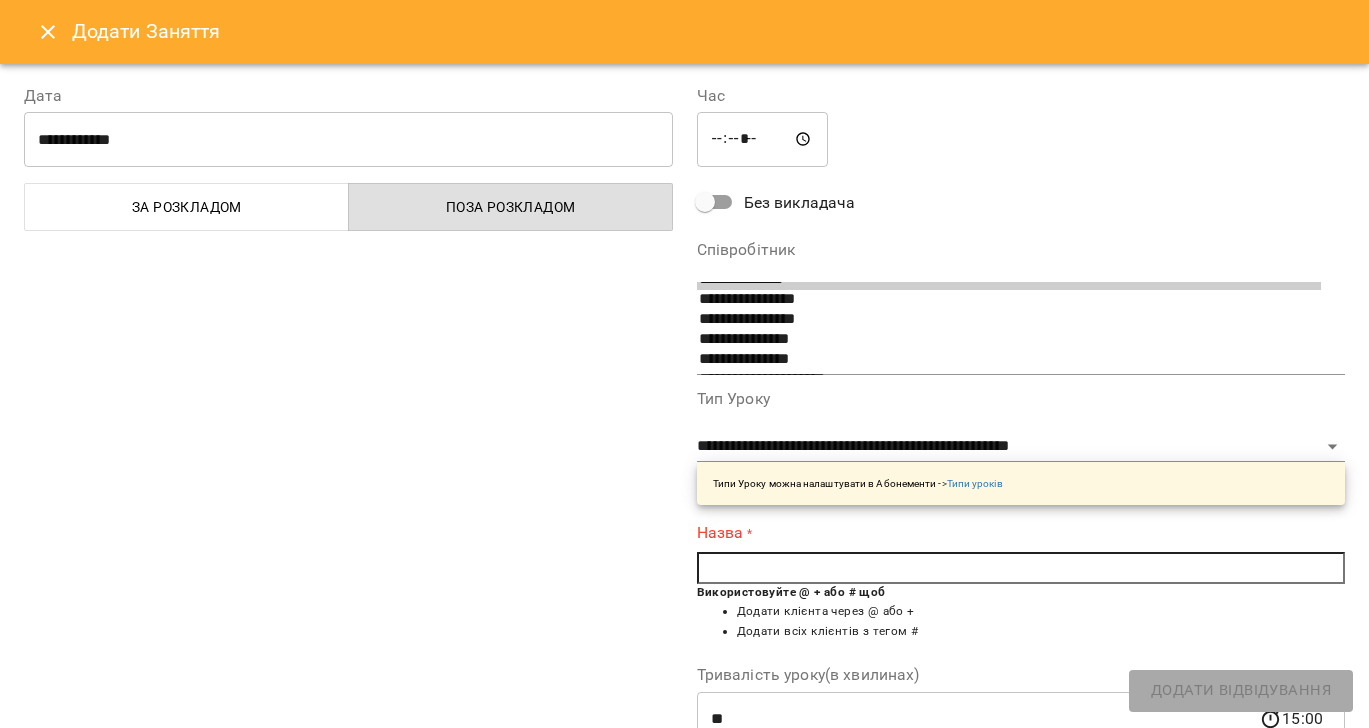 type on "*" 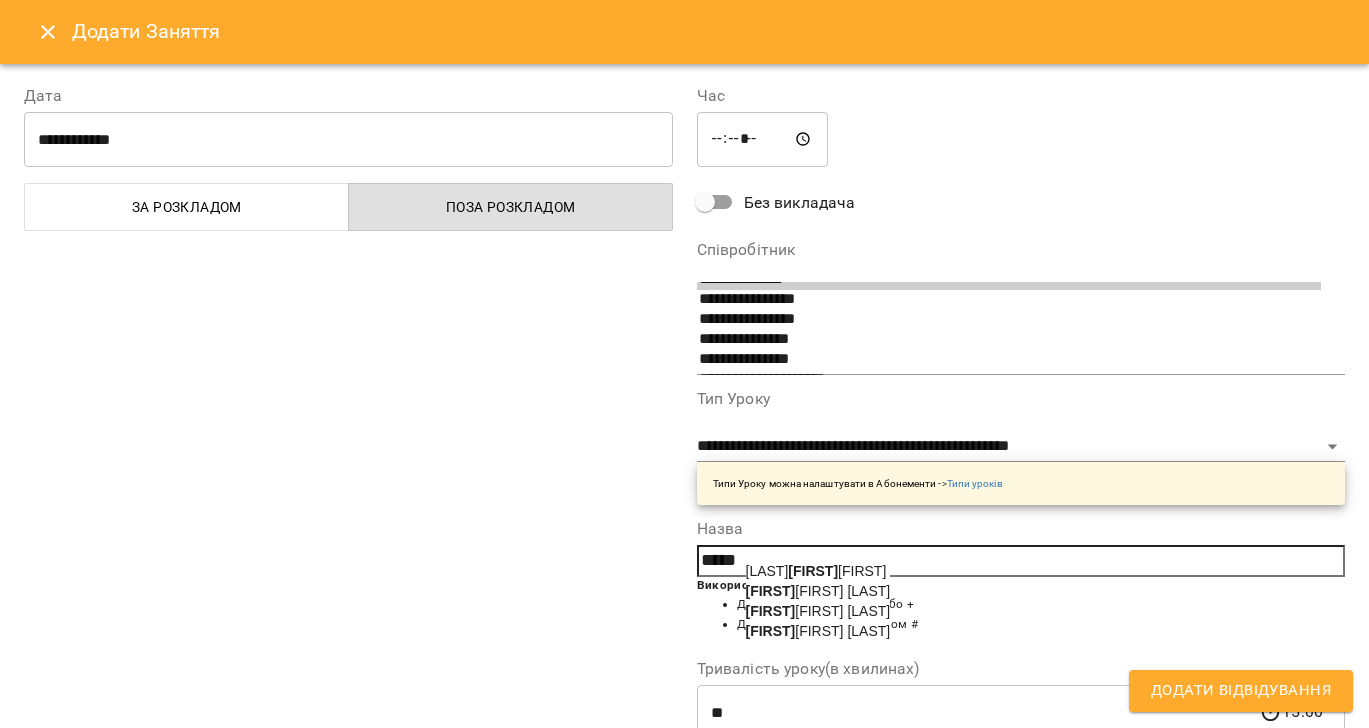 drag, startPoint x: 823, startPoint y: 646, endPoint x: 913, endPoint y: 647, distance: 90.005554 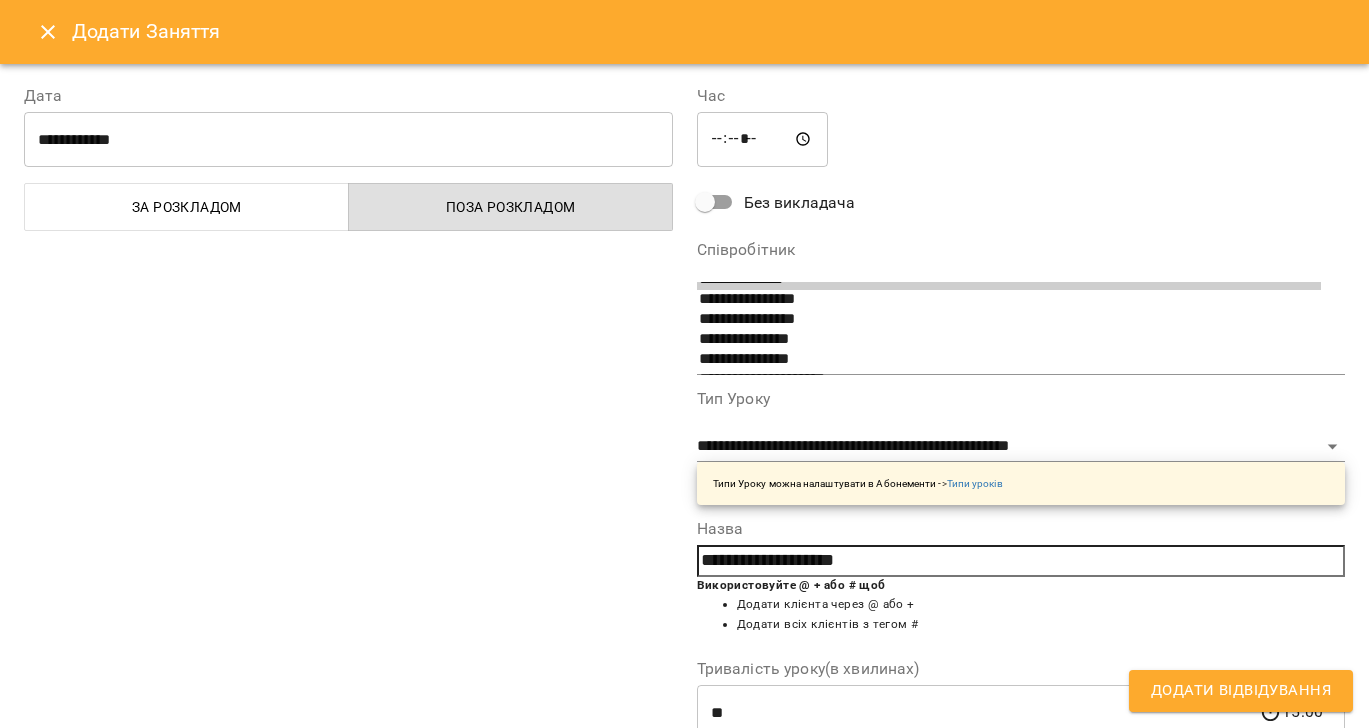click on "Додати Відвідування" at bounding box center [1241, 691] 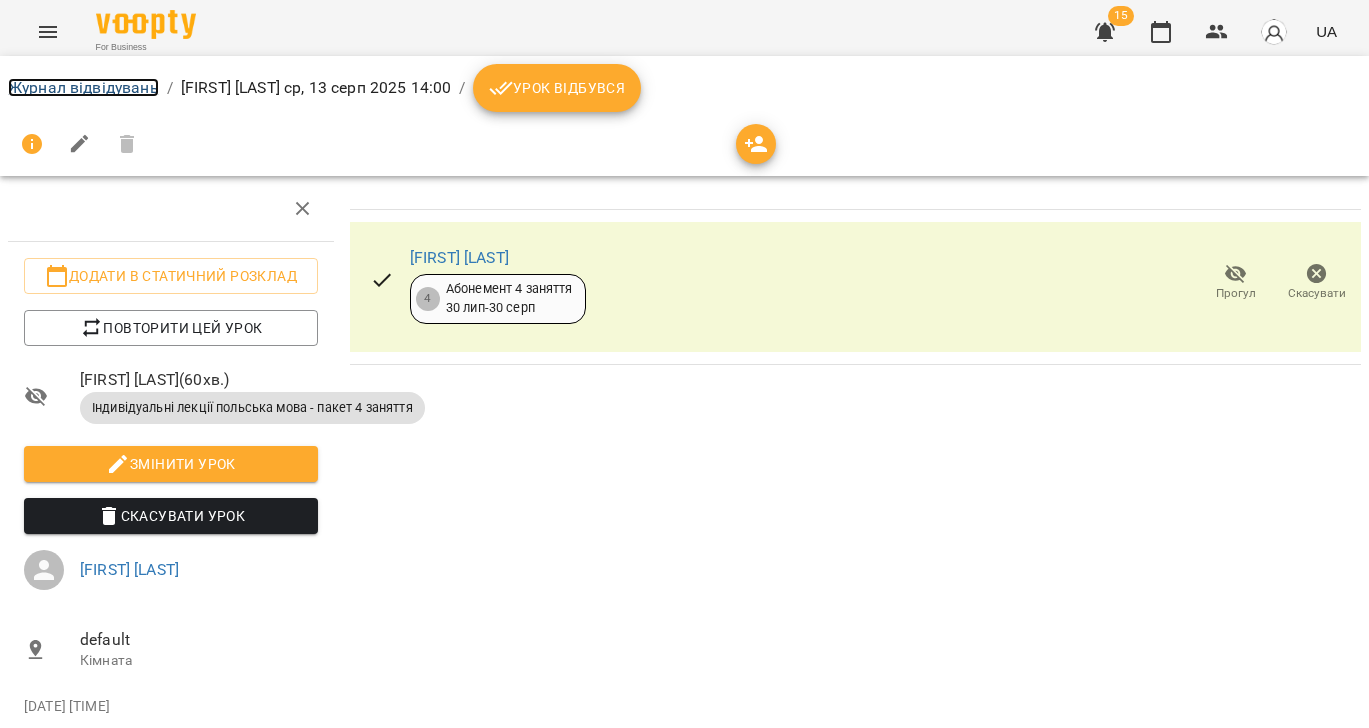 drag, startPoint x: 106, startPoint y: 86, endPoint x: 221, endPoint y: 123, distance: 120.805626 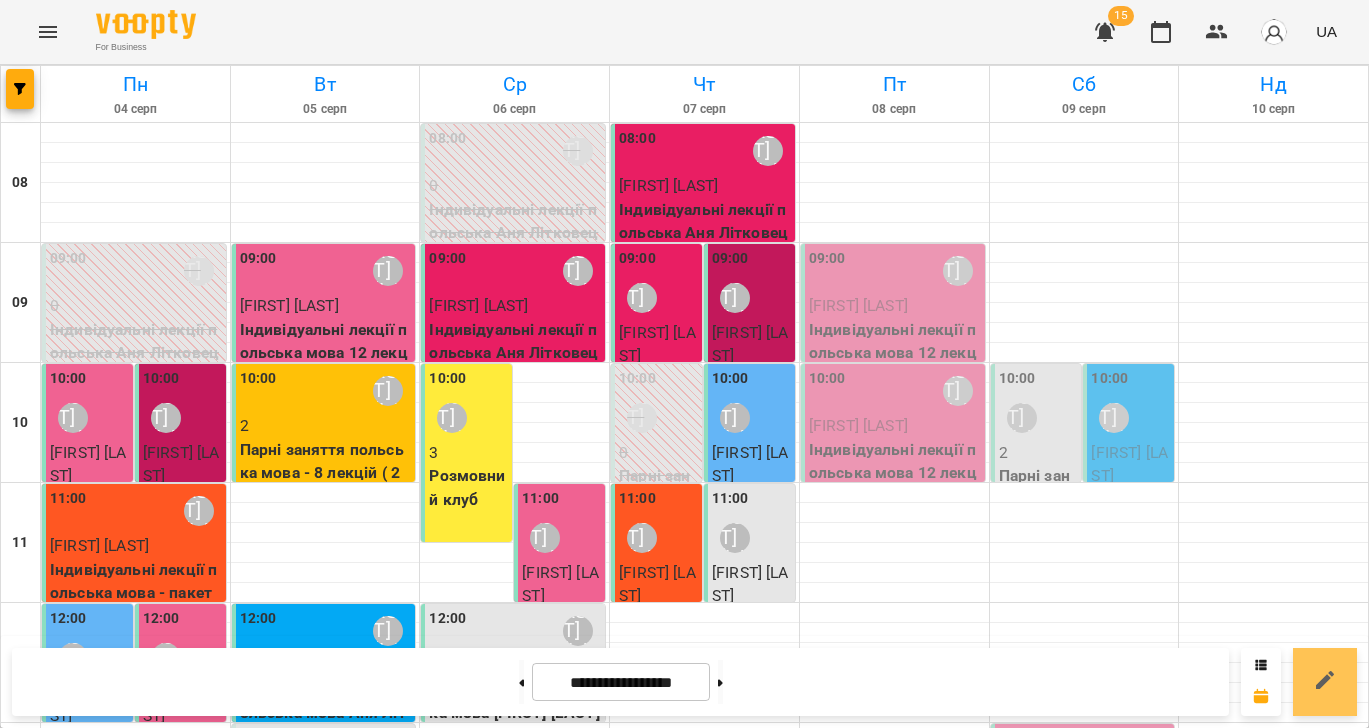 click 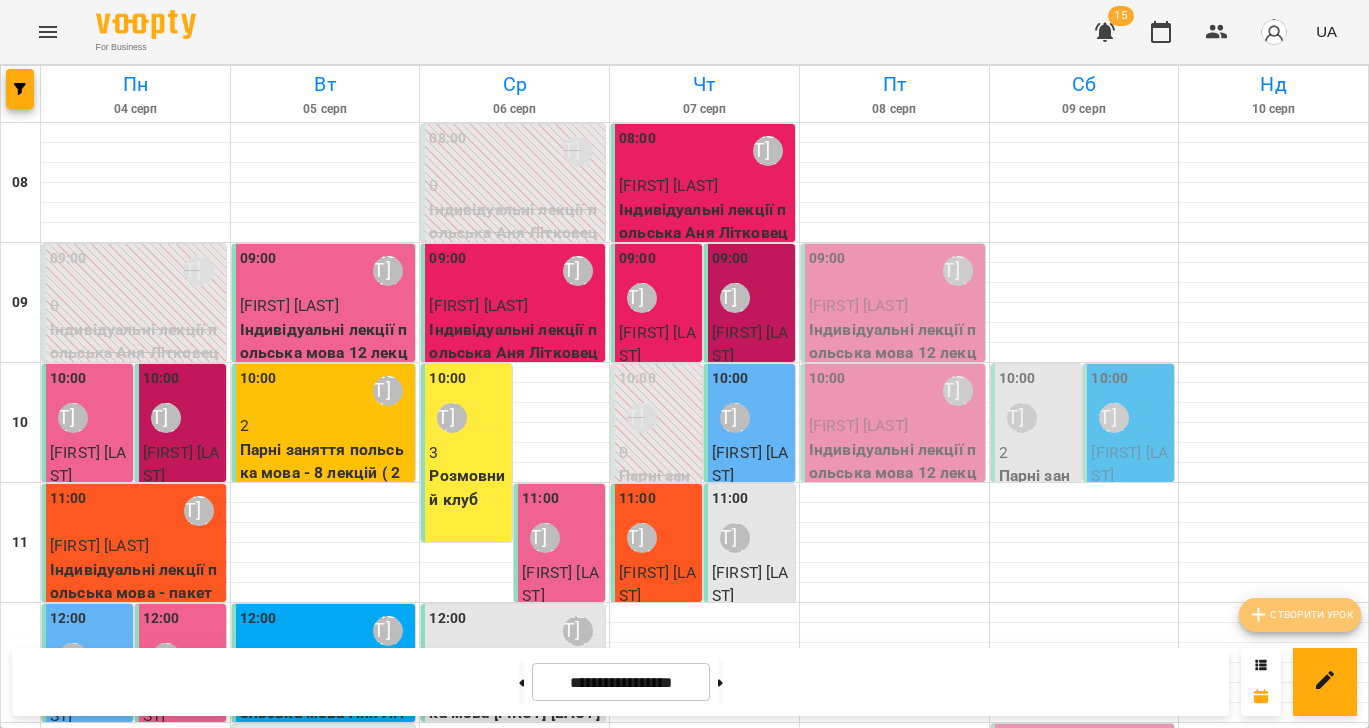 click on "Створити урок" at bounding box center (1300, 615) 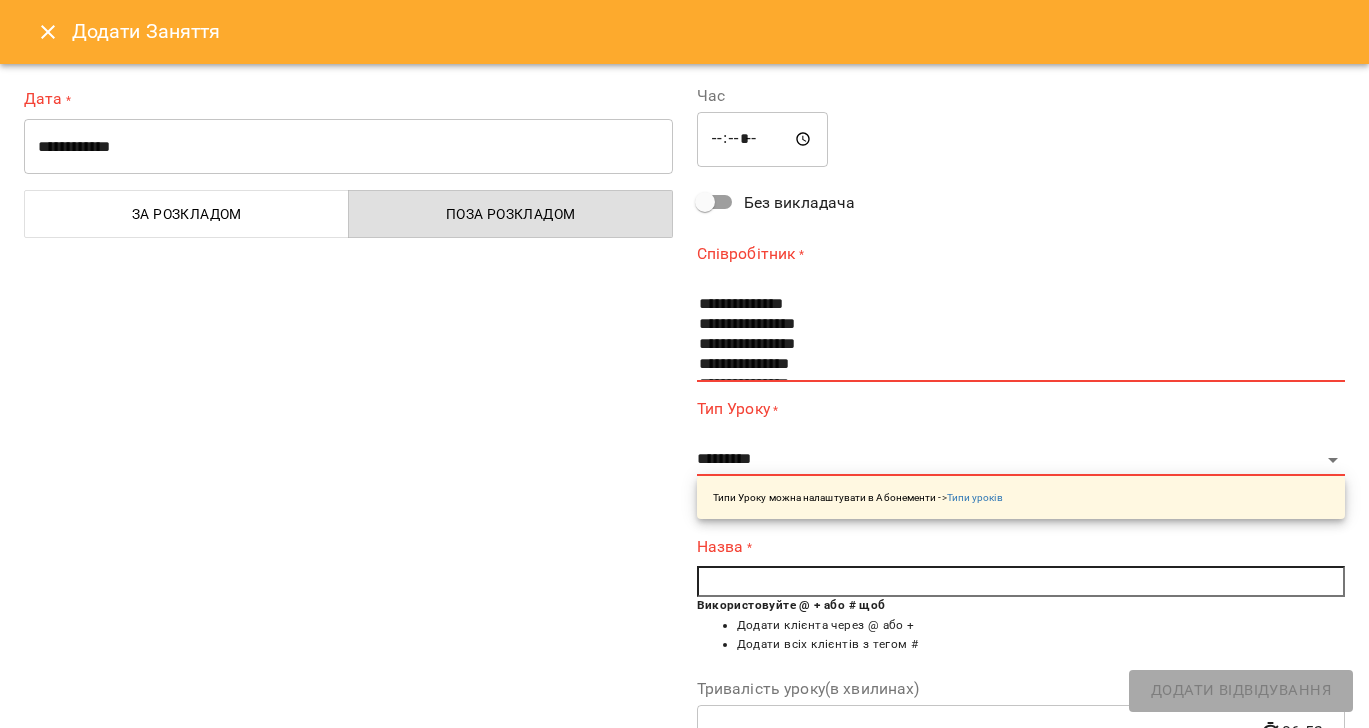 click on "**********" at bounding box center [348, 147] 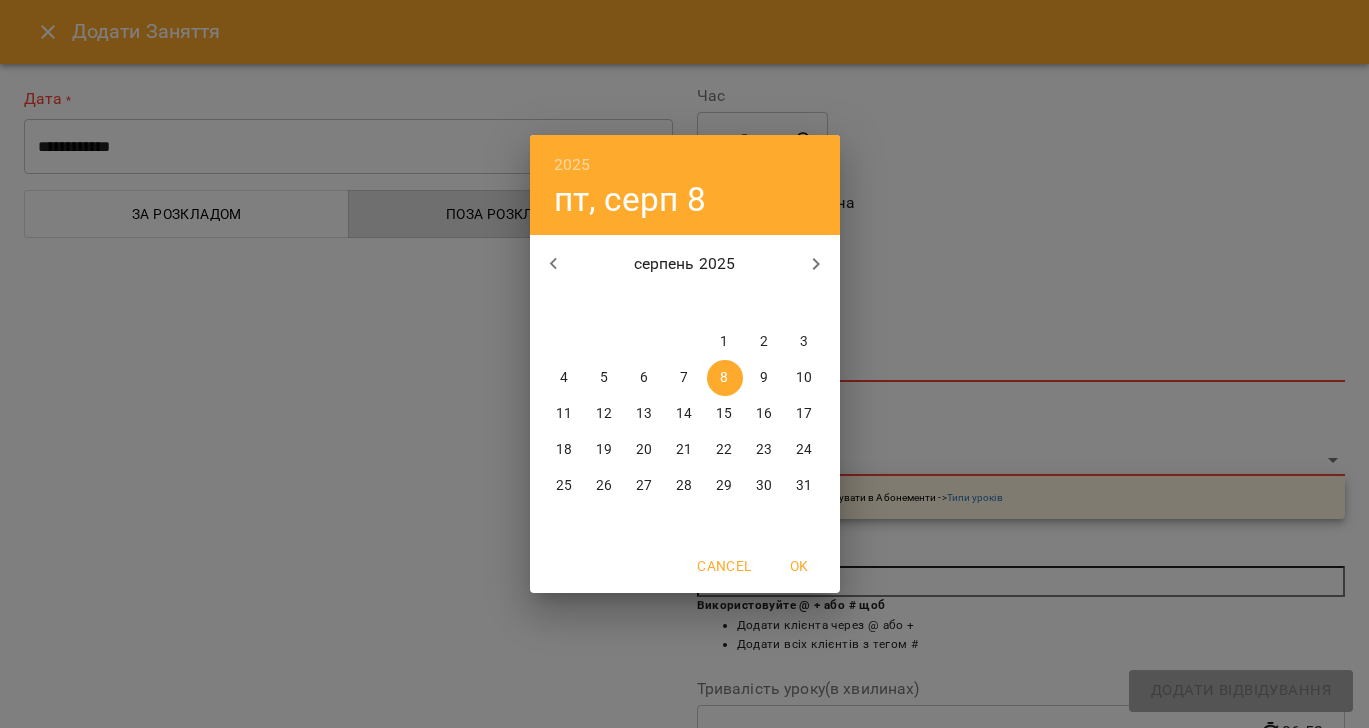 click on "14" at bounding box center [684, 414] 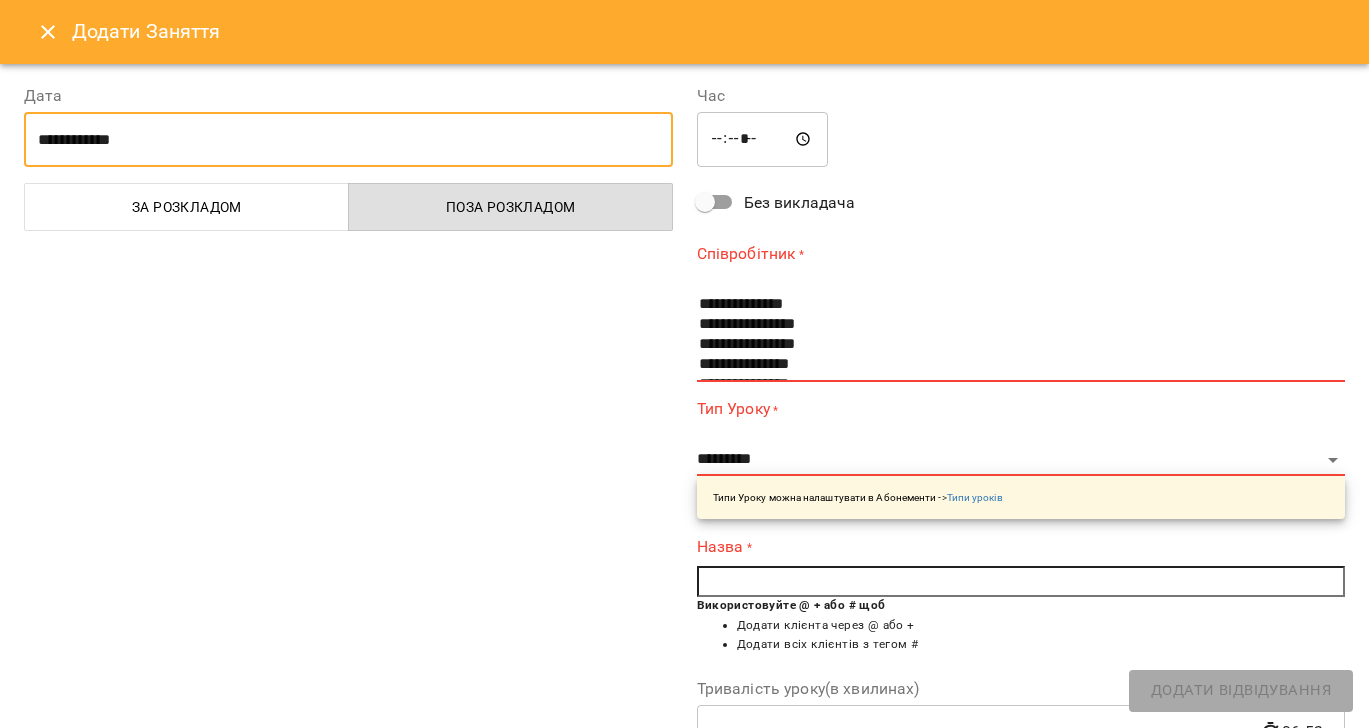click on "*****" at bounding box center (763, 140) 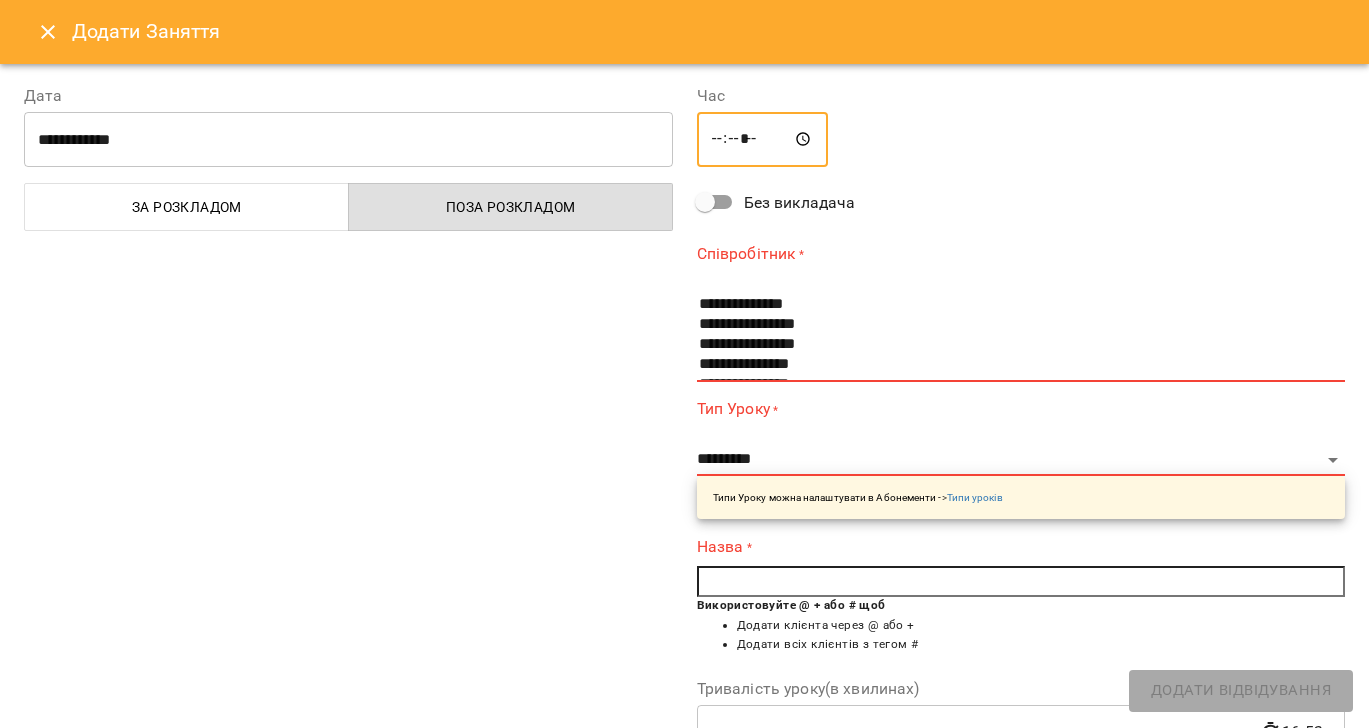 type on "*****" 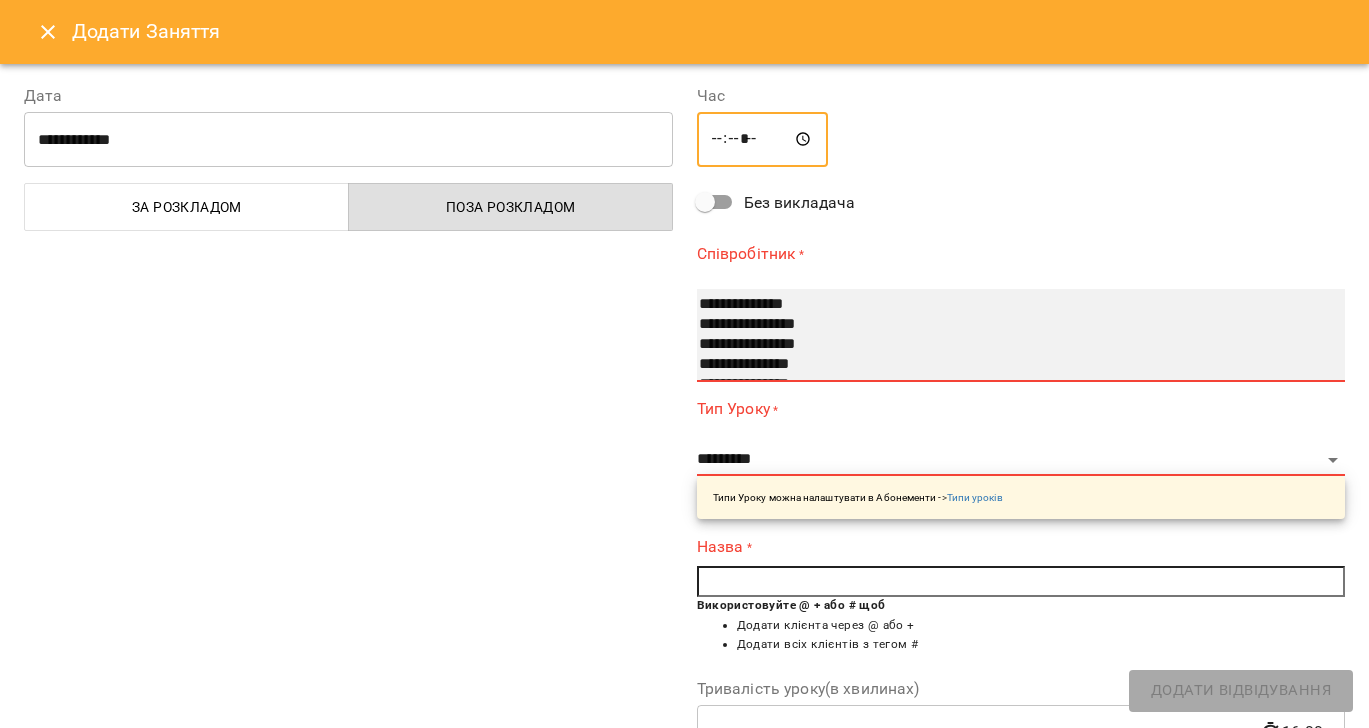 drag, startPoint x: 793, startPoint y: 340, endPoint x: 793, endPoint y: 394, distance: 54 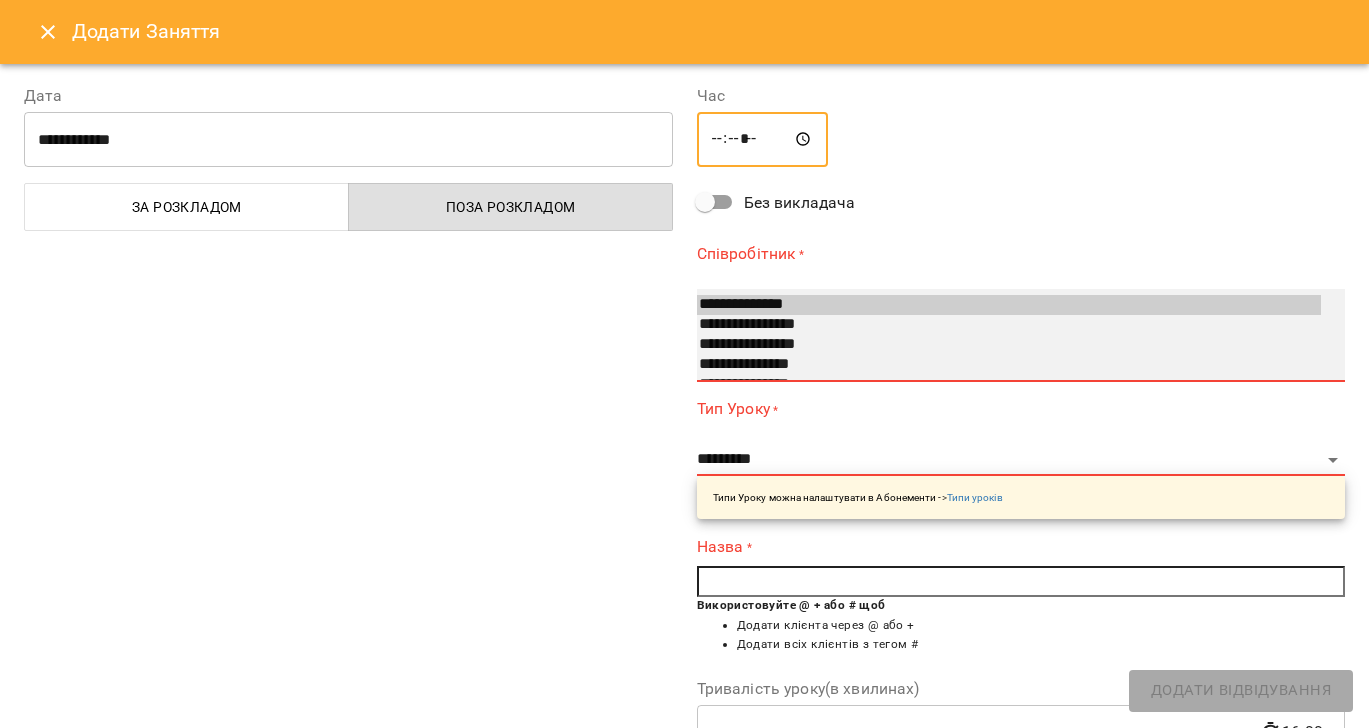 click on "**********" at bounding box center (1009, 345) 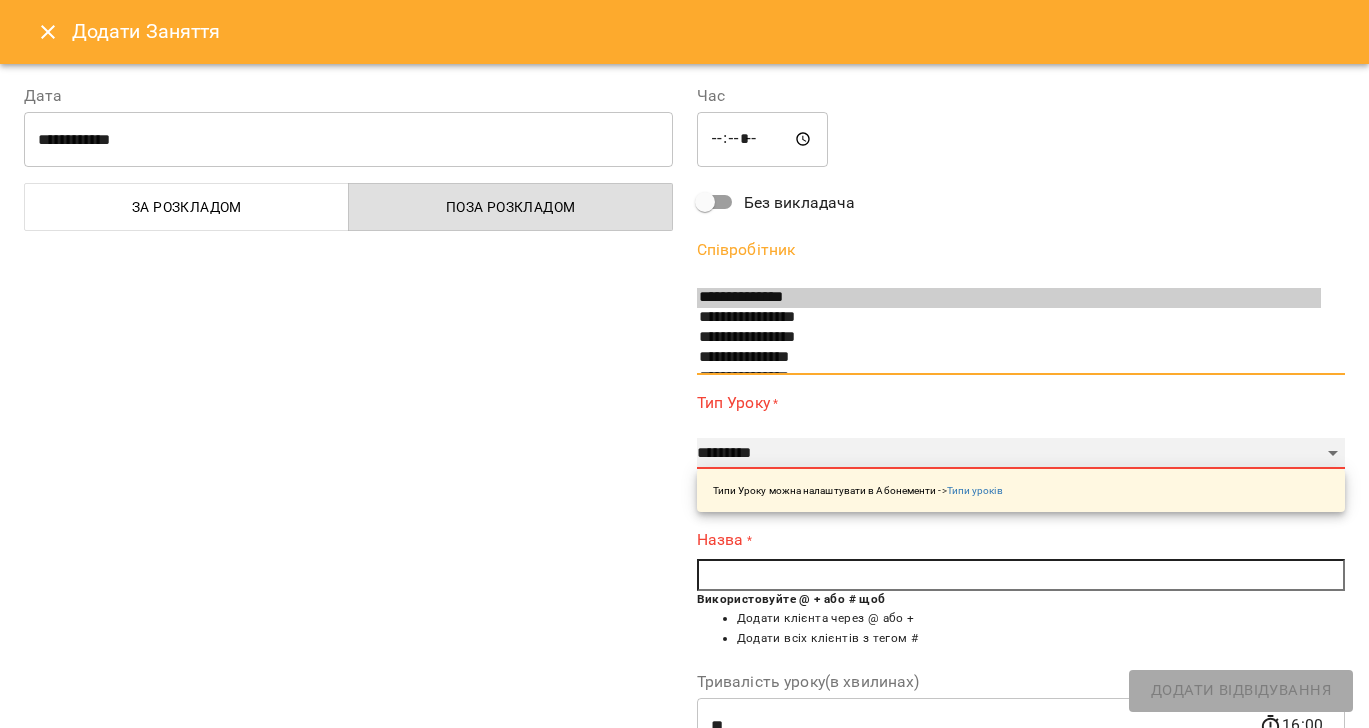 click on "**********" at bounding box center (1021, 454) 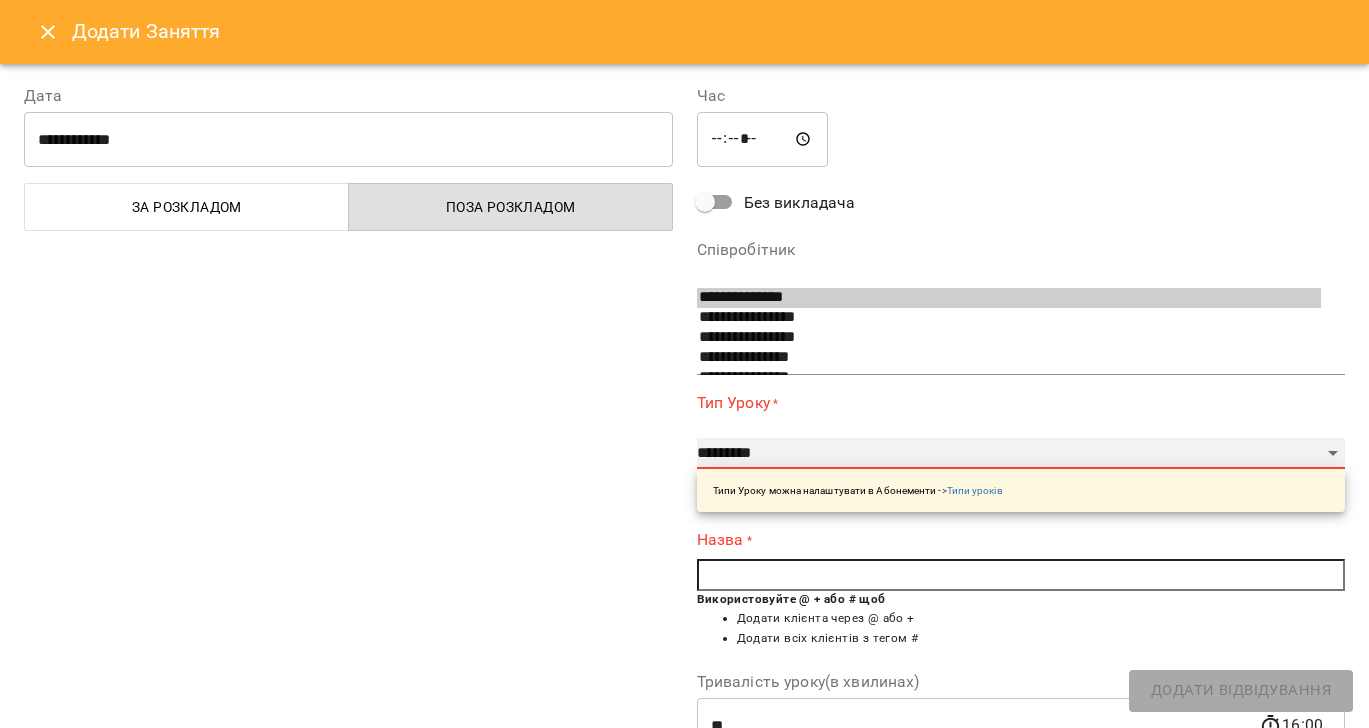 select on "**********" 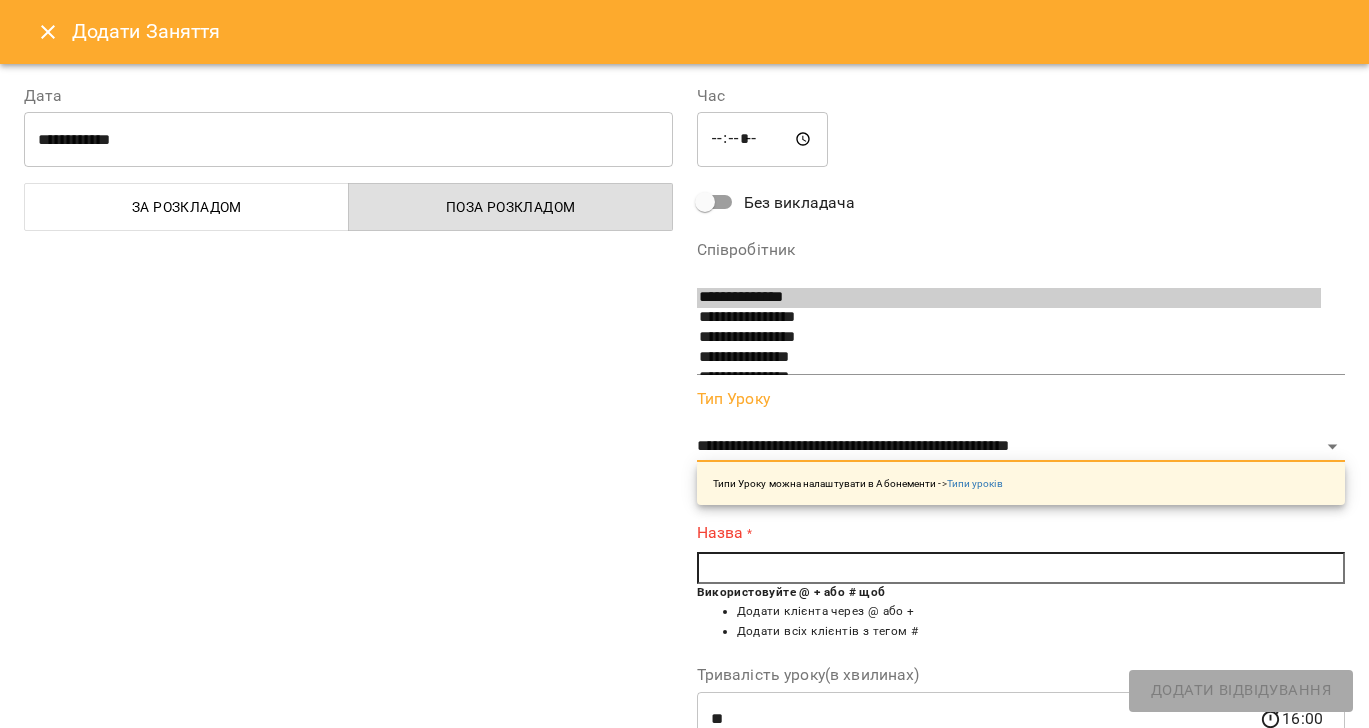 click at bounding box center (1021, 568) 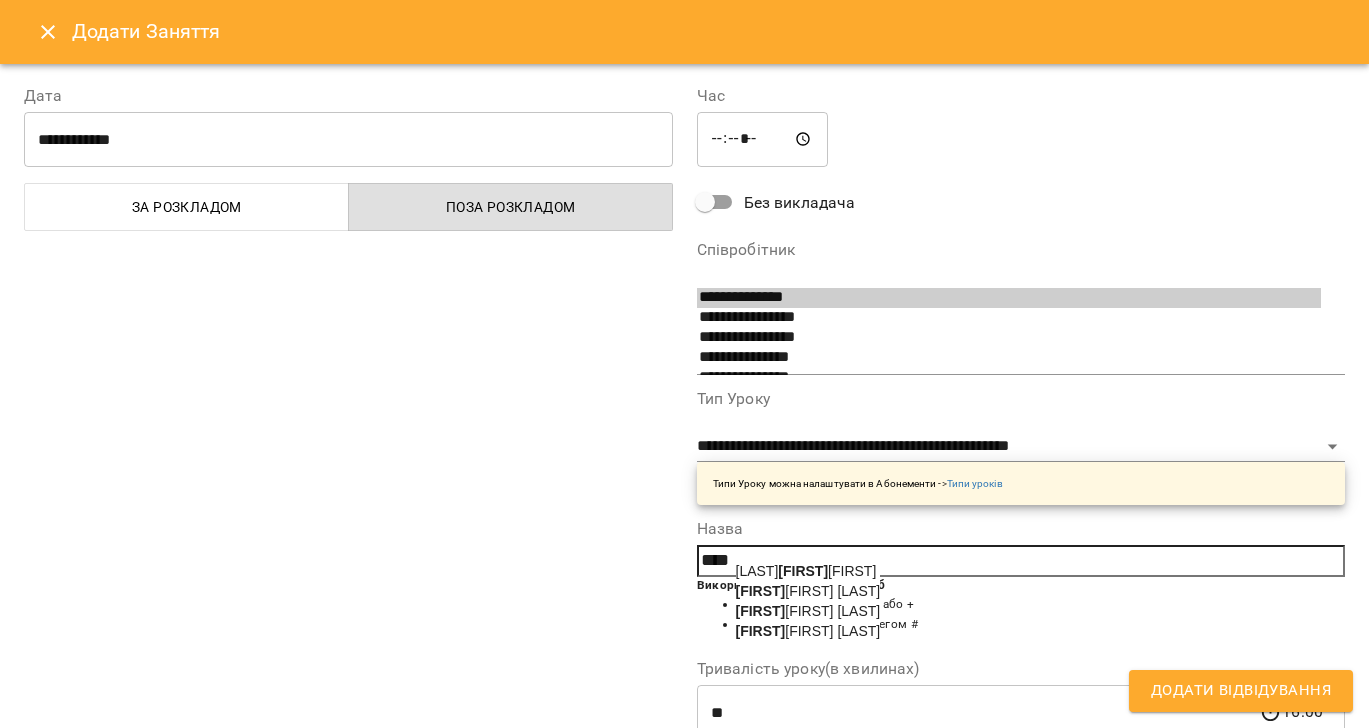 click on "[FIRST] [LAST]" at bounding box center (808, 631) 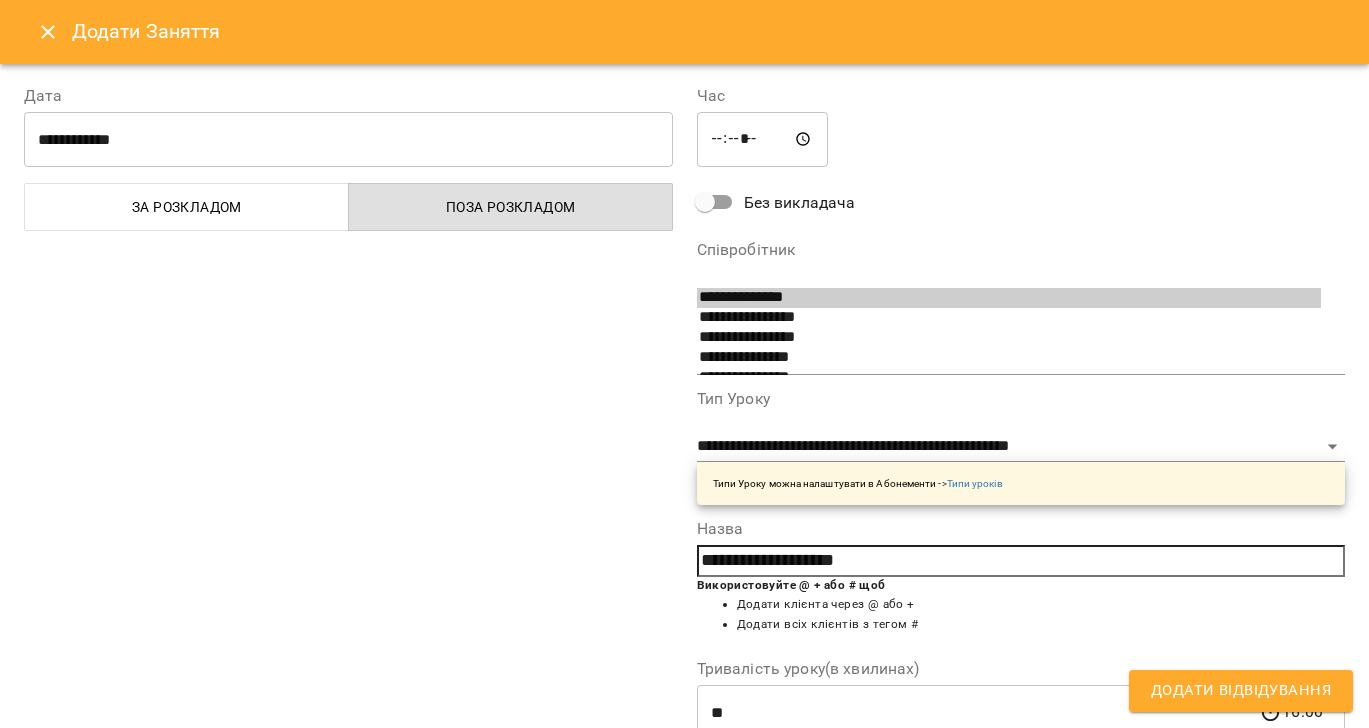 click on "Додати Відвідування" at bounding box center (1241, 691) 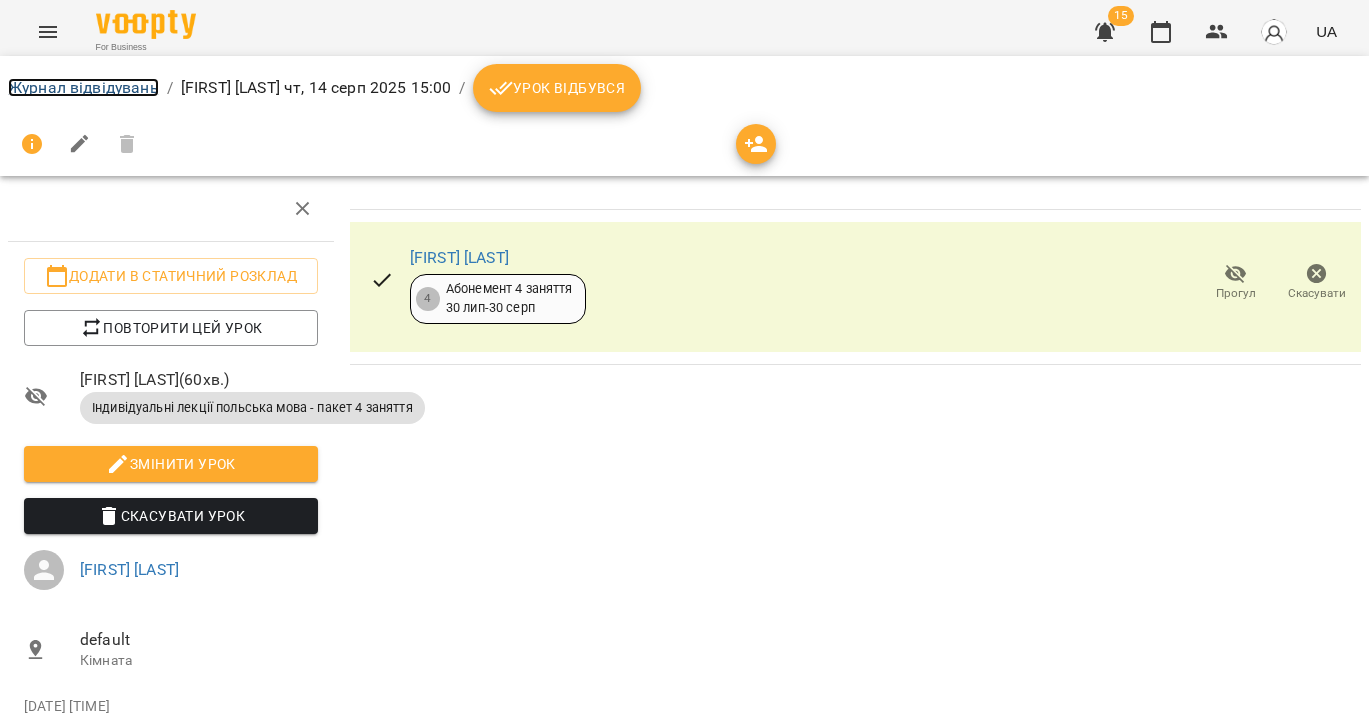 click on "Журнал відвідувань" at bounding box center (83, 87) 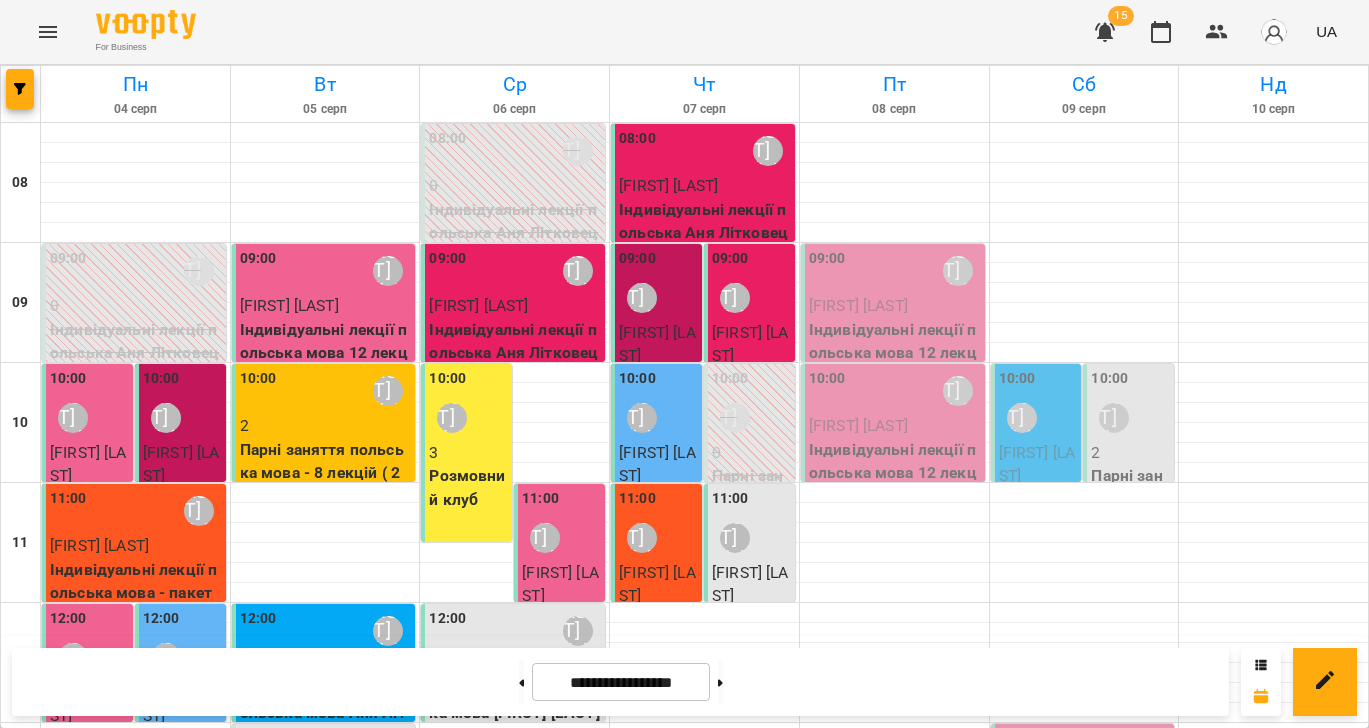 scroll, scrollTop: 925, scrollLeft: 0, axis: vertical 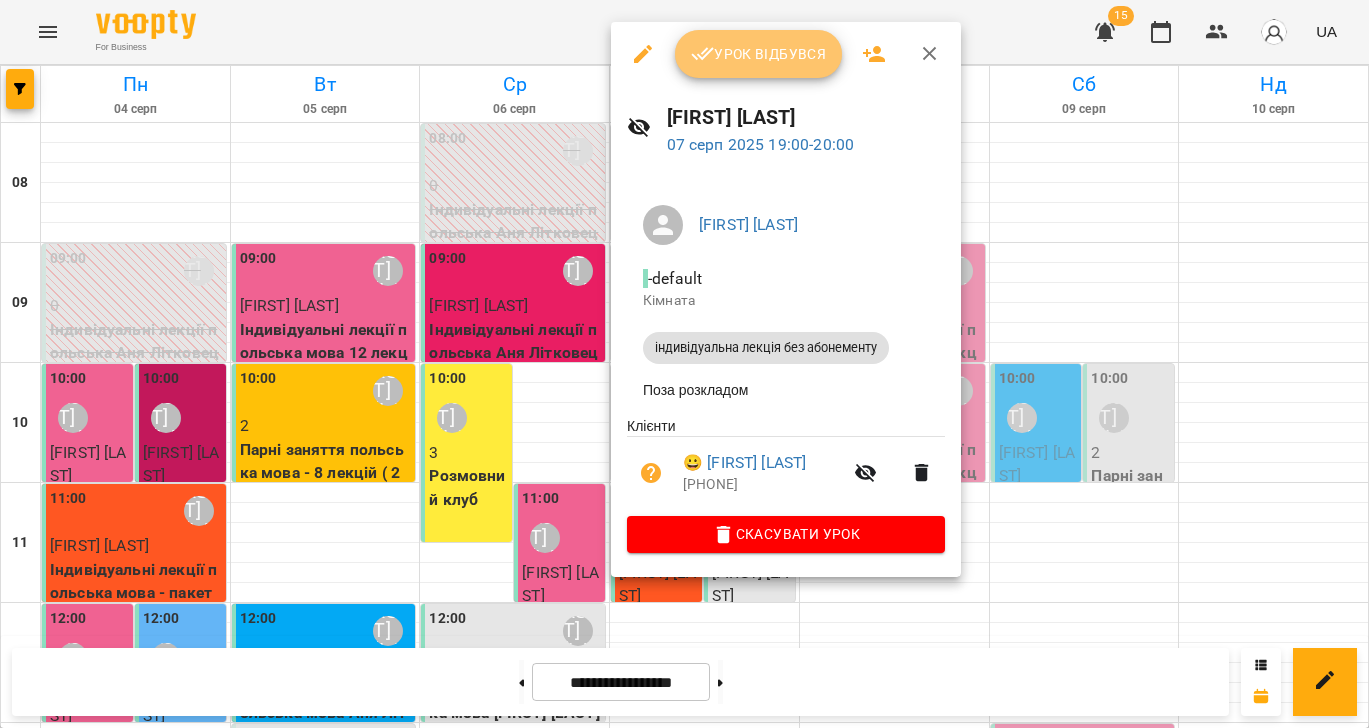 click on "Урок відбувся" at bounding box center [759, 54] 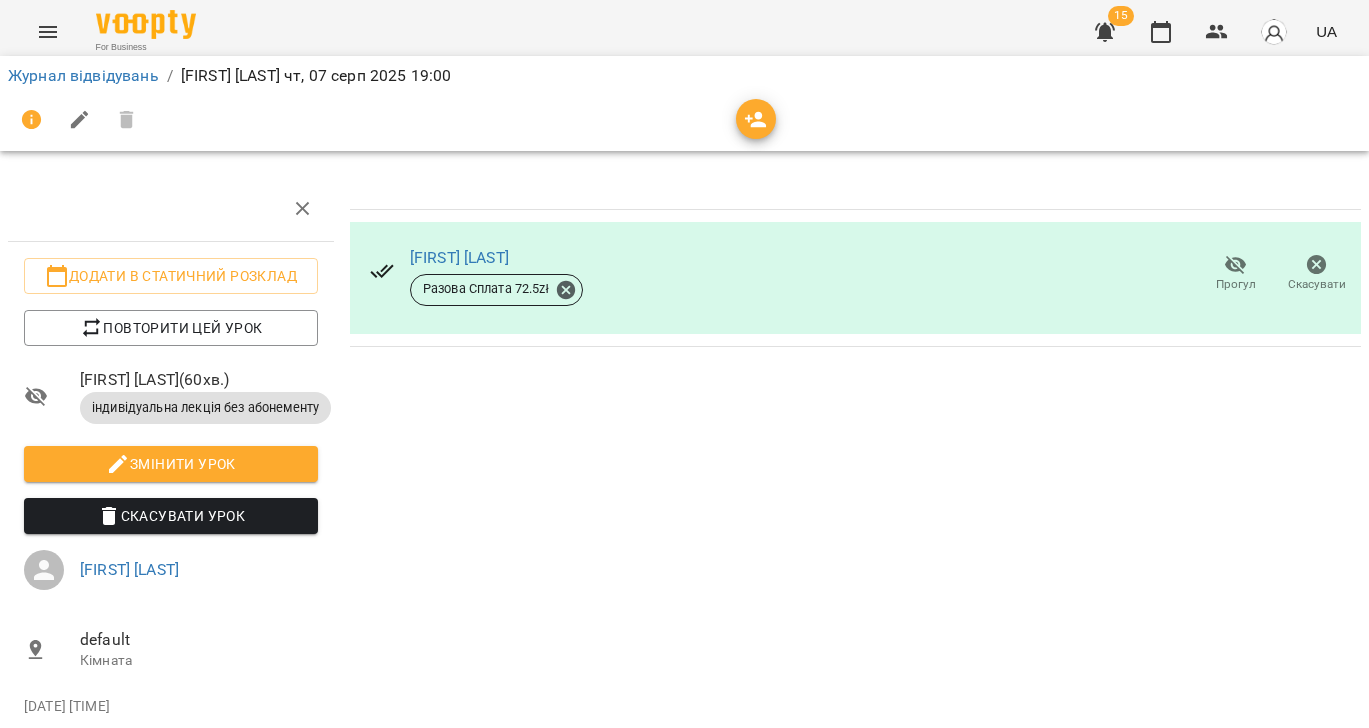click on "Прогул" at bounding box center [1236, 284] 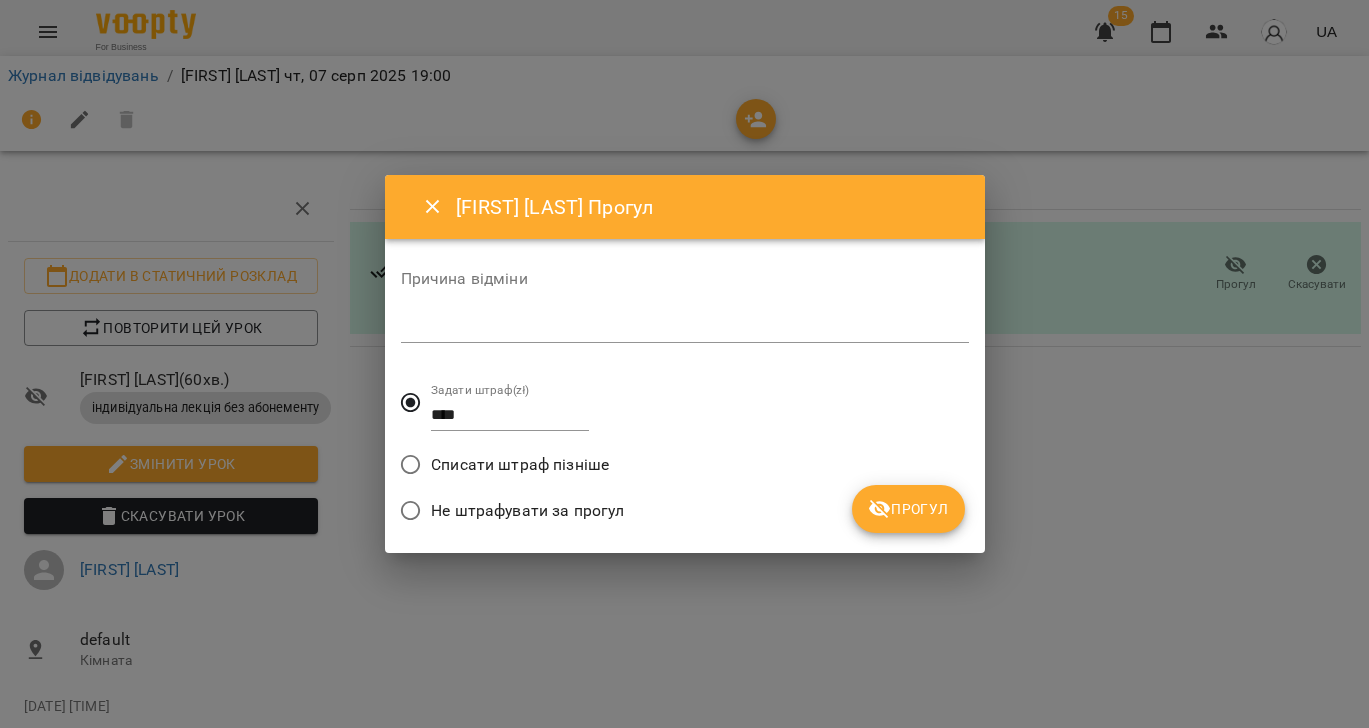 click on "*" at bounding box center [685, 327] 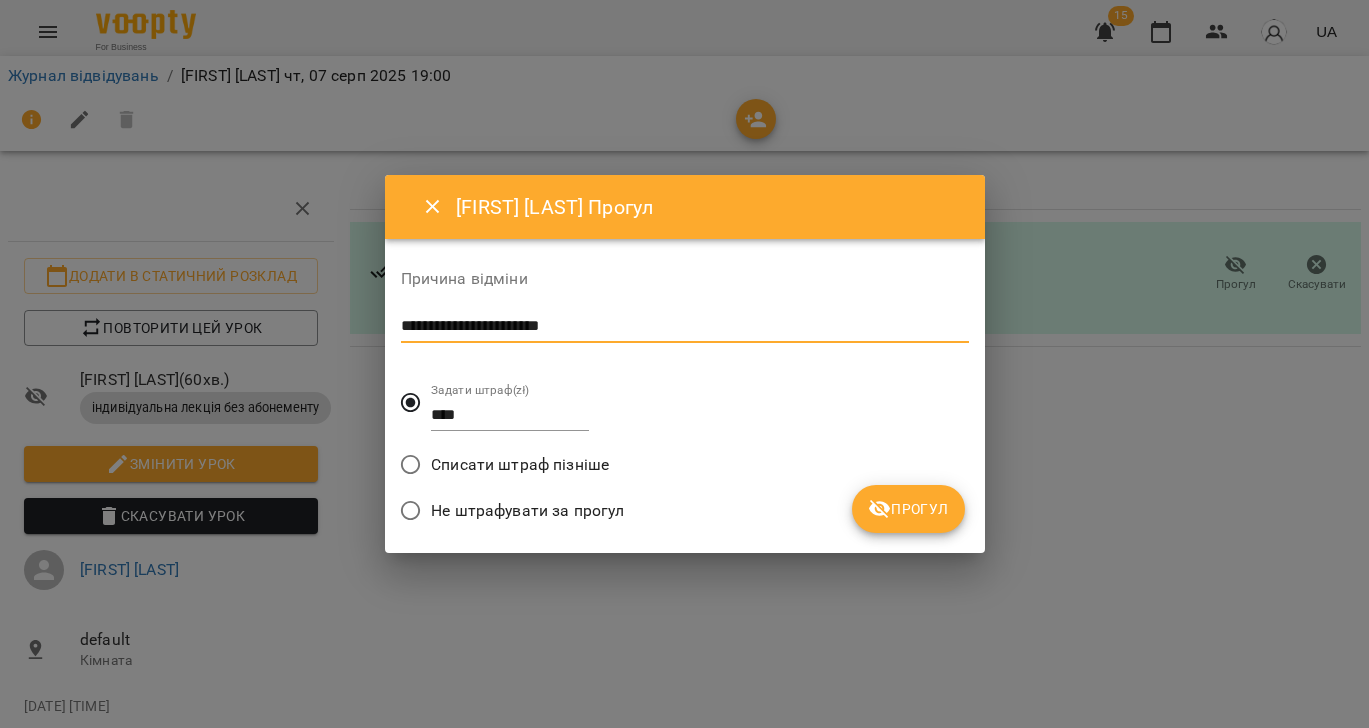 type on "**********" 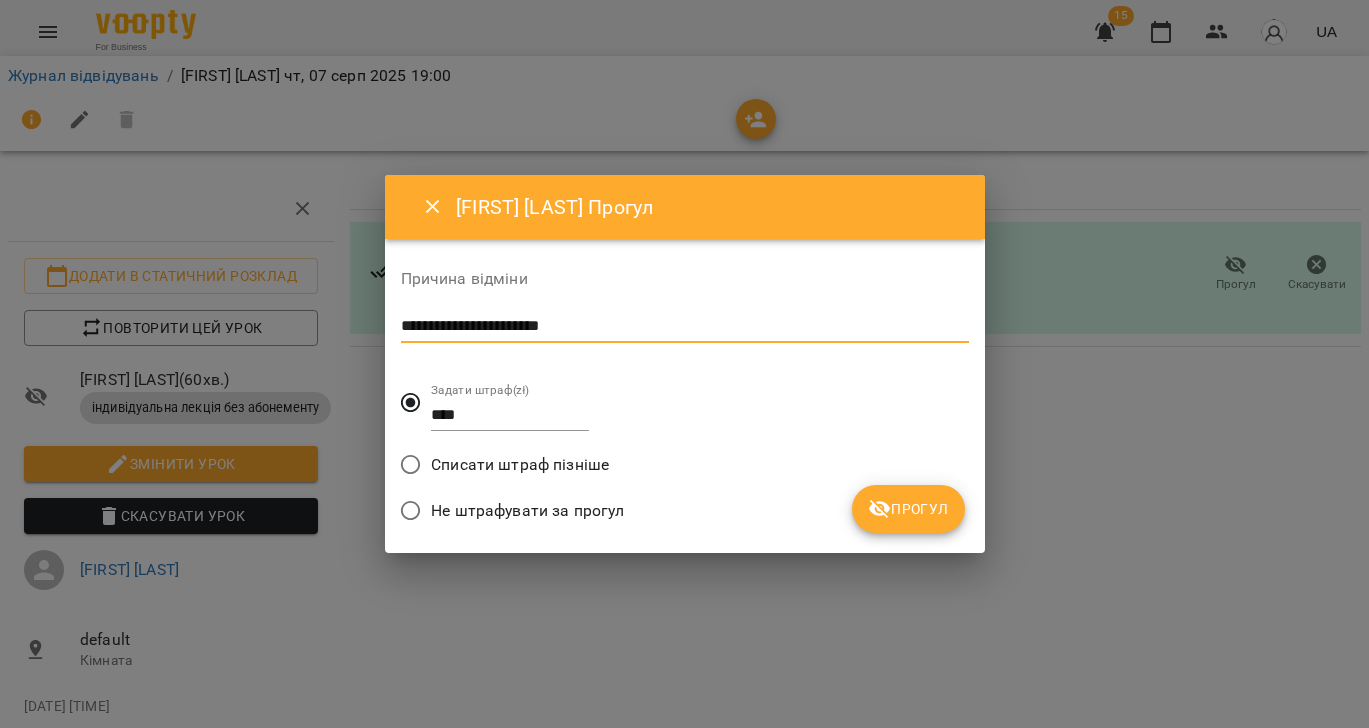 click on "Прогул" at bounding box center [908, 509] 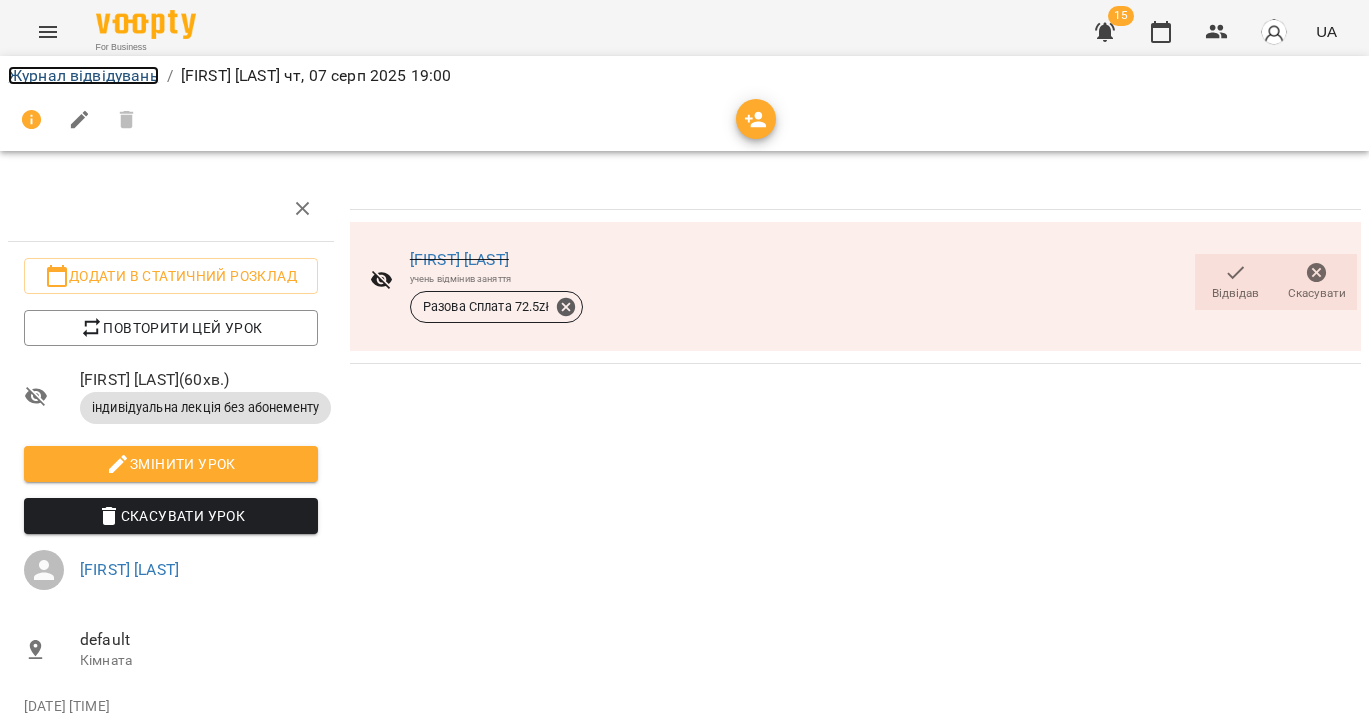 click on "Журнал відвідувань" at bounding box center (83, 75) 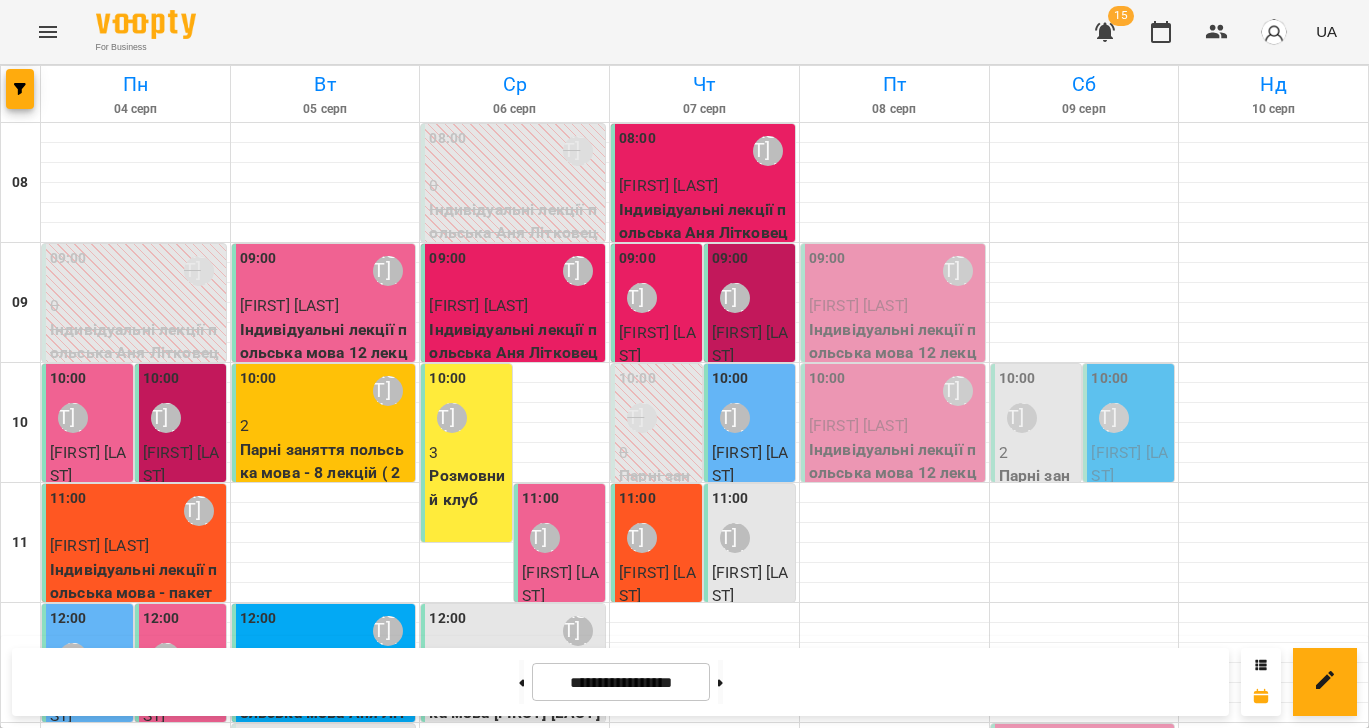 scroll, scrollTop: 289, scrollLeft: 0, axis: vertical 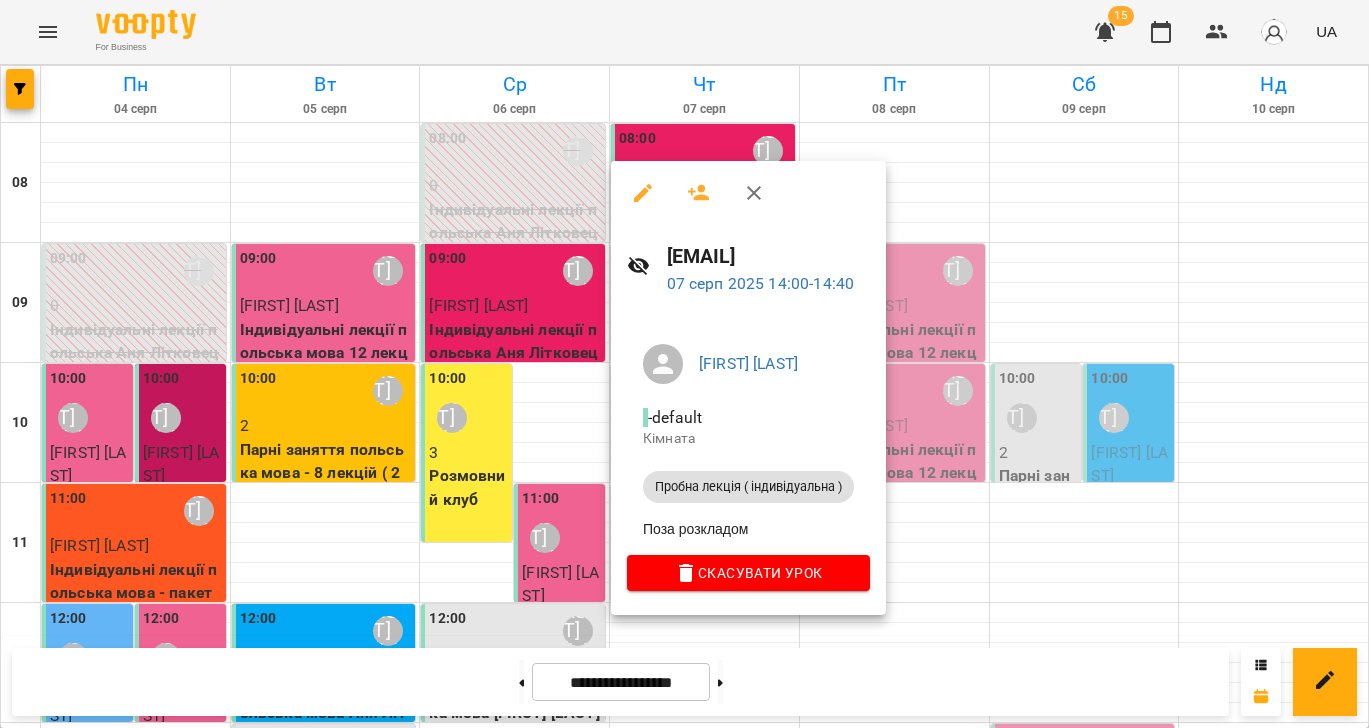 click at bounding box center (684, 364) 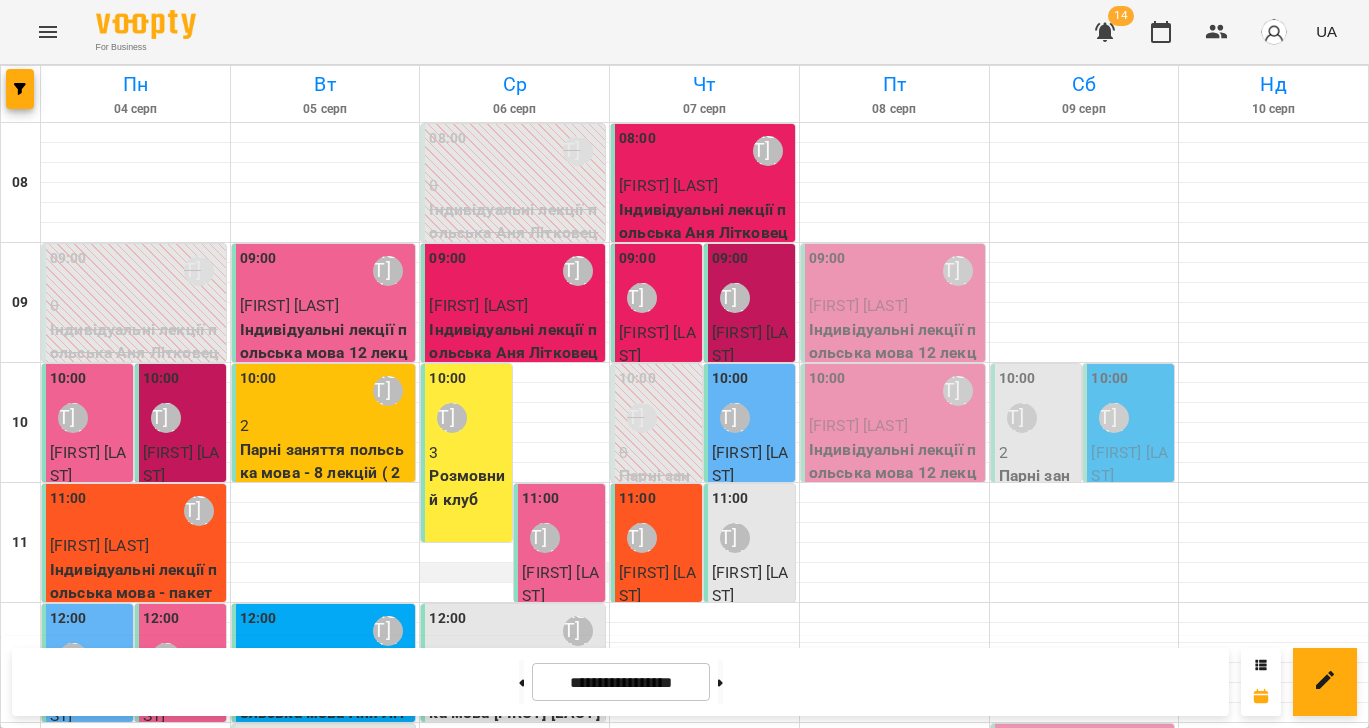 scroll, scrollTop: 3, scrollLeft: 0, axis: vertical 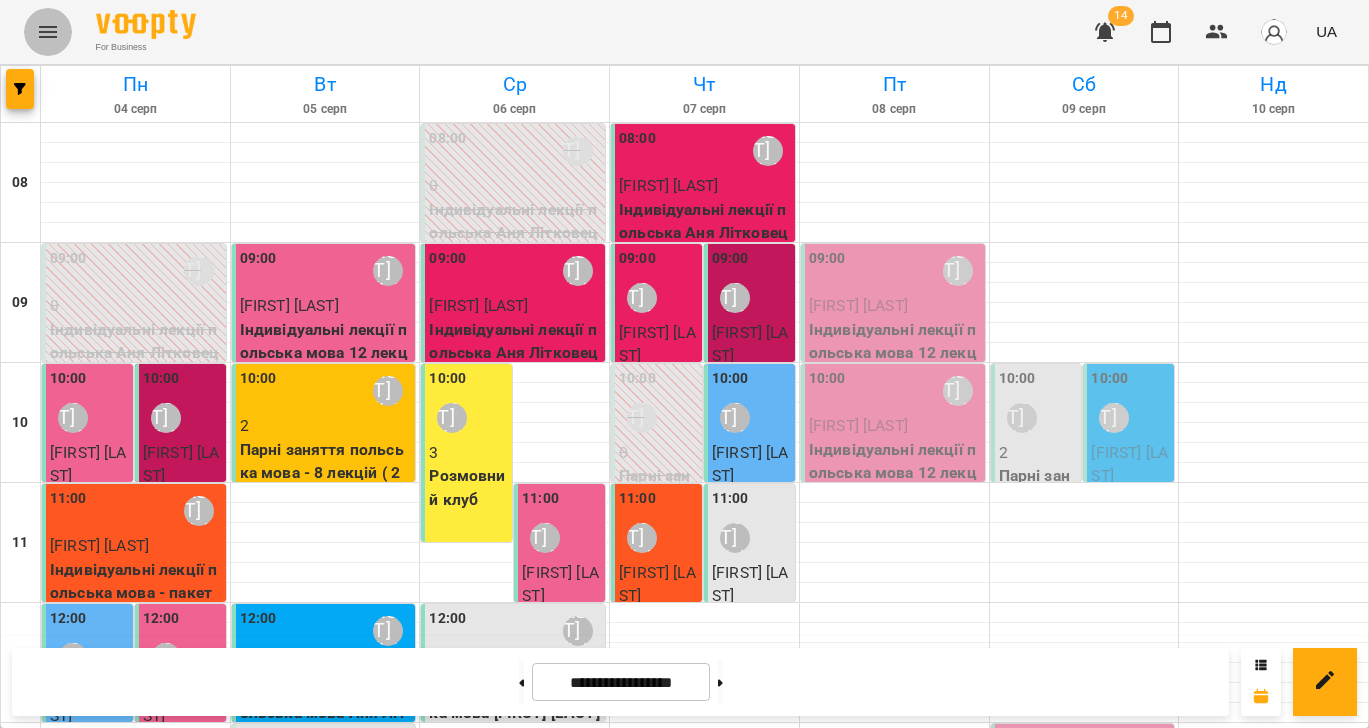 click 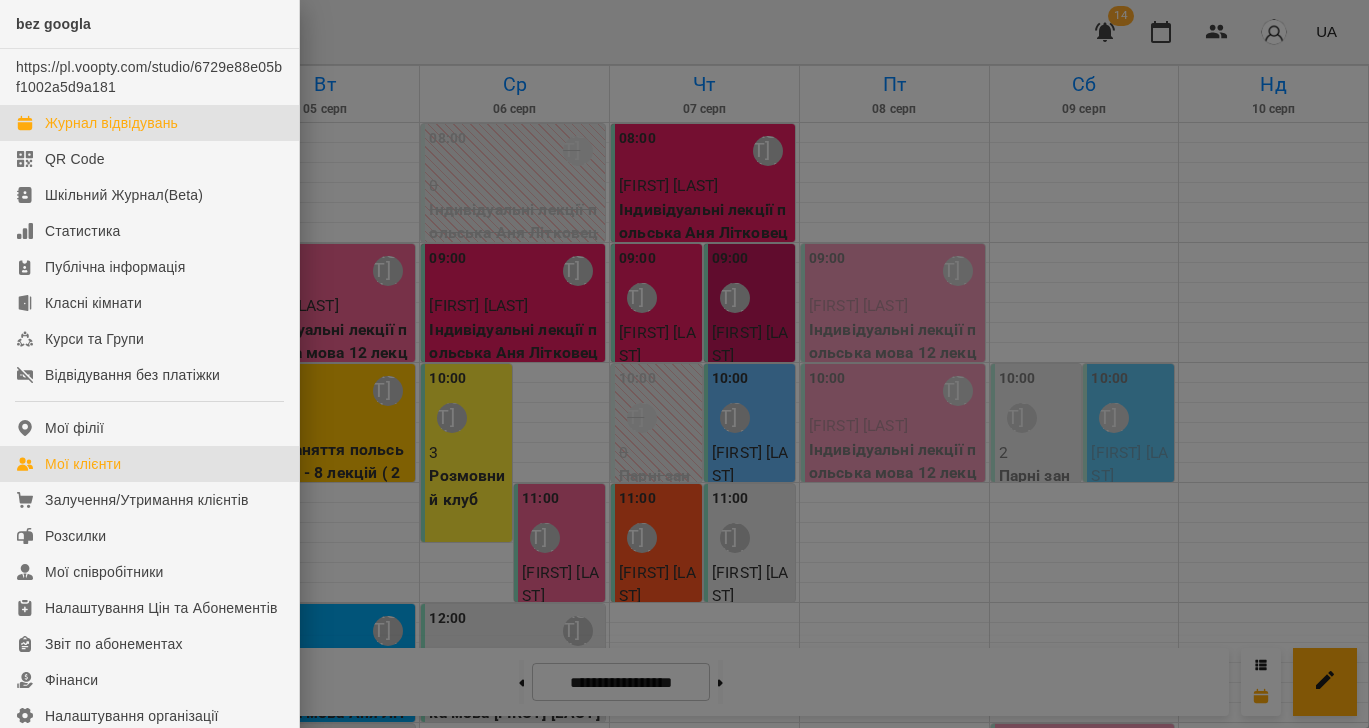 click on "Мої клієнти" at bounding box center [149, 464] 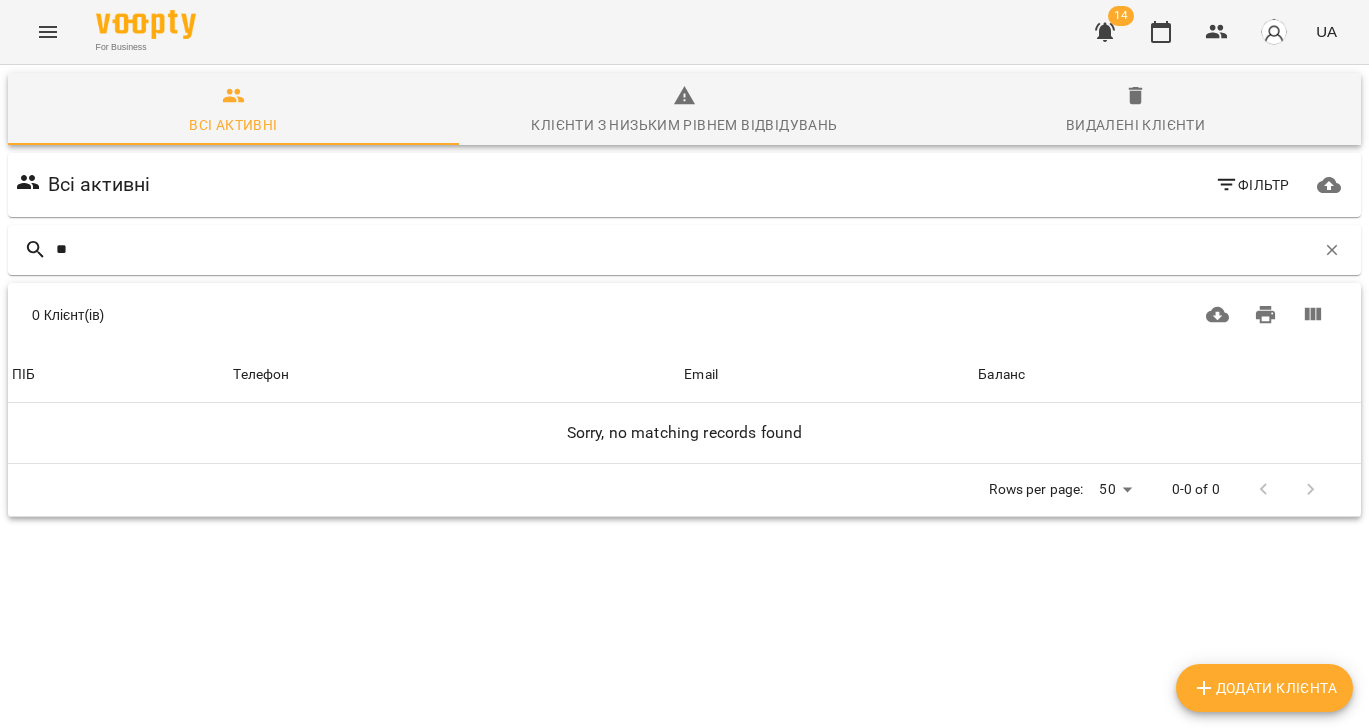 type on "*" 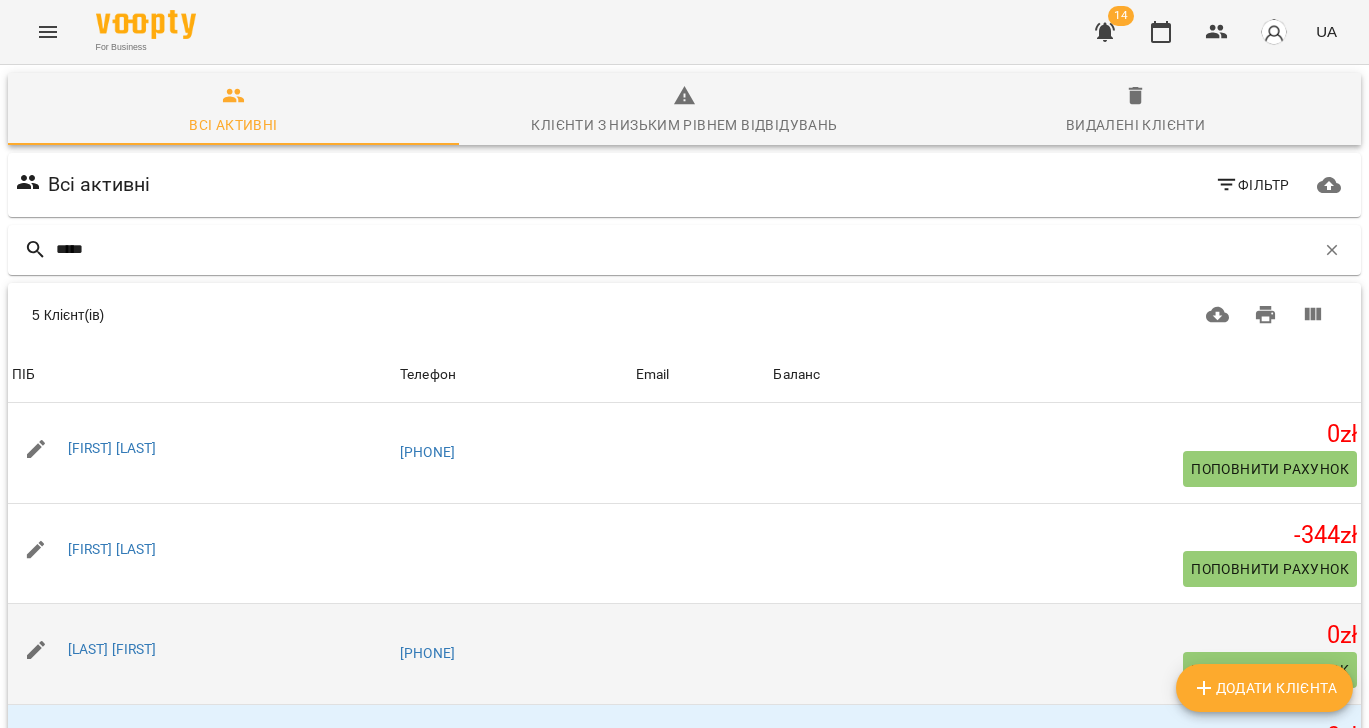 scroll, scrollTop: 60, scrollLeft: 0, axis: vertical 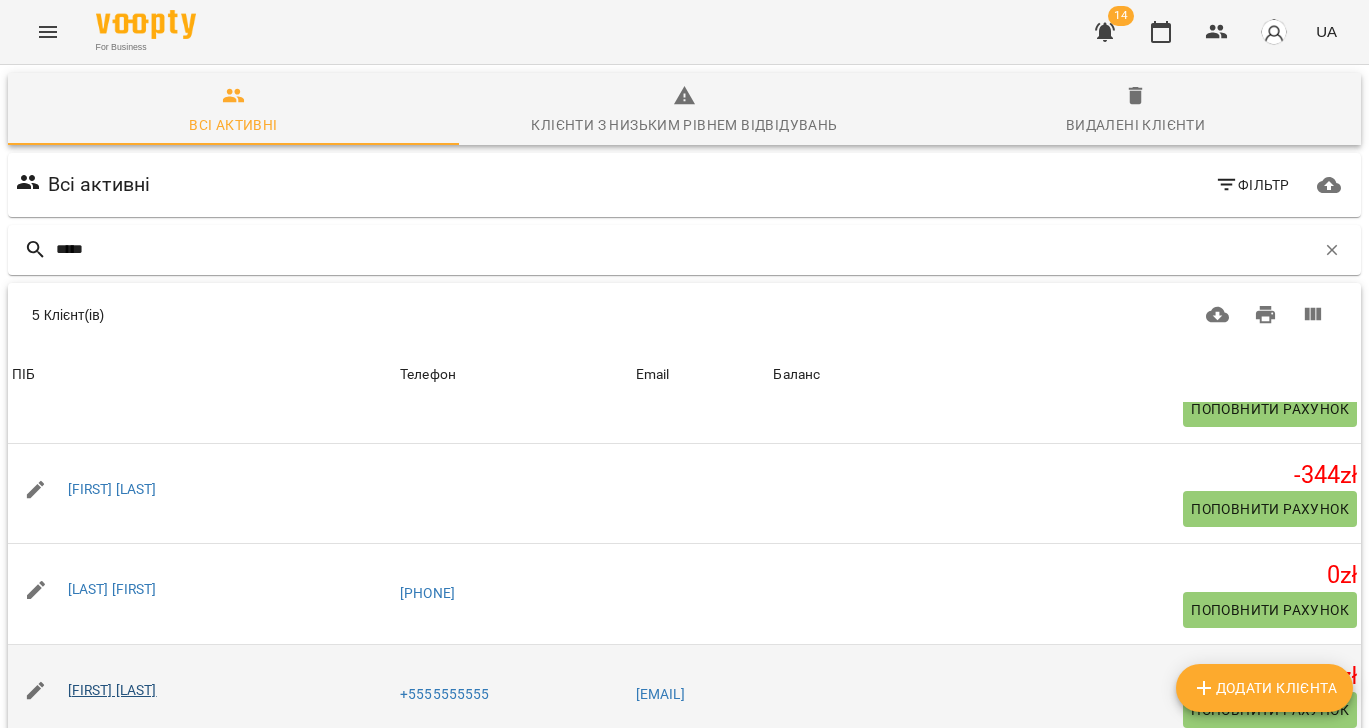 type on "*****" 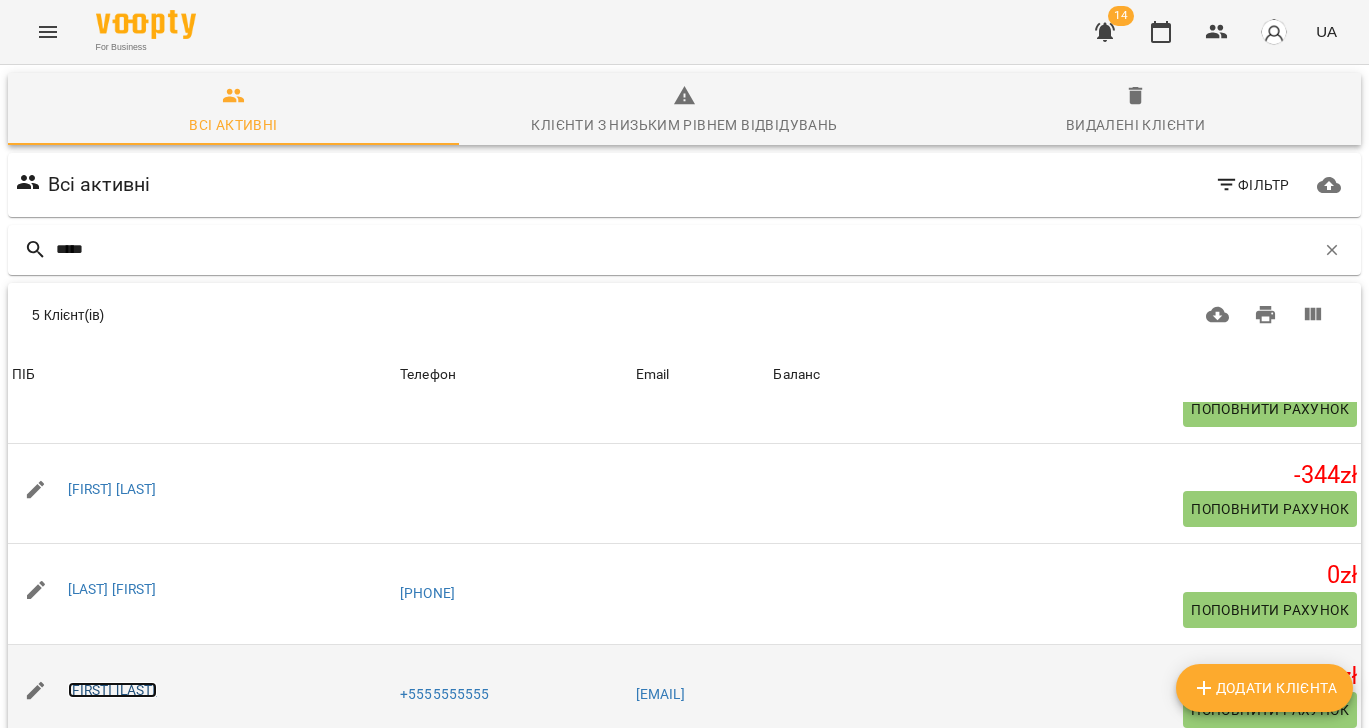 click on "[FIRST] [LAST]" at bounding box center (112, 690) 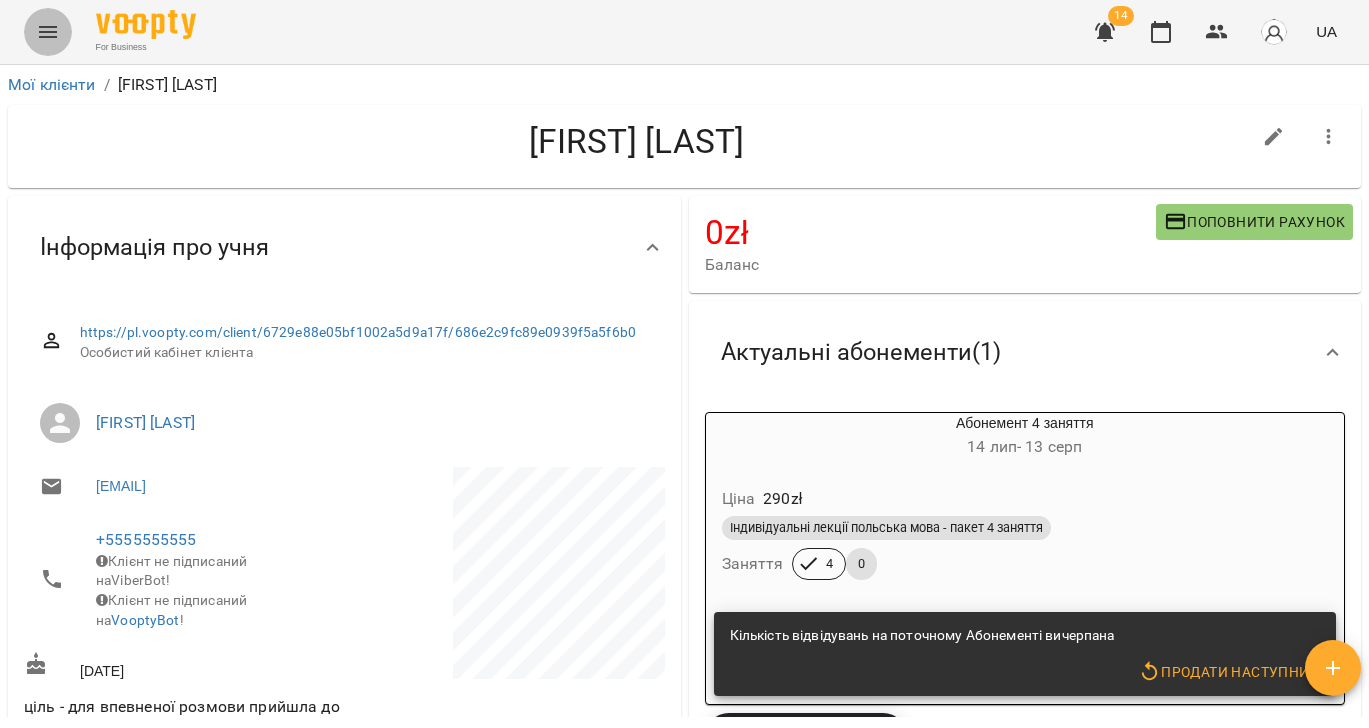 click at bounding box center [48, 32] 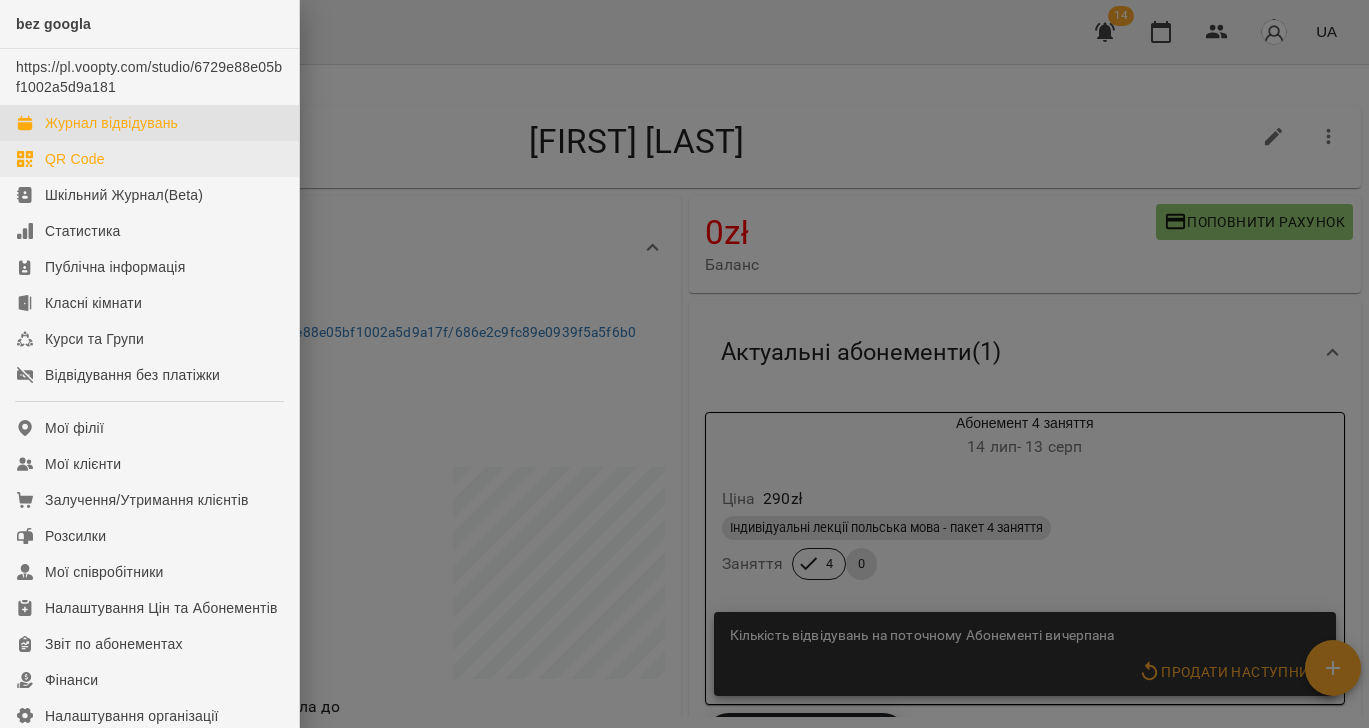 drag, startPoint x: 81, startPoint y: 119, endPoint x: 220, endPoint y: 142, distance: 140.89003 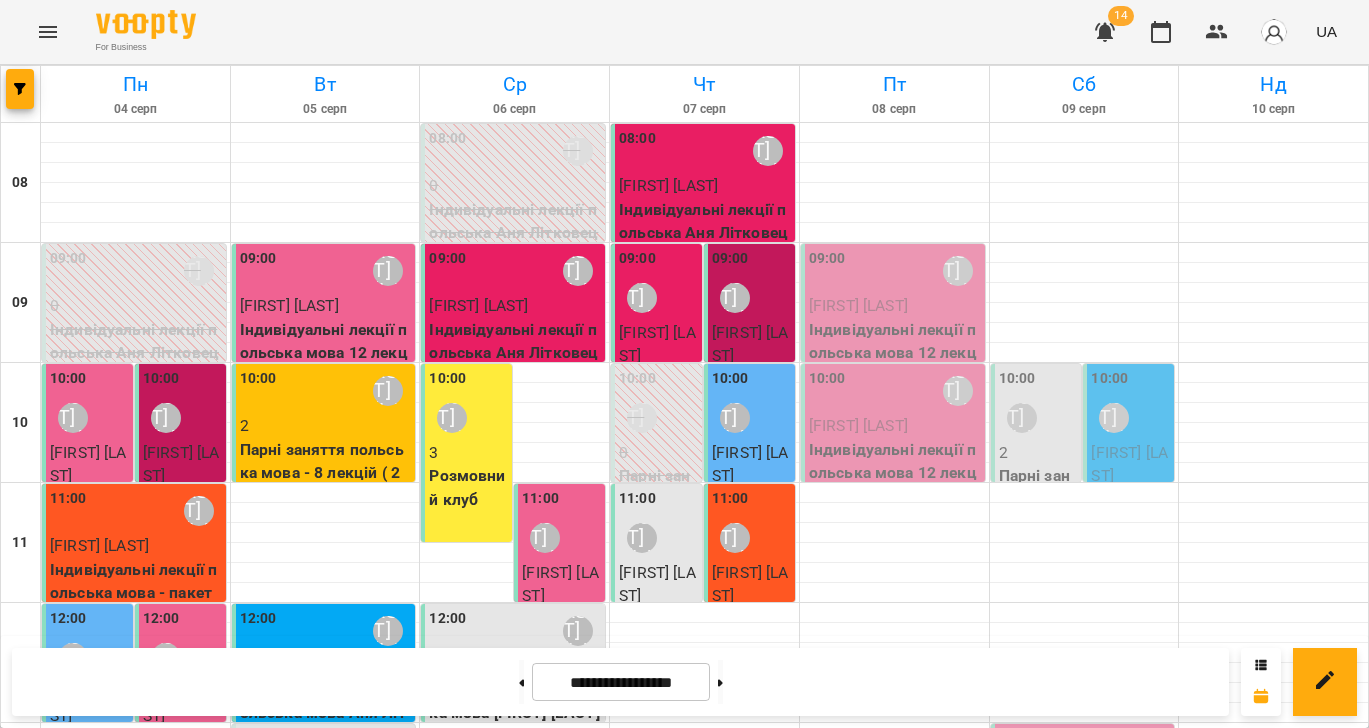 click 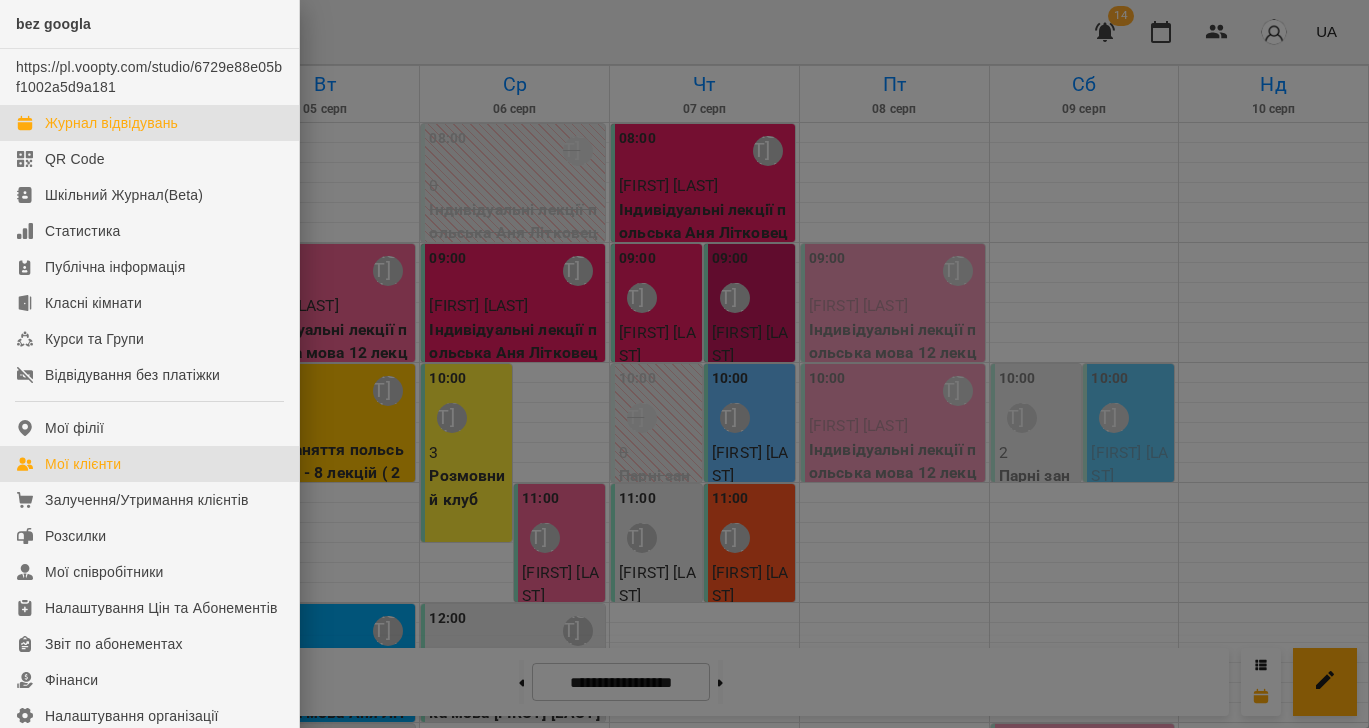 click on "Мої клієнти" at bounding box center [83, 464] 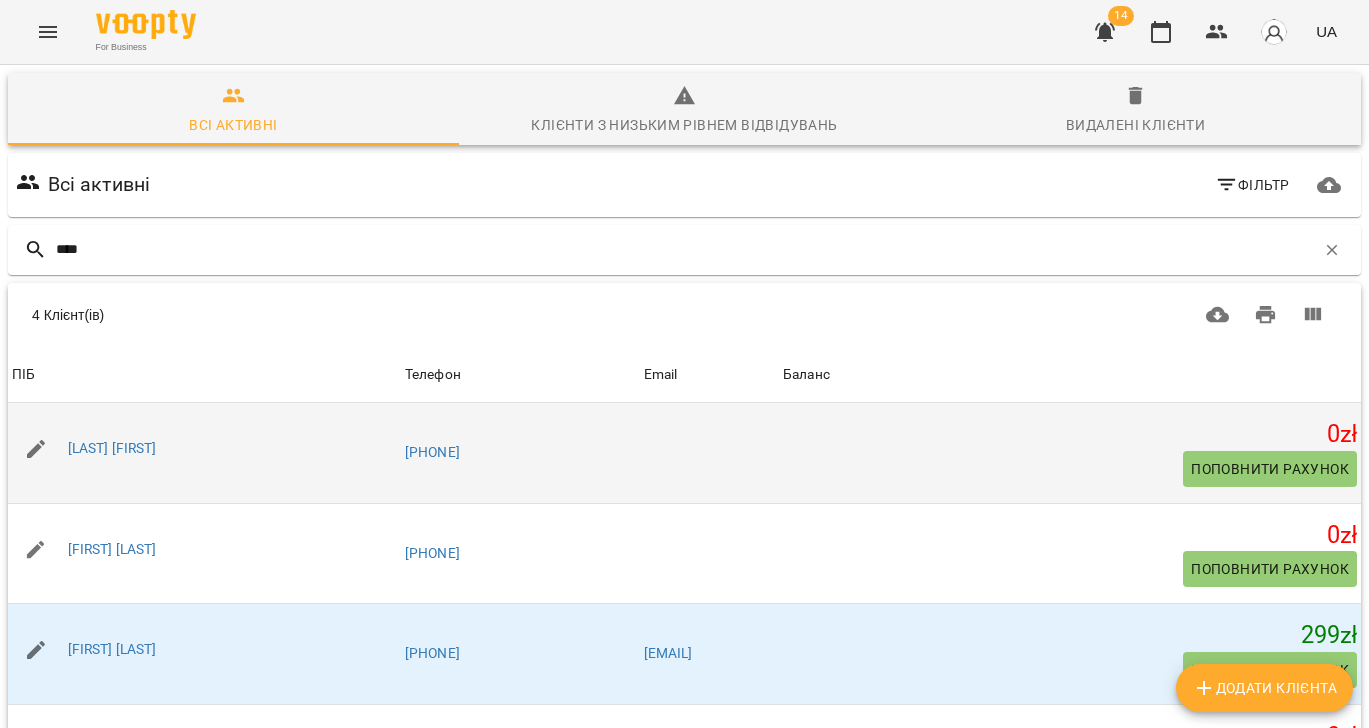 scroll, scrollTop: 0, scrollLeft: 0, axis: both 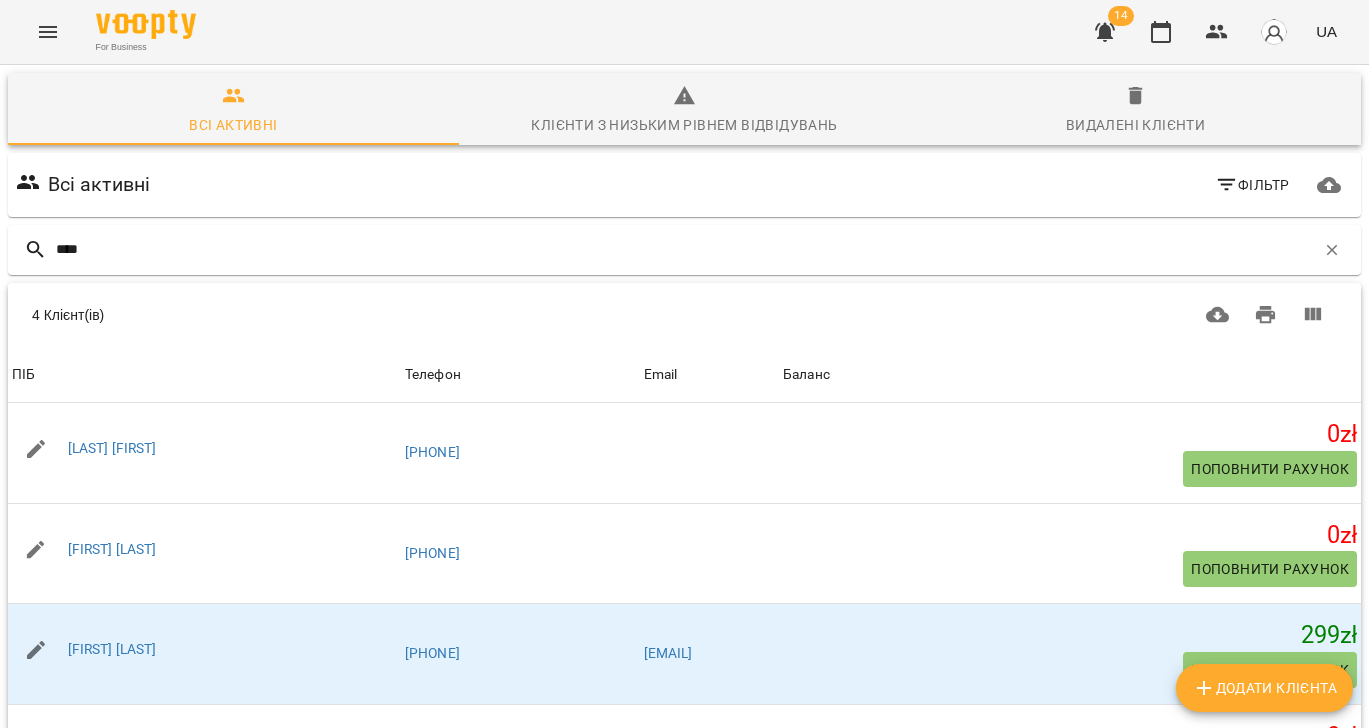 type on "****" 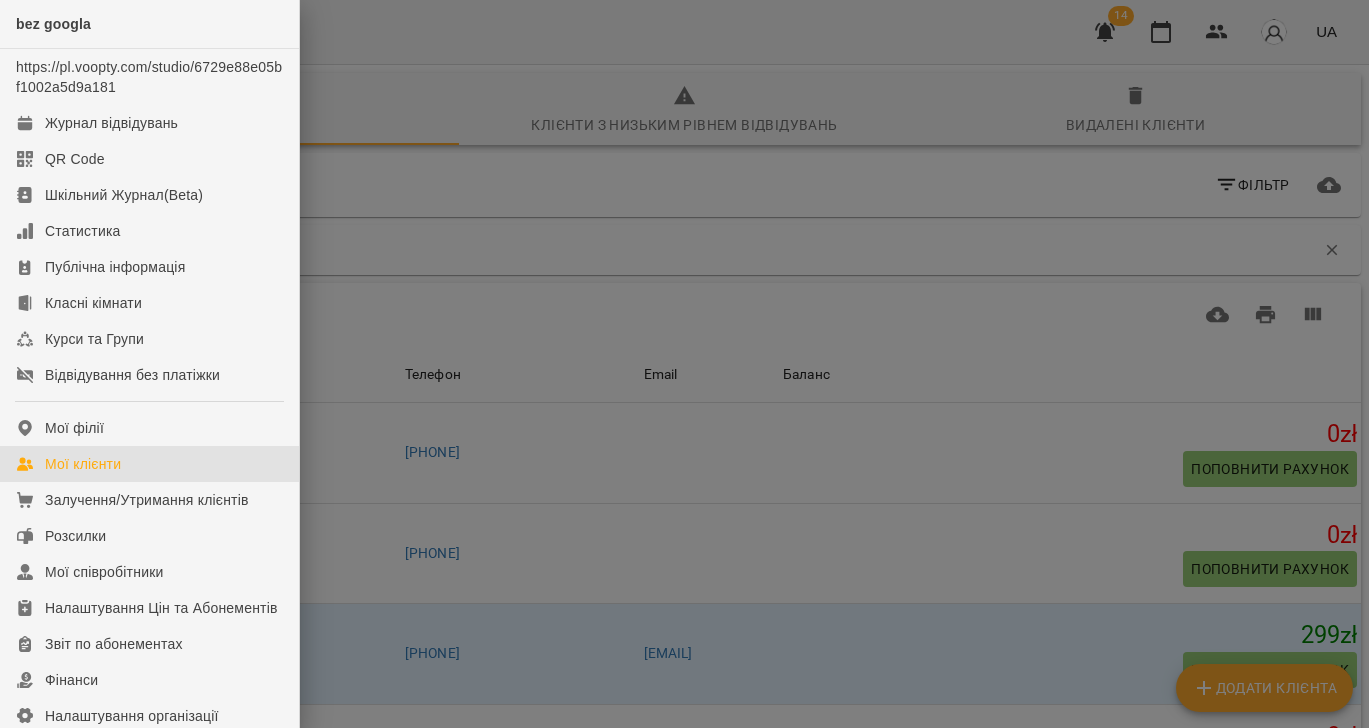 drag, startPoint x: 1013, startPoint y: 516, endPoint x: 1044, endPoint y: 553, distance: 48.270073 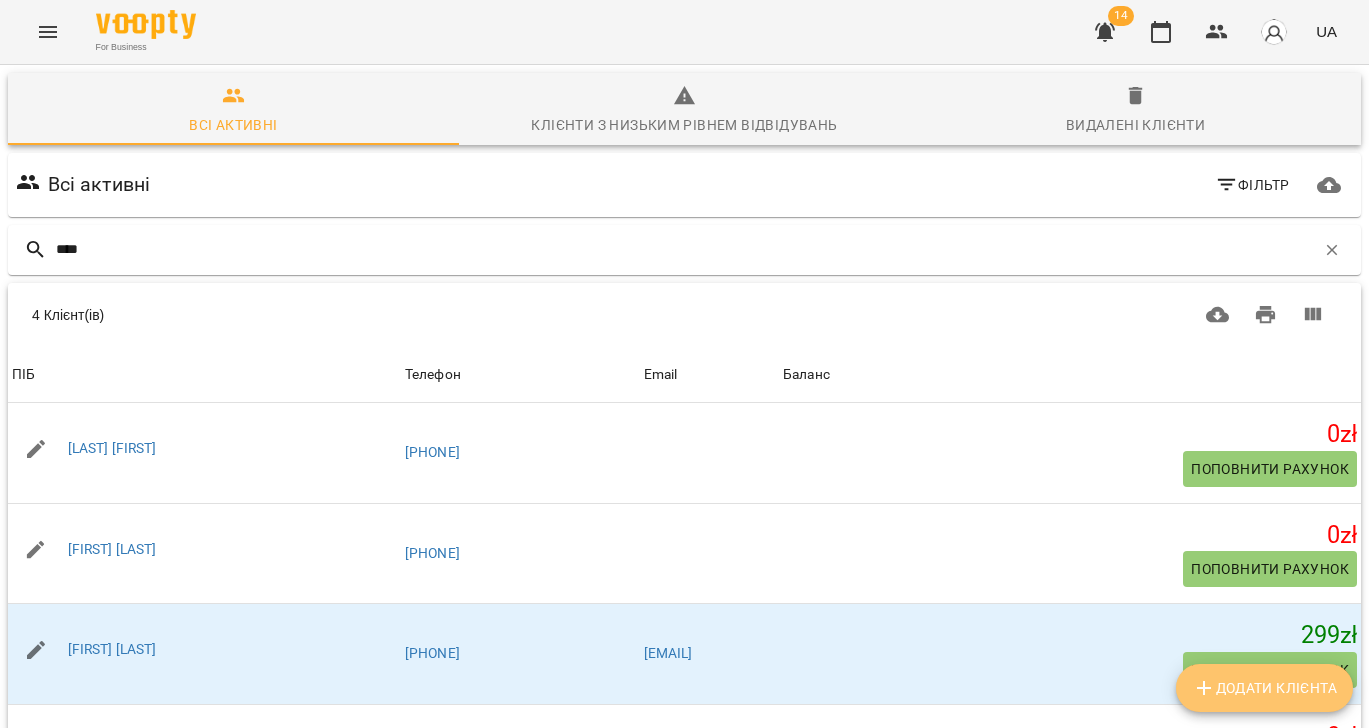 click 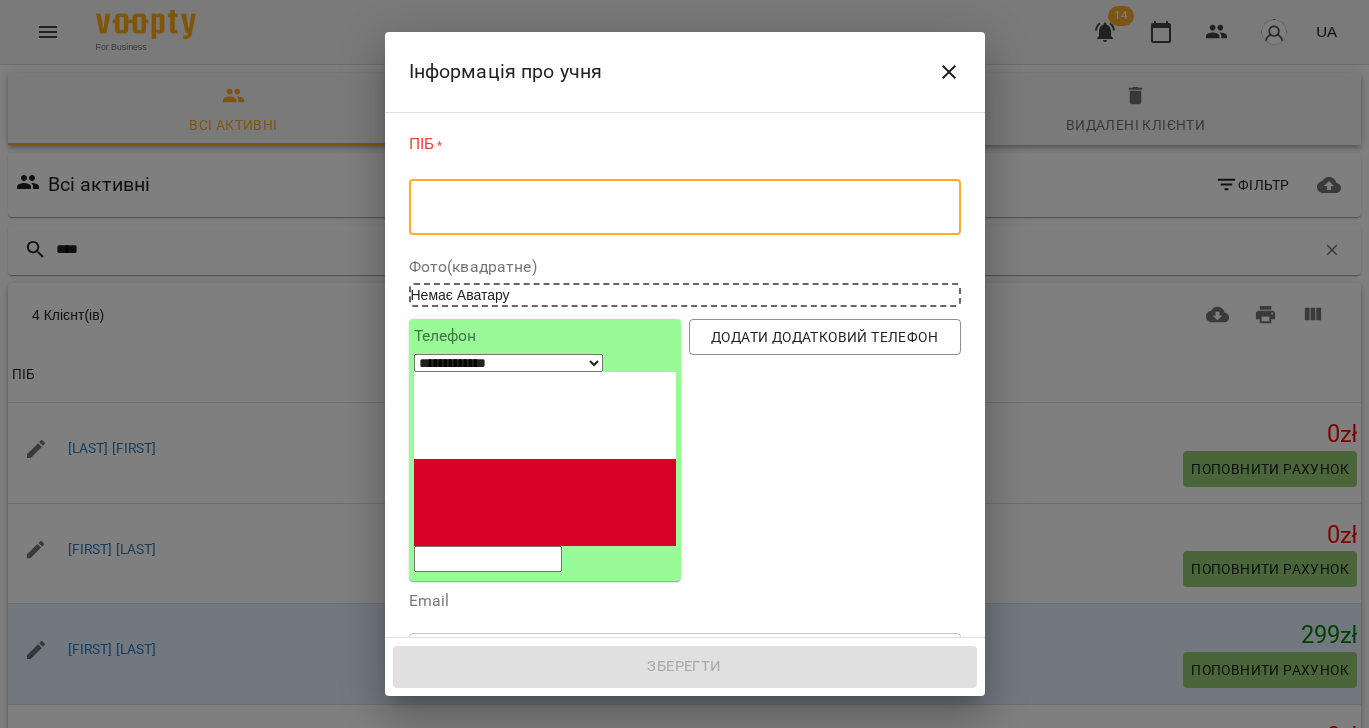 click at bounding box center (685, 207) 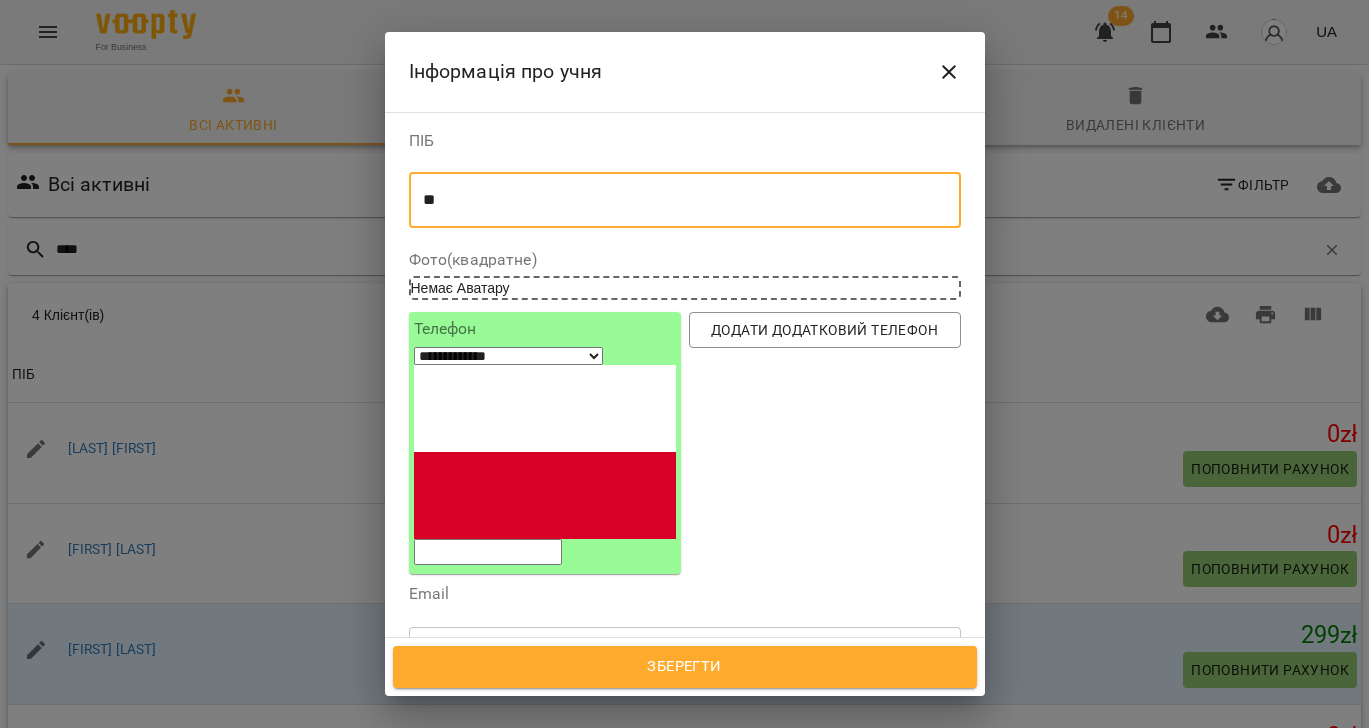 type on "*" 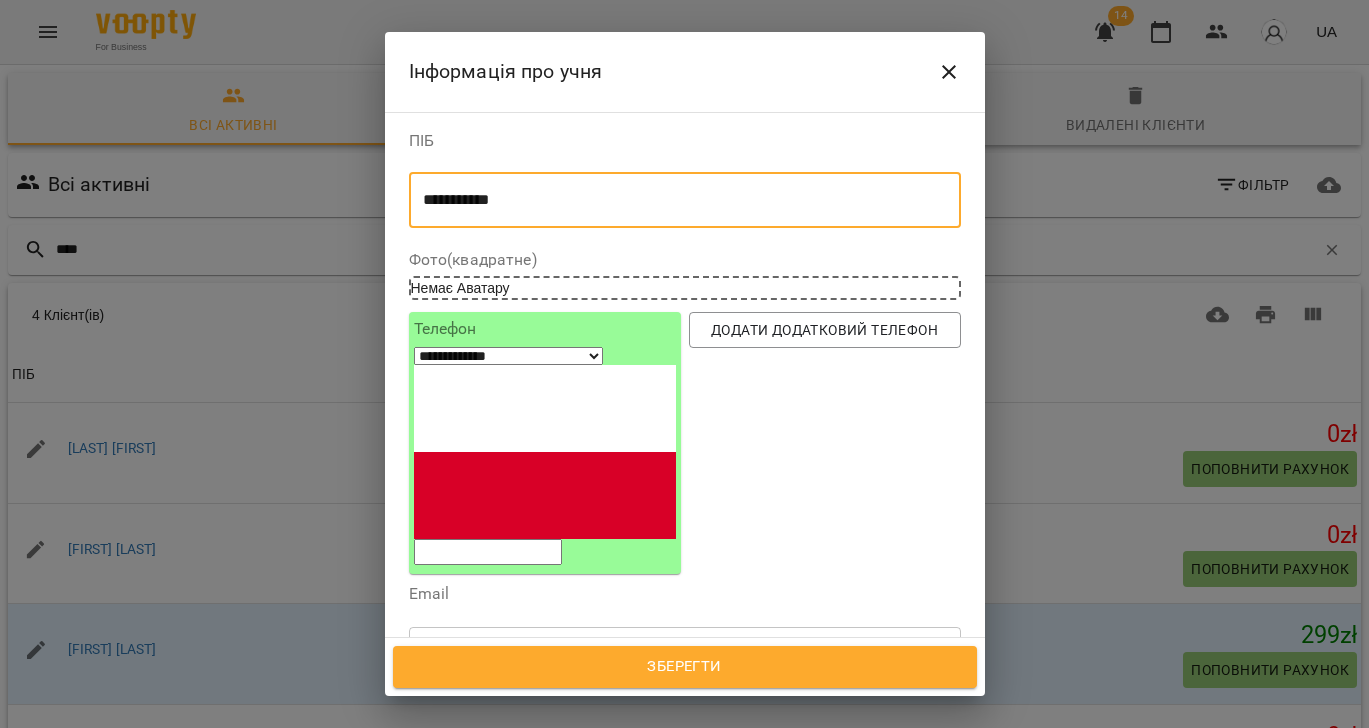 type on "**********" 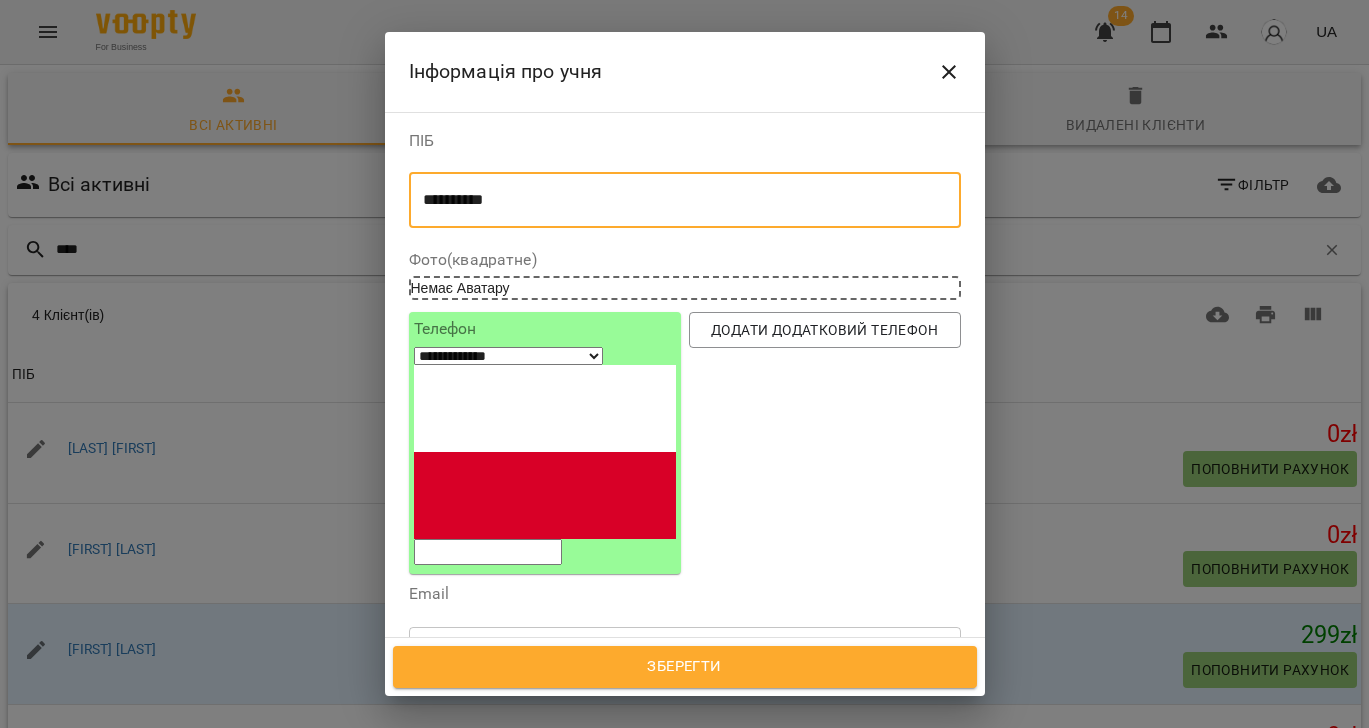 click at bounding box center [488, 552] 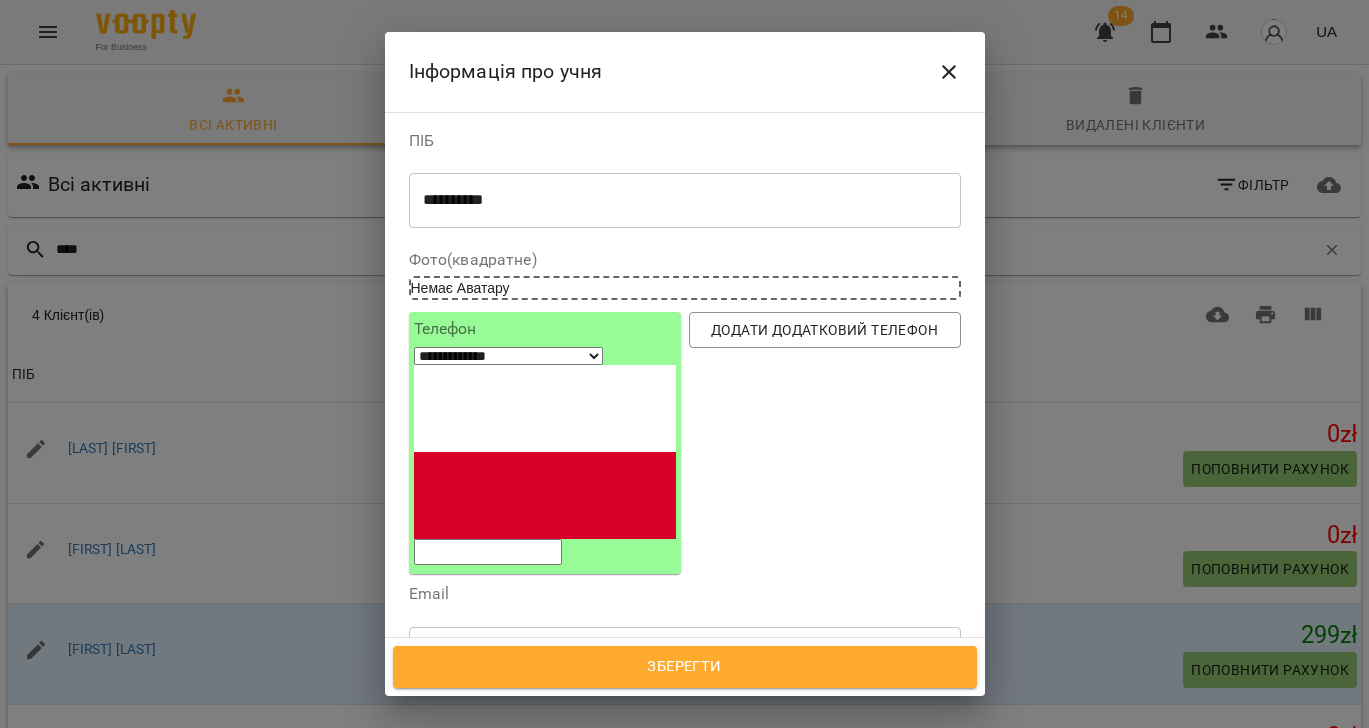 scroll, scrollTop: 4, scrollLeft: 0, axis: vertical 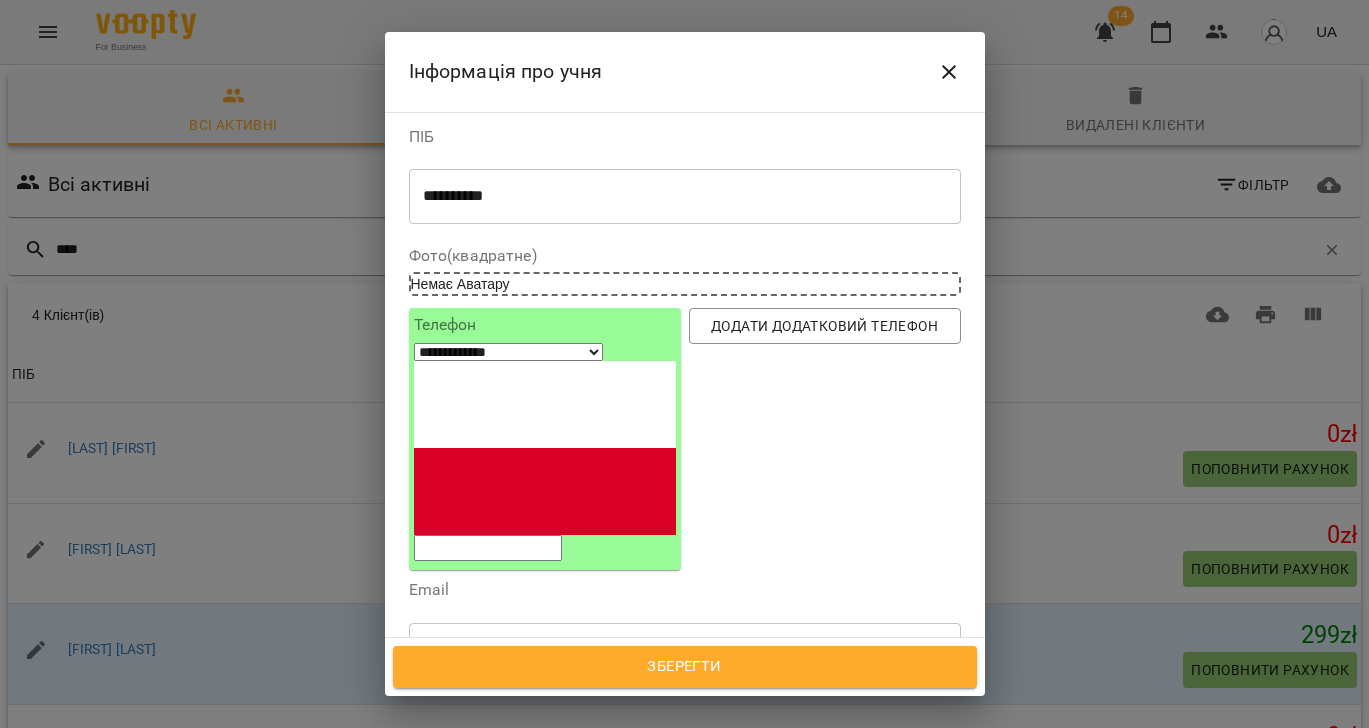 click on "Email ​" at bounding box center [685, 633] 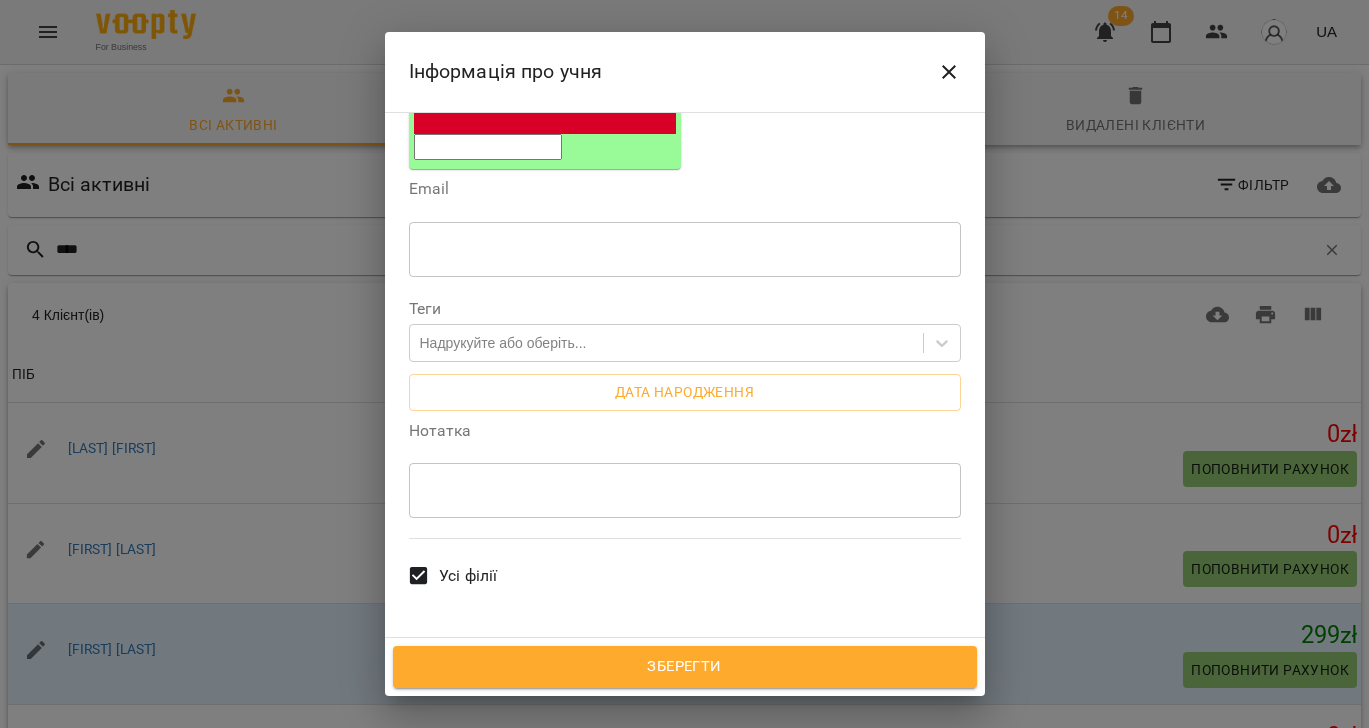 scroll, scrollTop: 414, scrollLeft: 0, axis: vertical 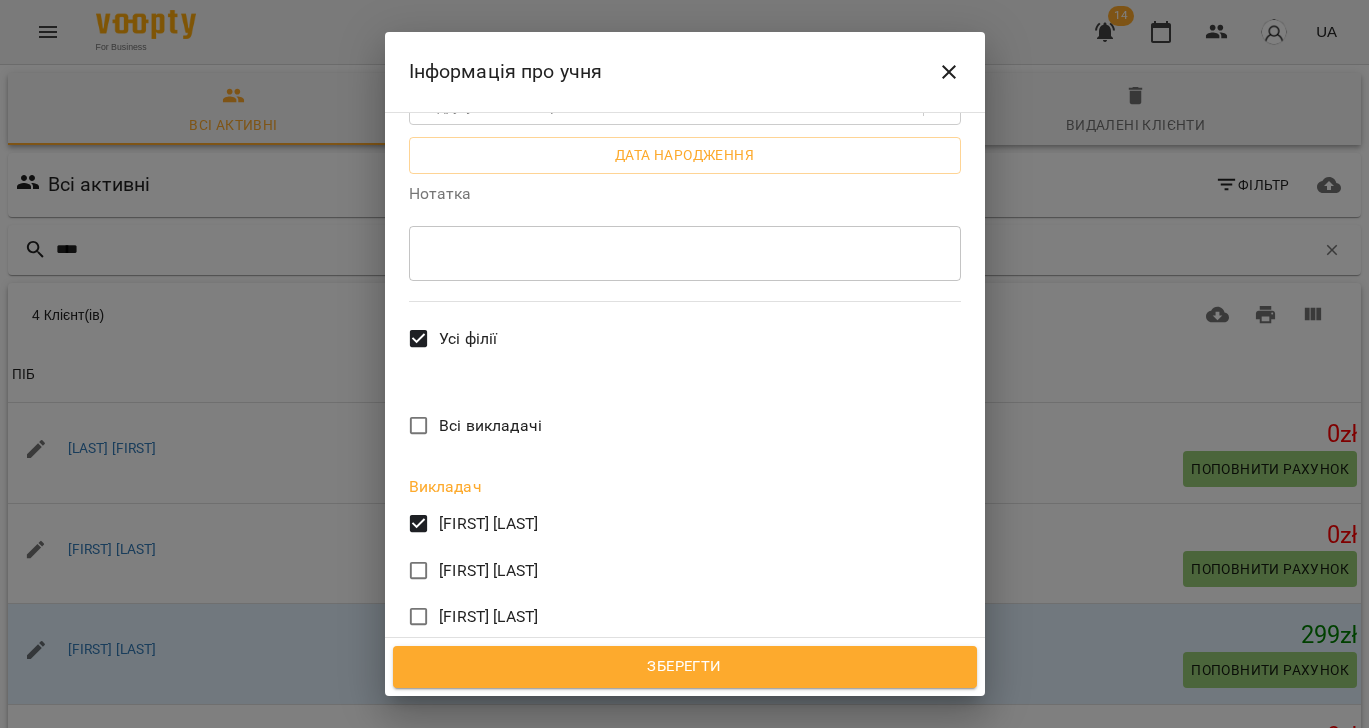 click on "Зберегти" at bounding box center [685, 667] 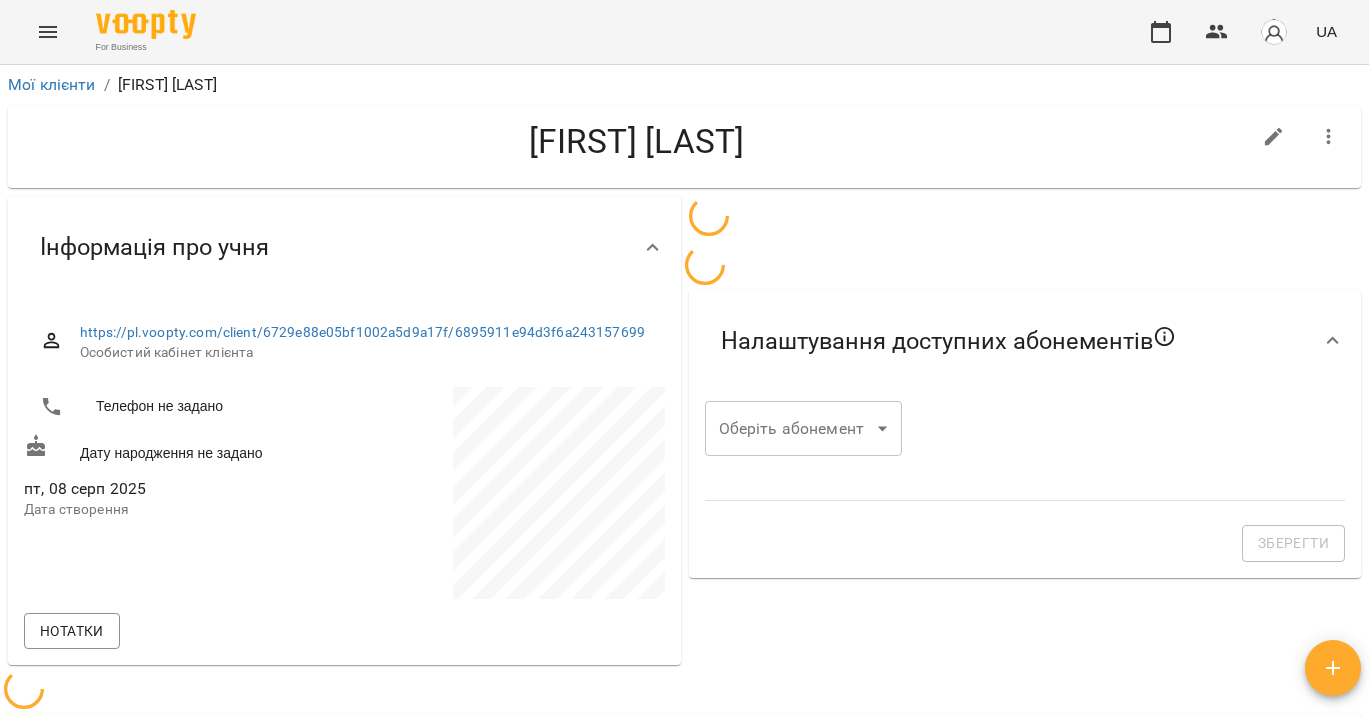 scroll, scrollTop: 0, scrollLeft: 0, axis: both 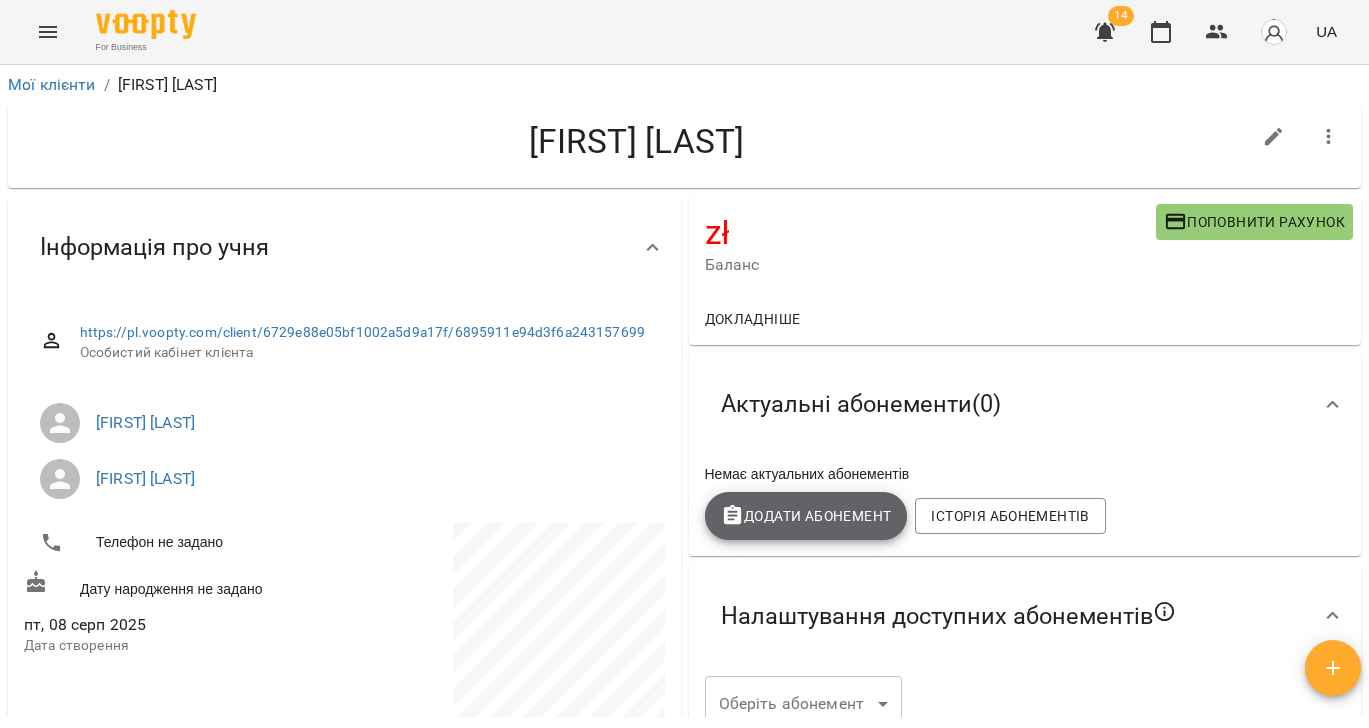 click on "Додати Абонемент" at bounding box center [806, 516] 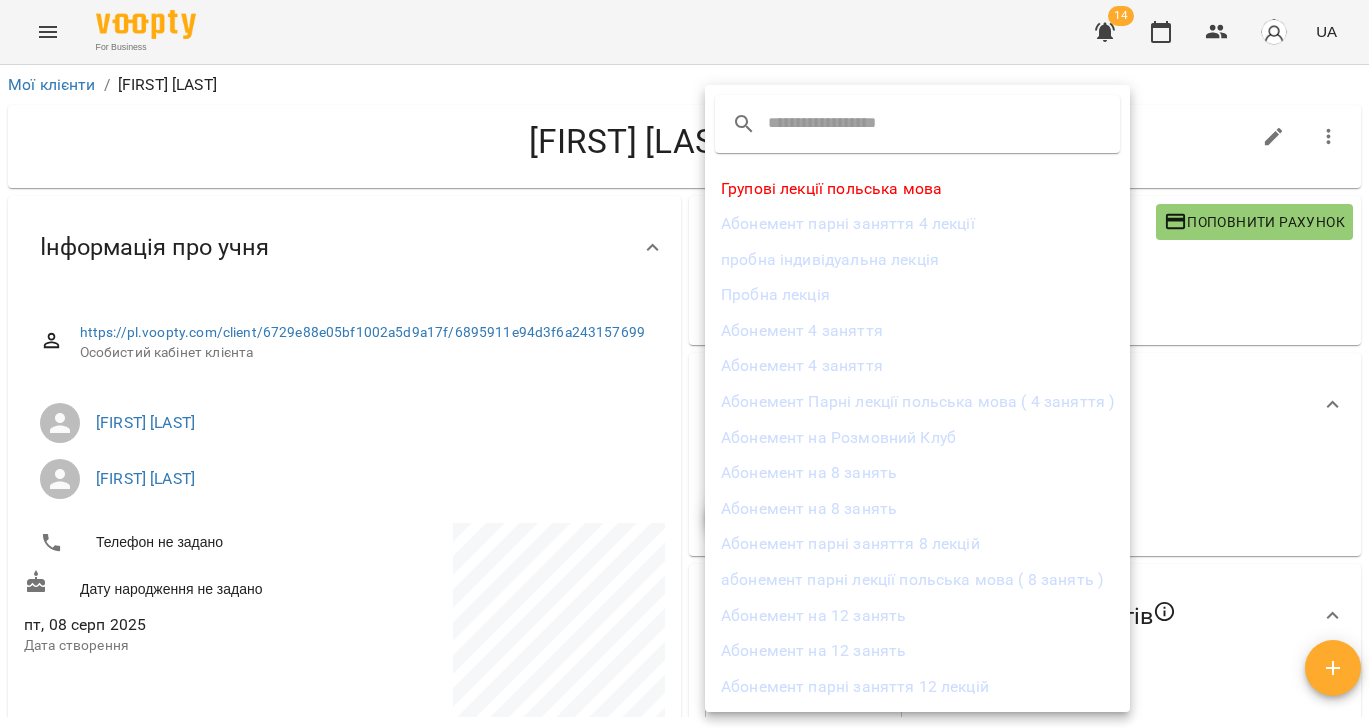 click at bounding box center (847, 124) 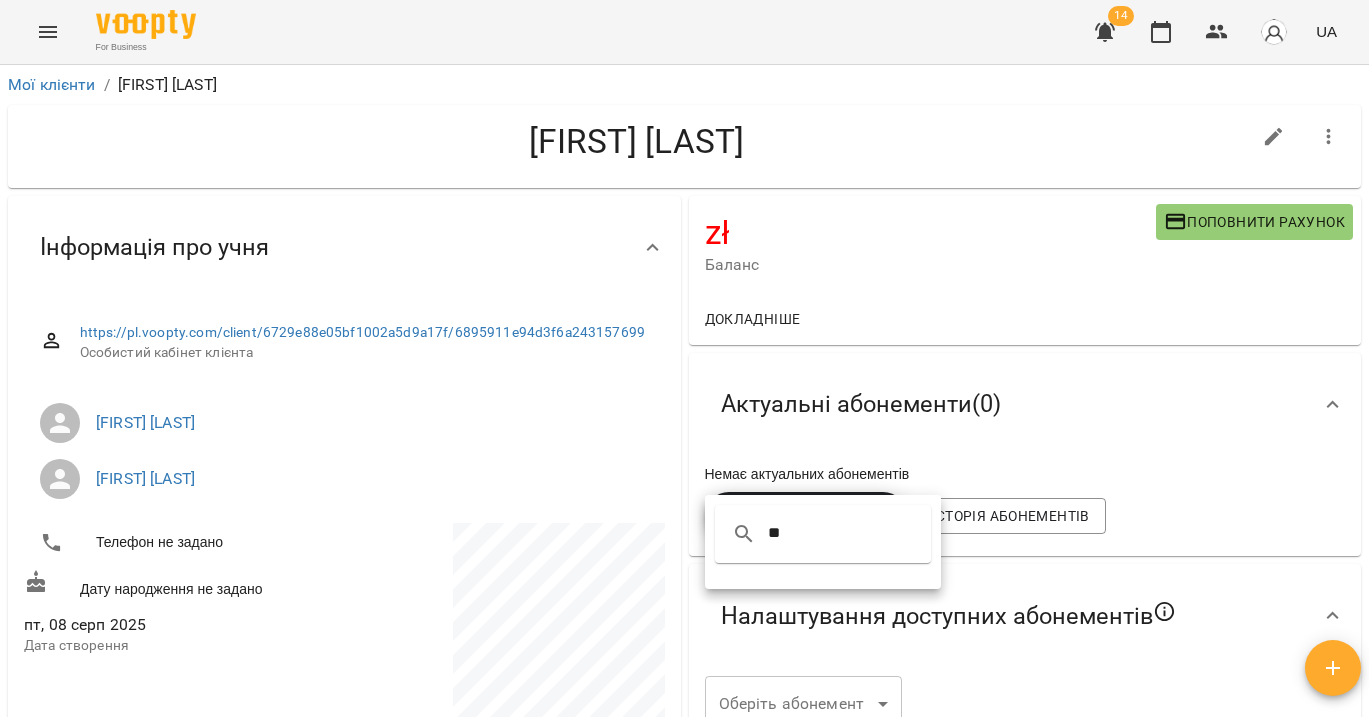 type on "*" 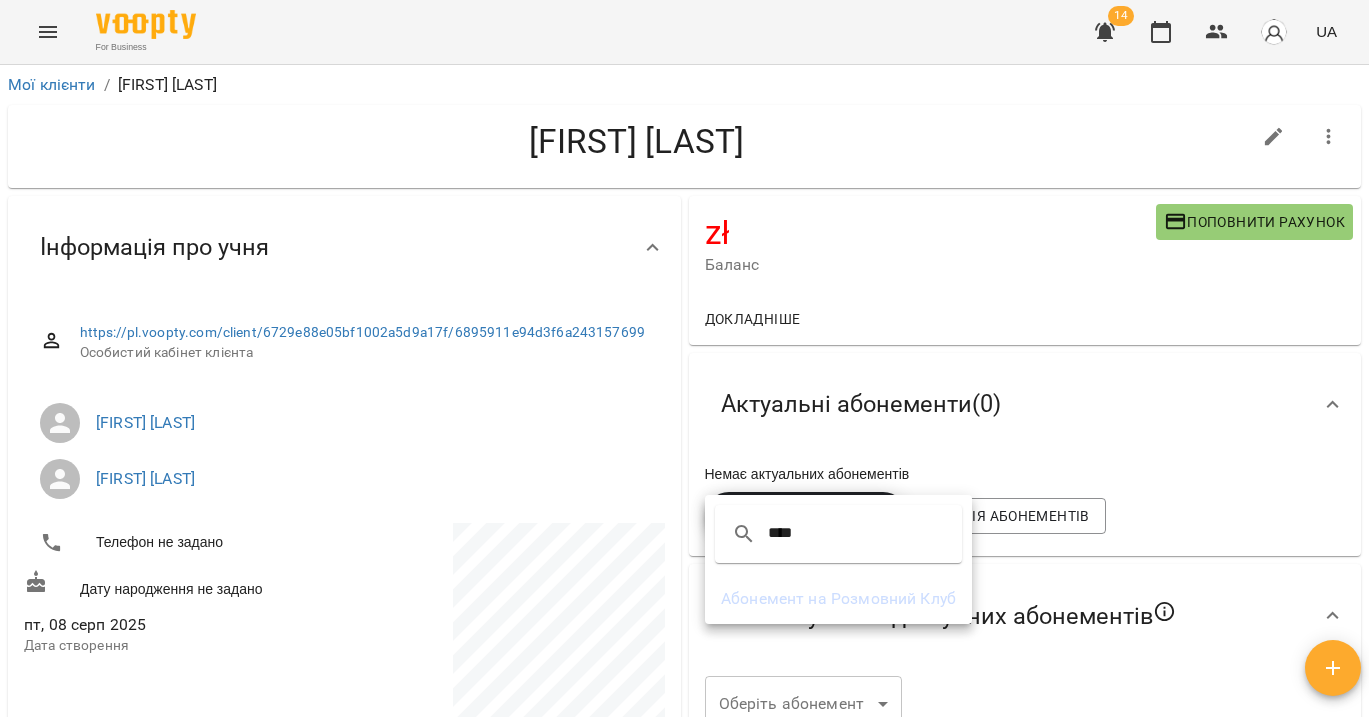 type on "****" 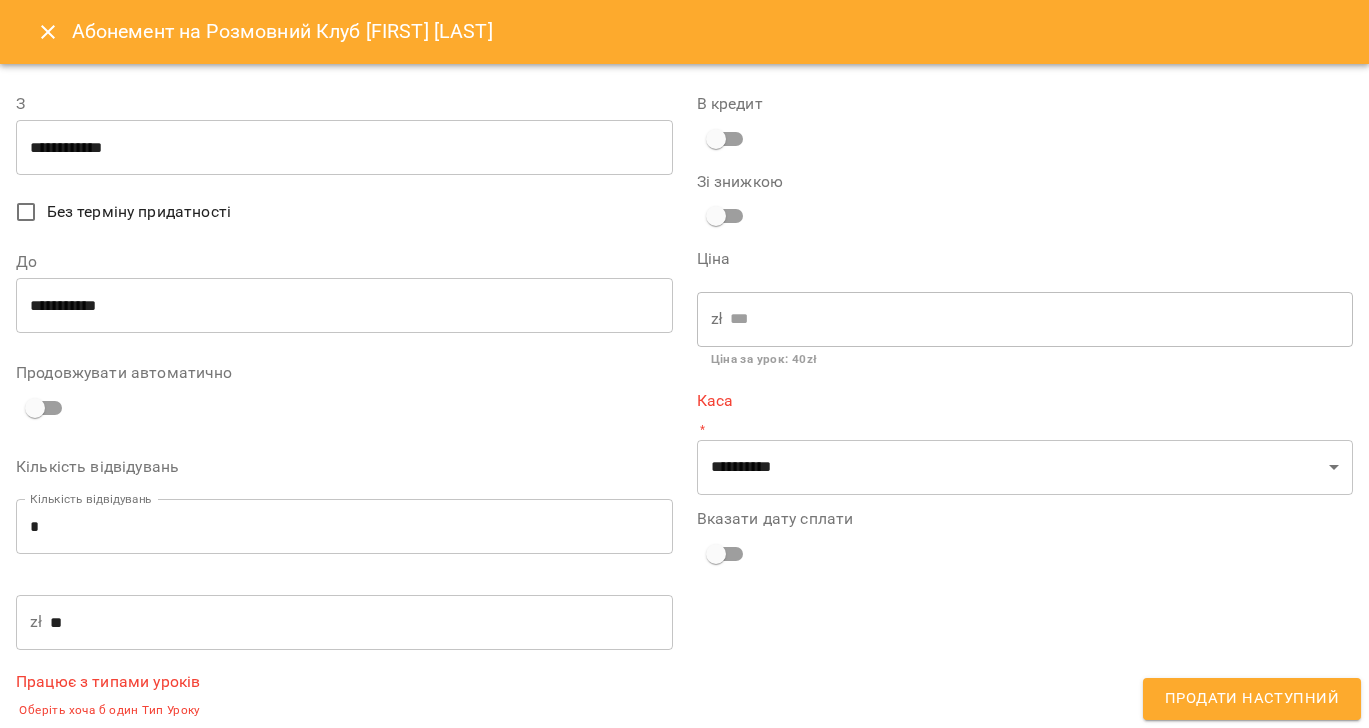 scroll, scrollTop: 56, scrollLeft: 0, axis: vertical 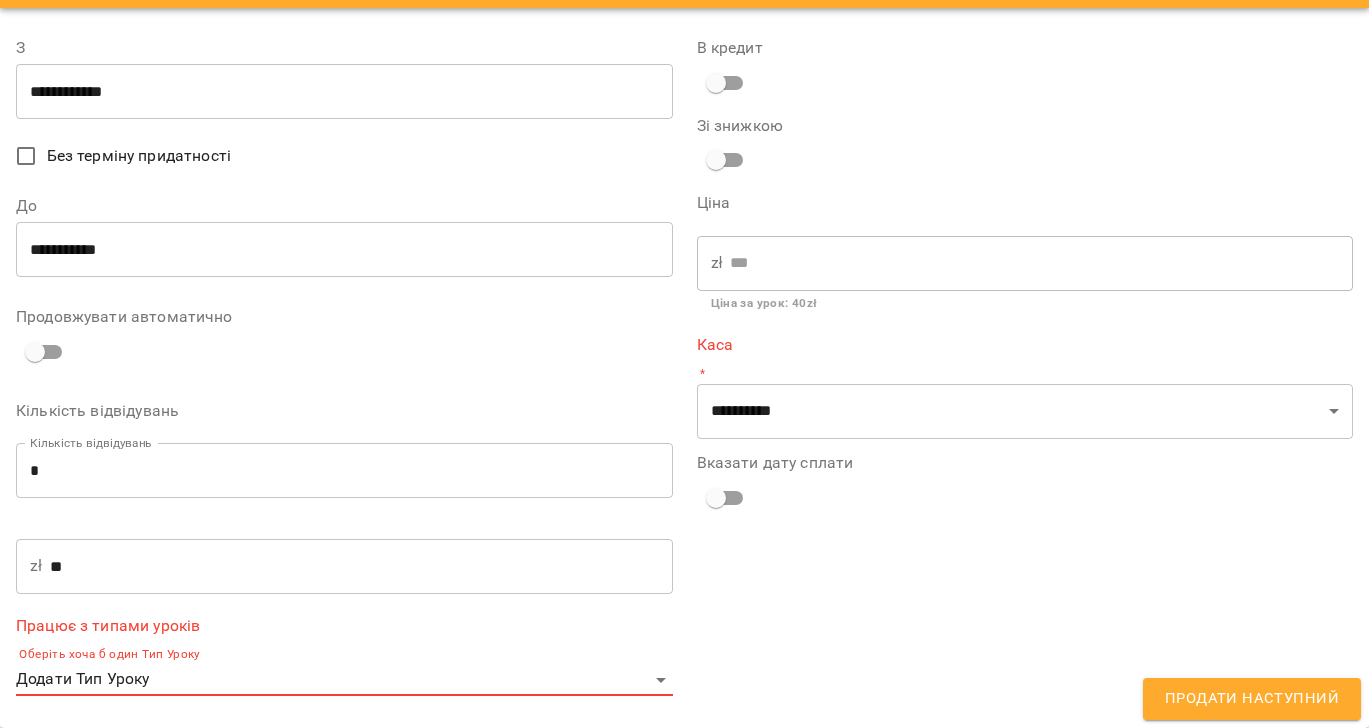 click on "**********" at bounding box center (684, 396) 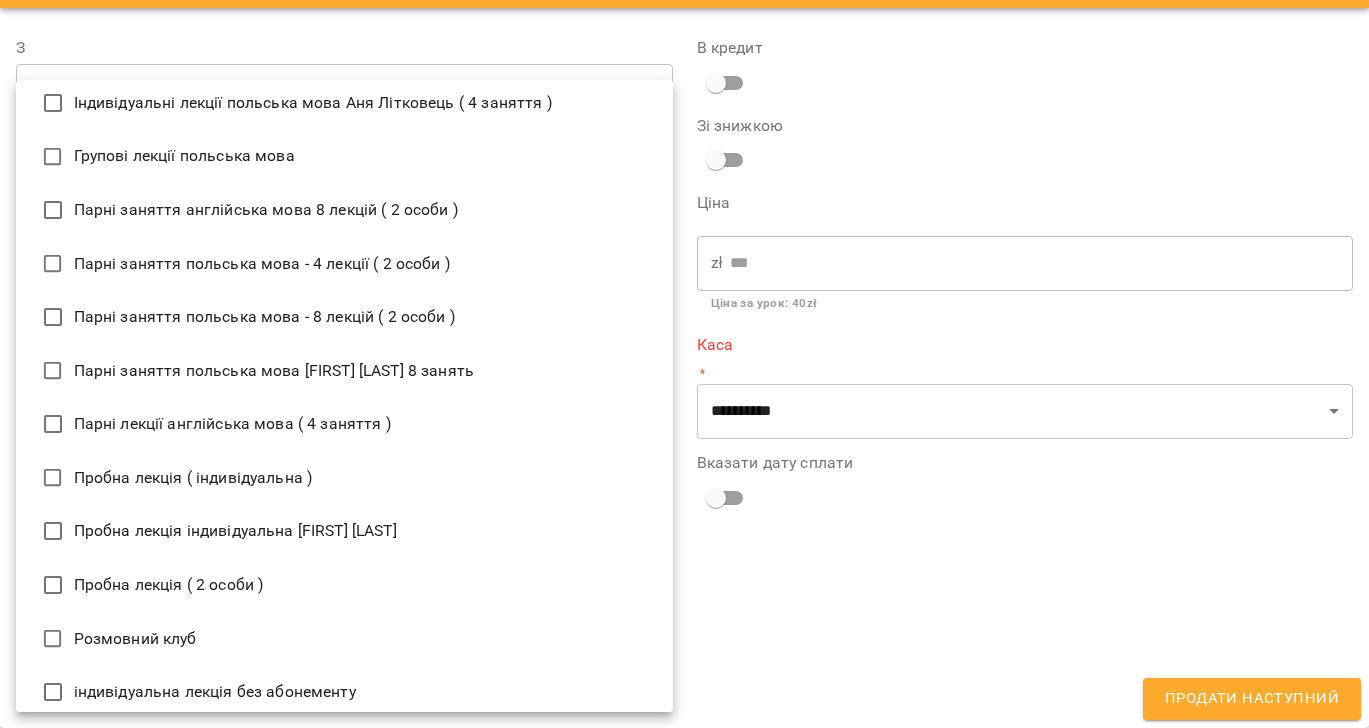 scroll, scrollTop: 455, scrollLeft: 0, axis: vertical 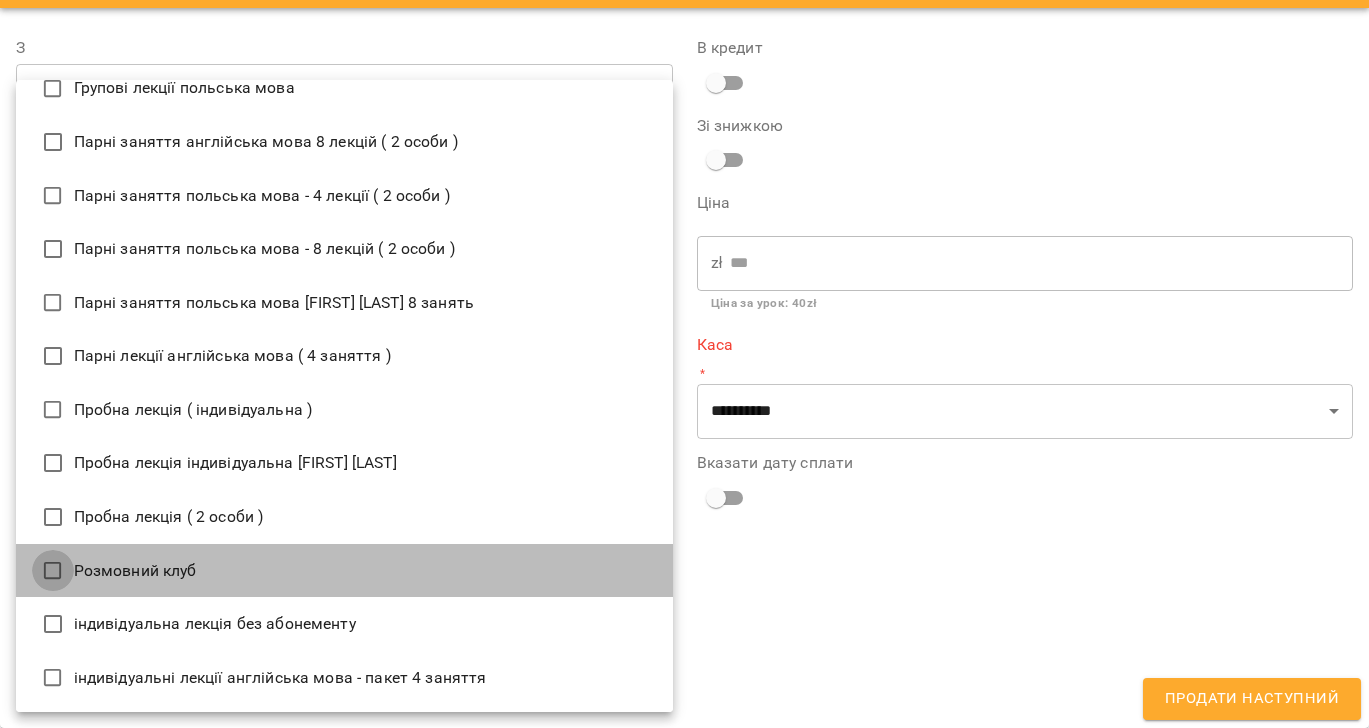 type on "**********" 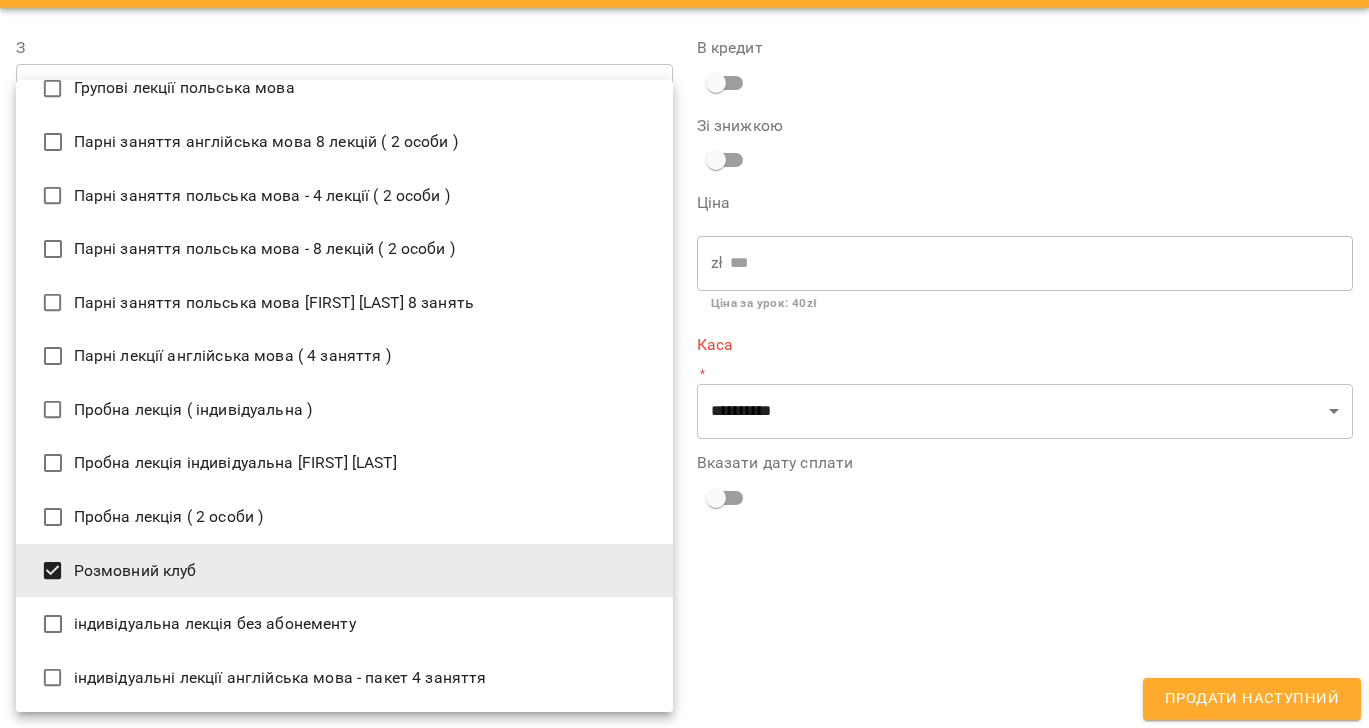 click at bounding box center (684, 364) 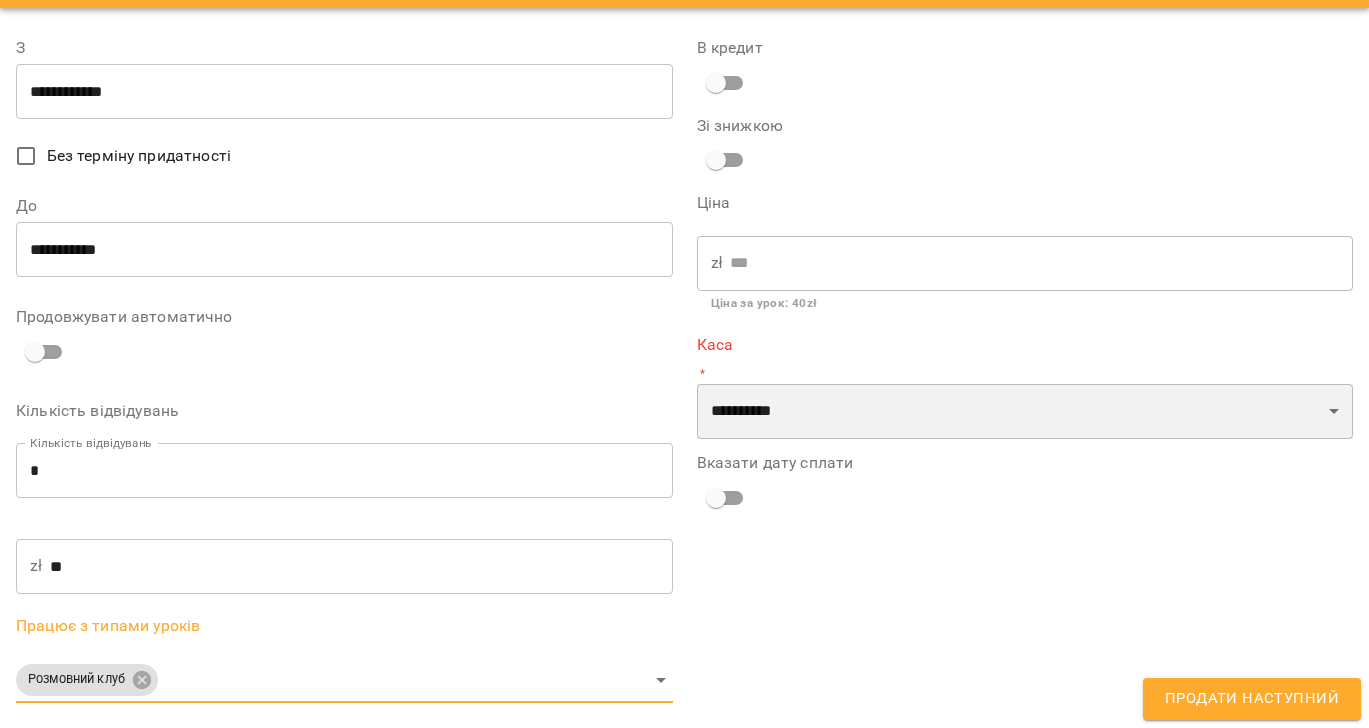 click on "**********" at bounding box center [1025, 412] 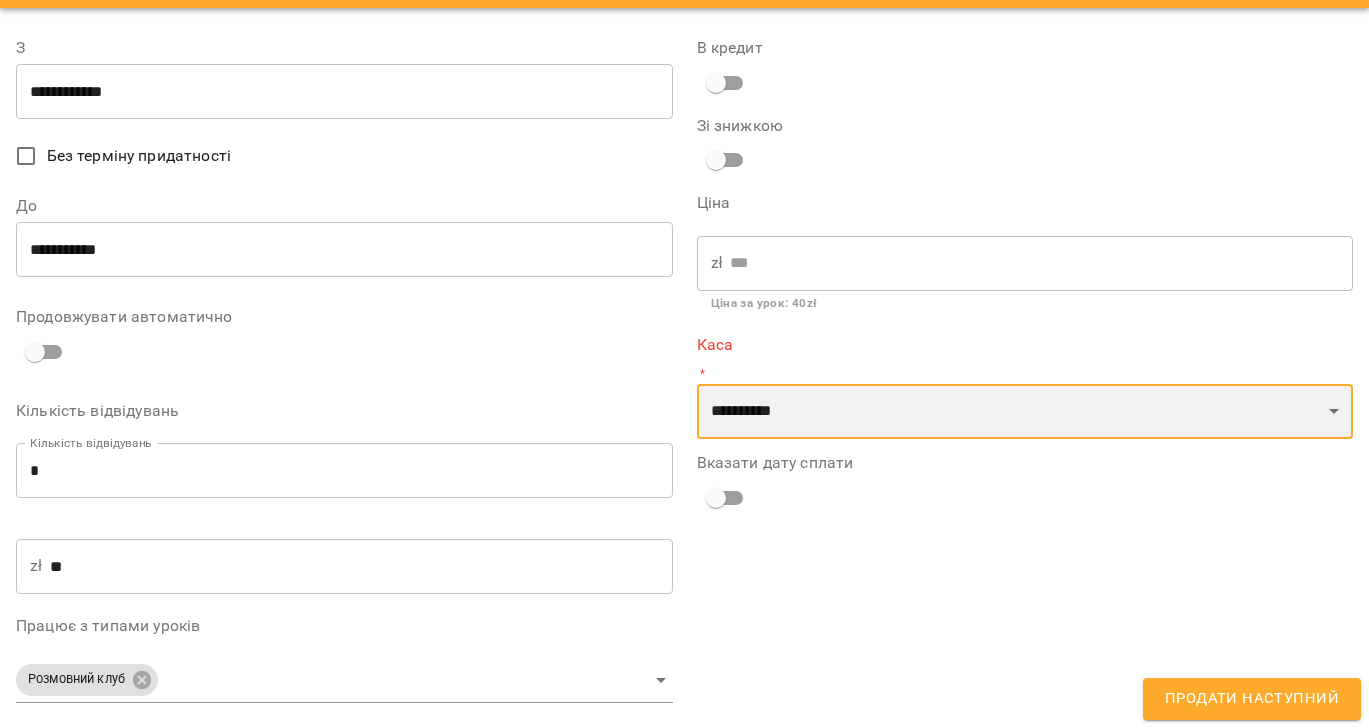 select on "****" 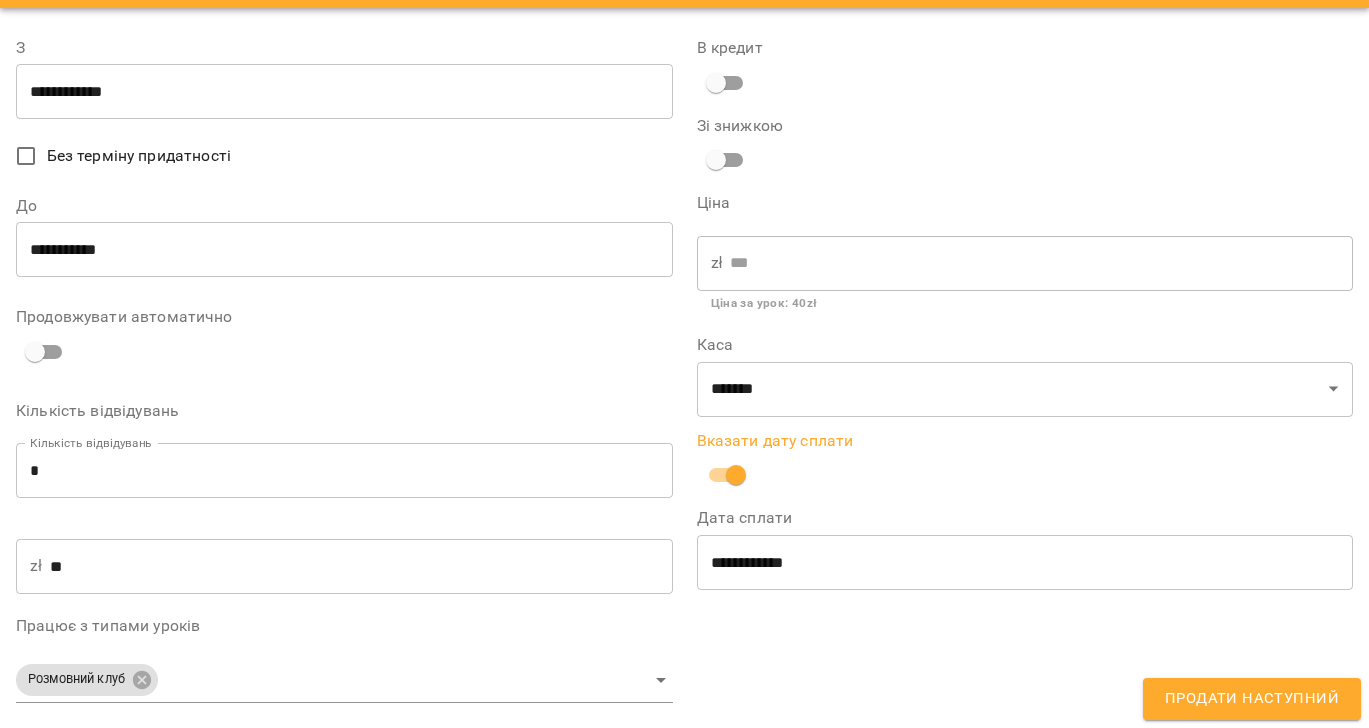 click on "Продати наступний" at bounding box center [1252, 699] 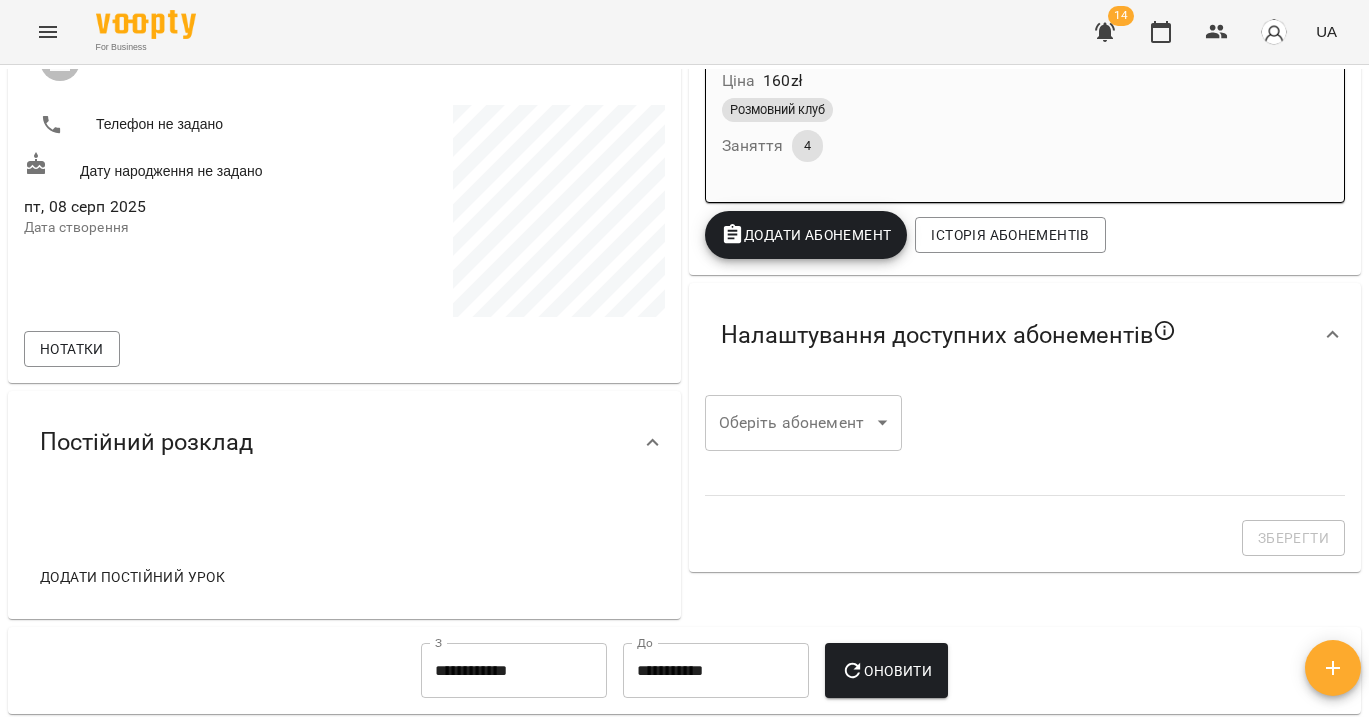 scroll, scrollTop: 0, scrollLeft: 0, axis: both 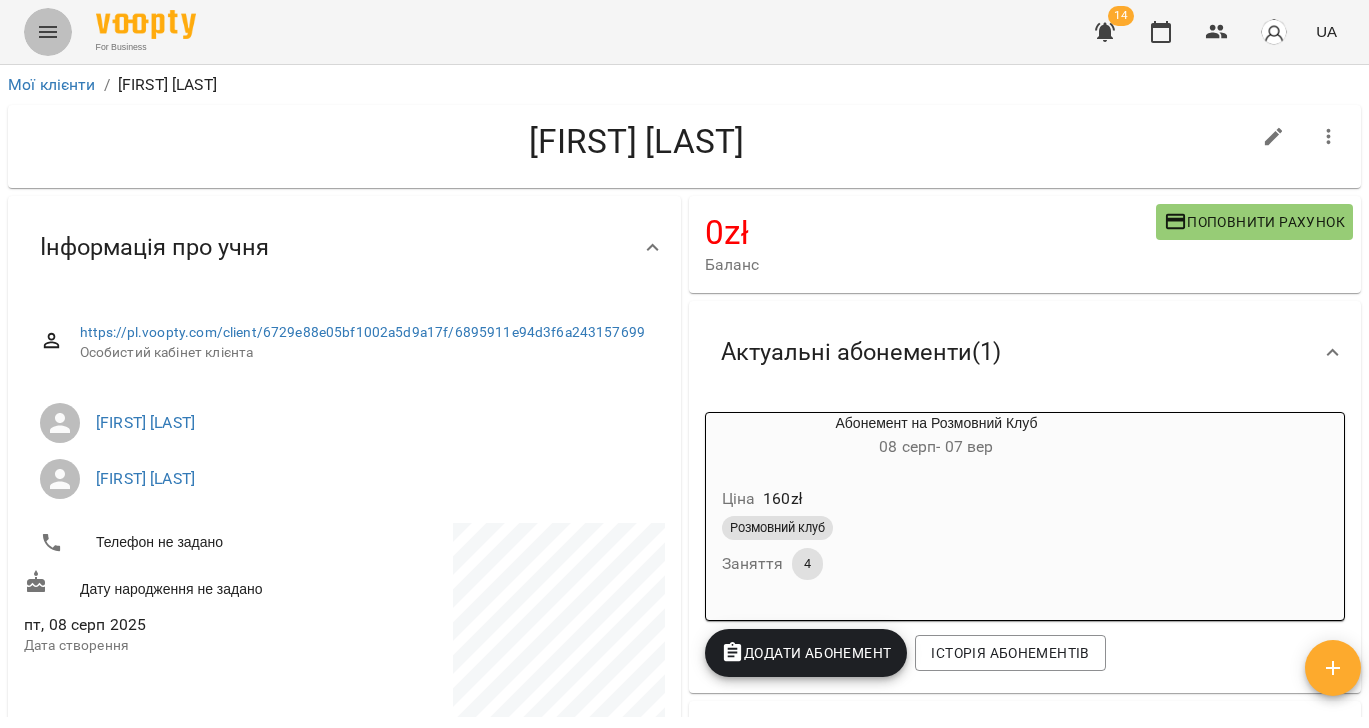 click 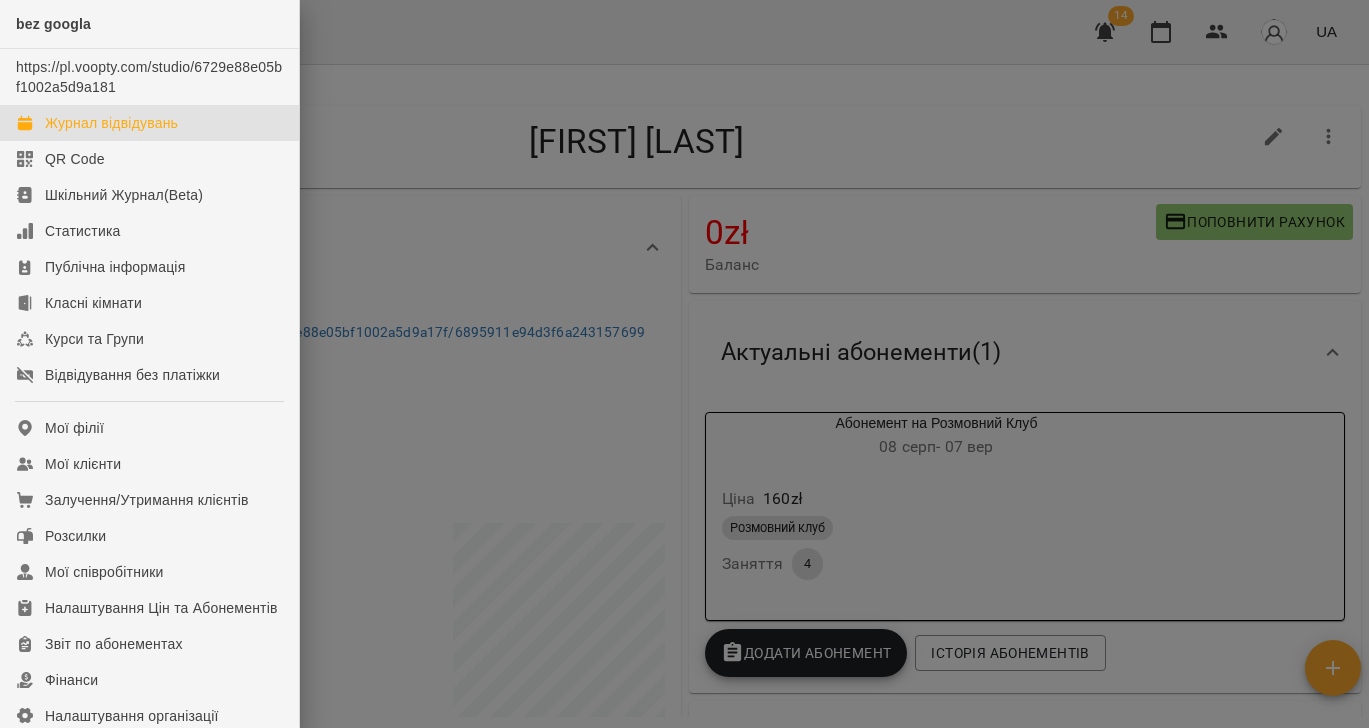 click on "Журнал відвідувань" at bounding box center [111, 123] 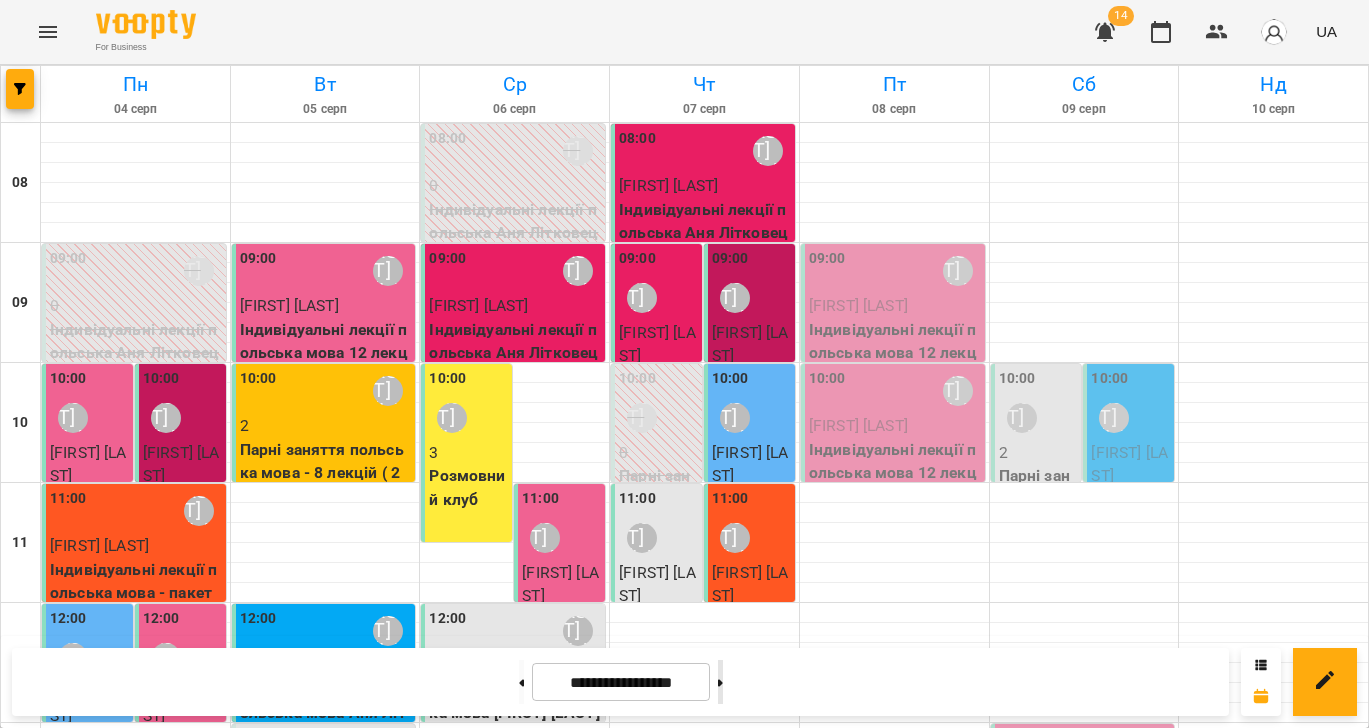 click 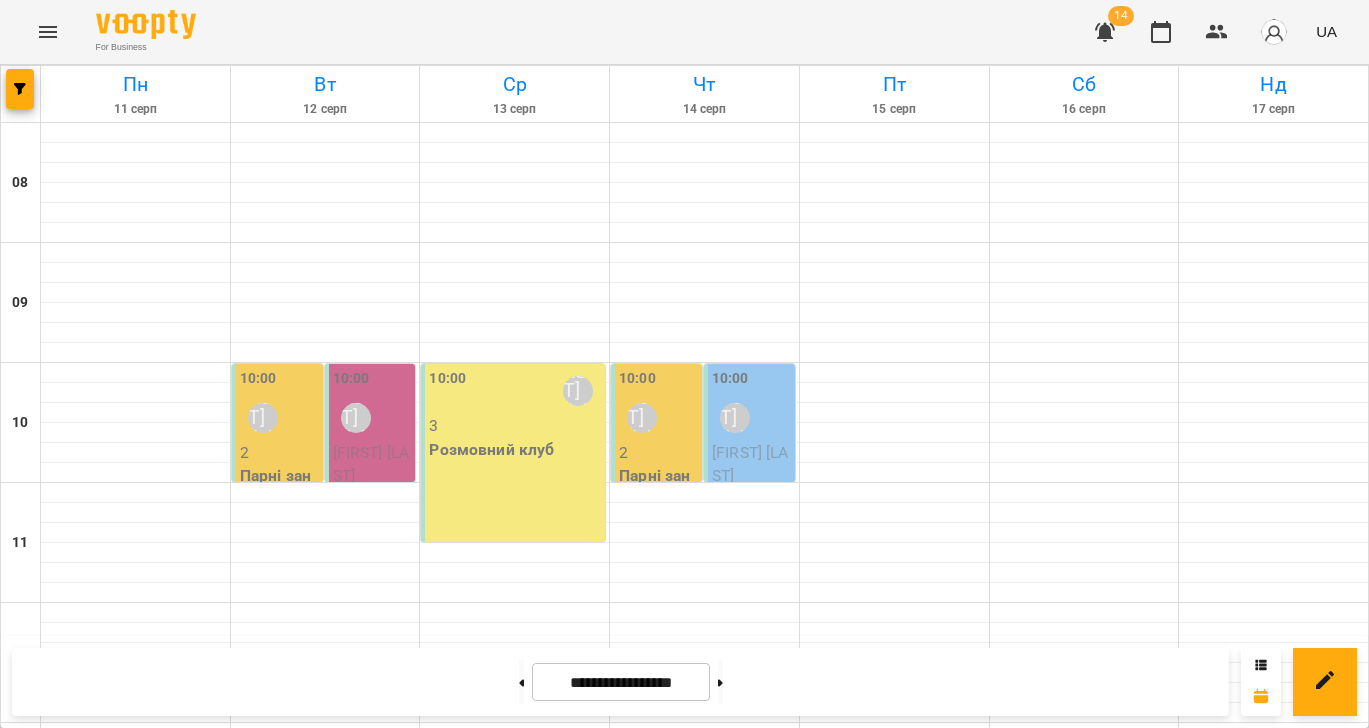 click on "10:00 Sofiia Aloshyna  3 Розмовний клуб" at bounding box center [513, 453] 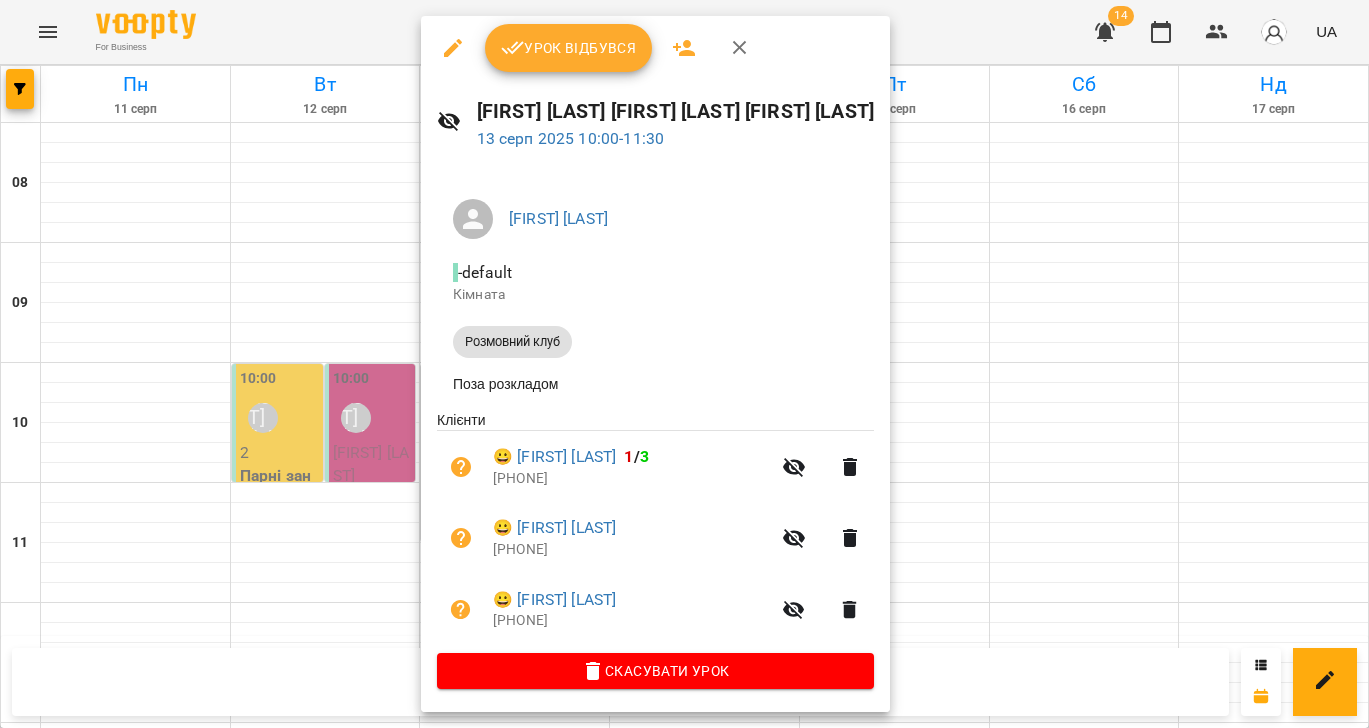 click 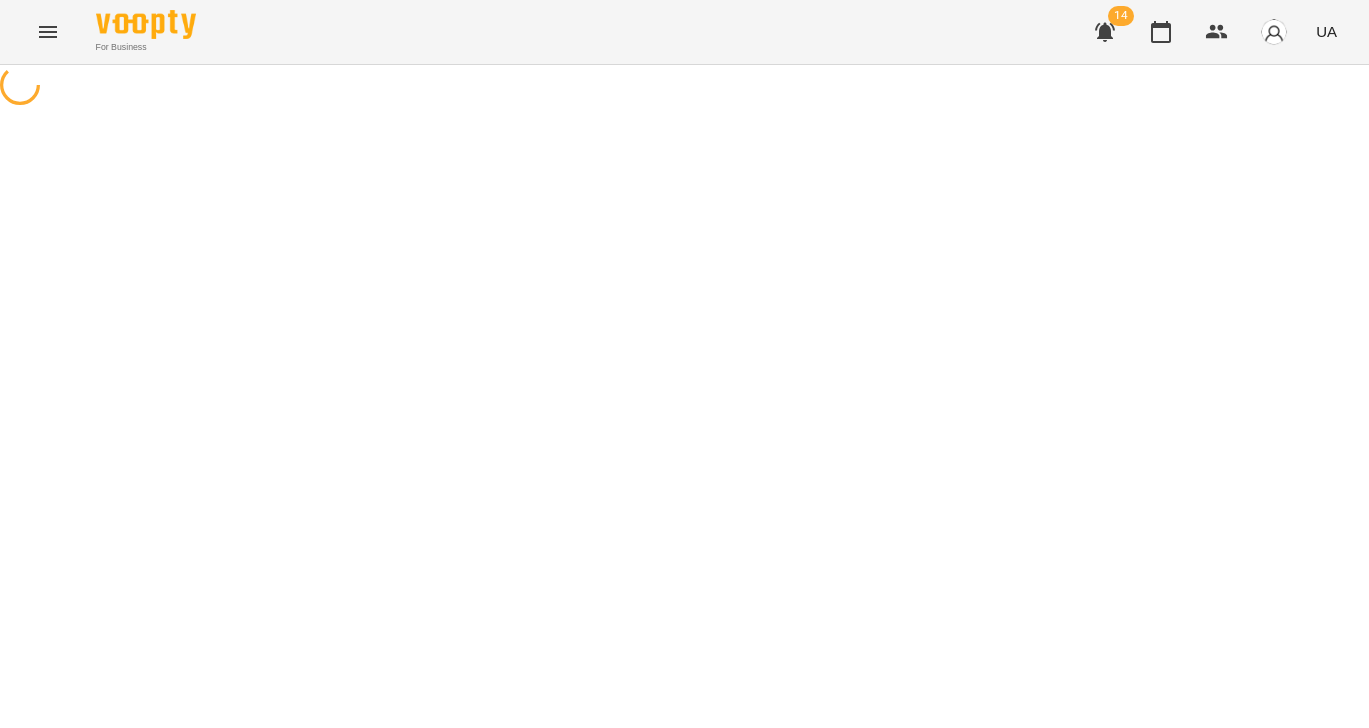 select on "**********" 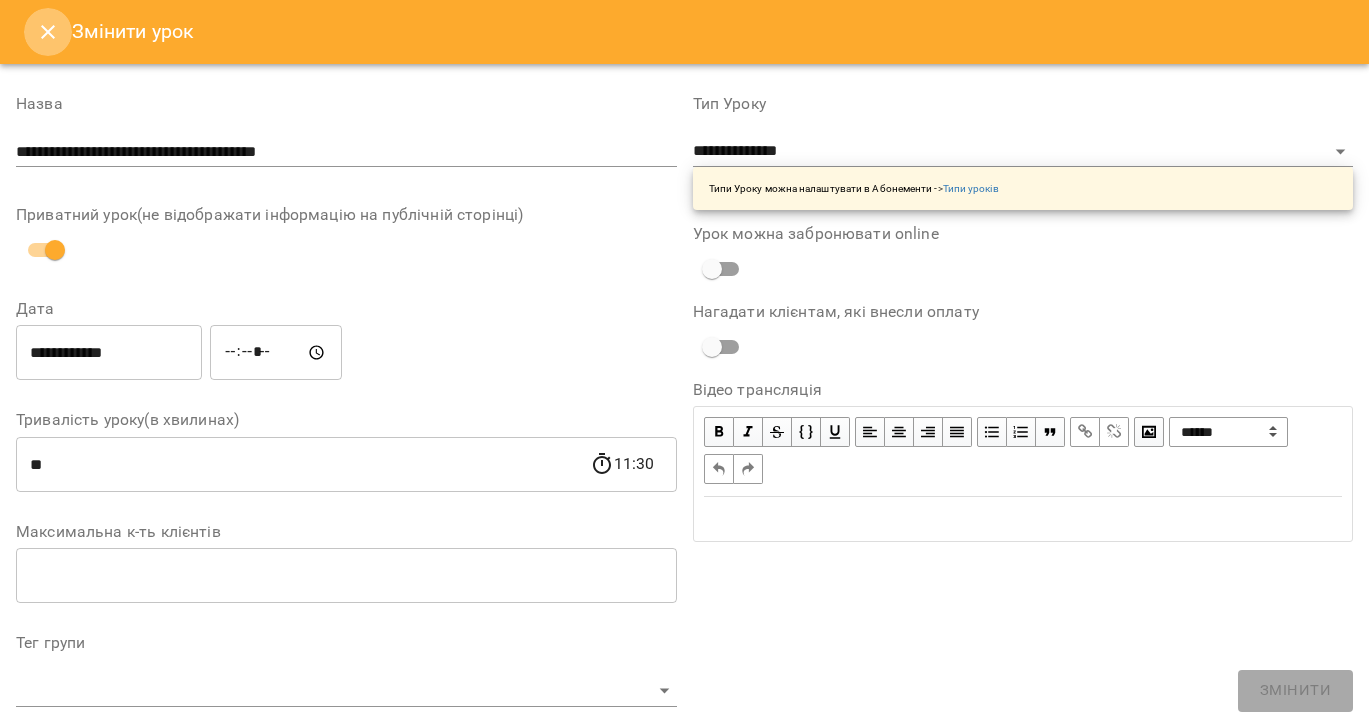 click 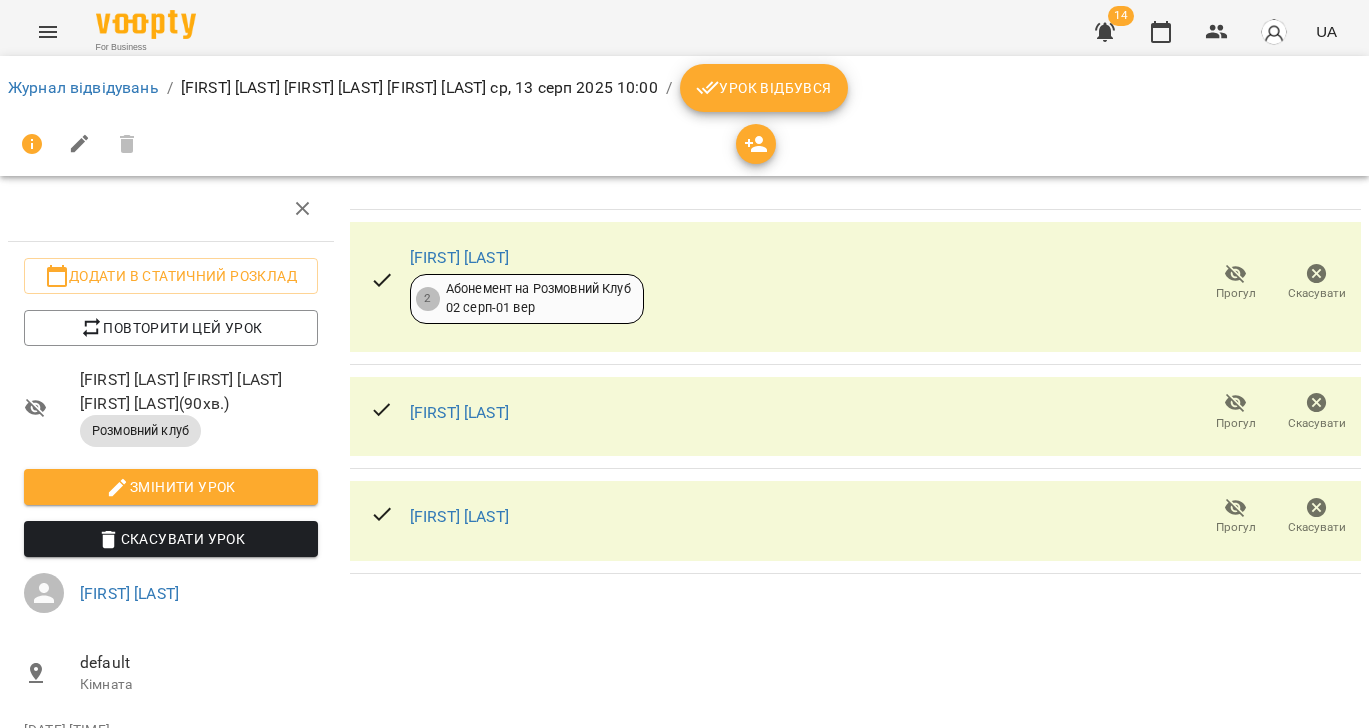click 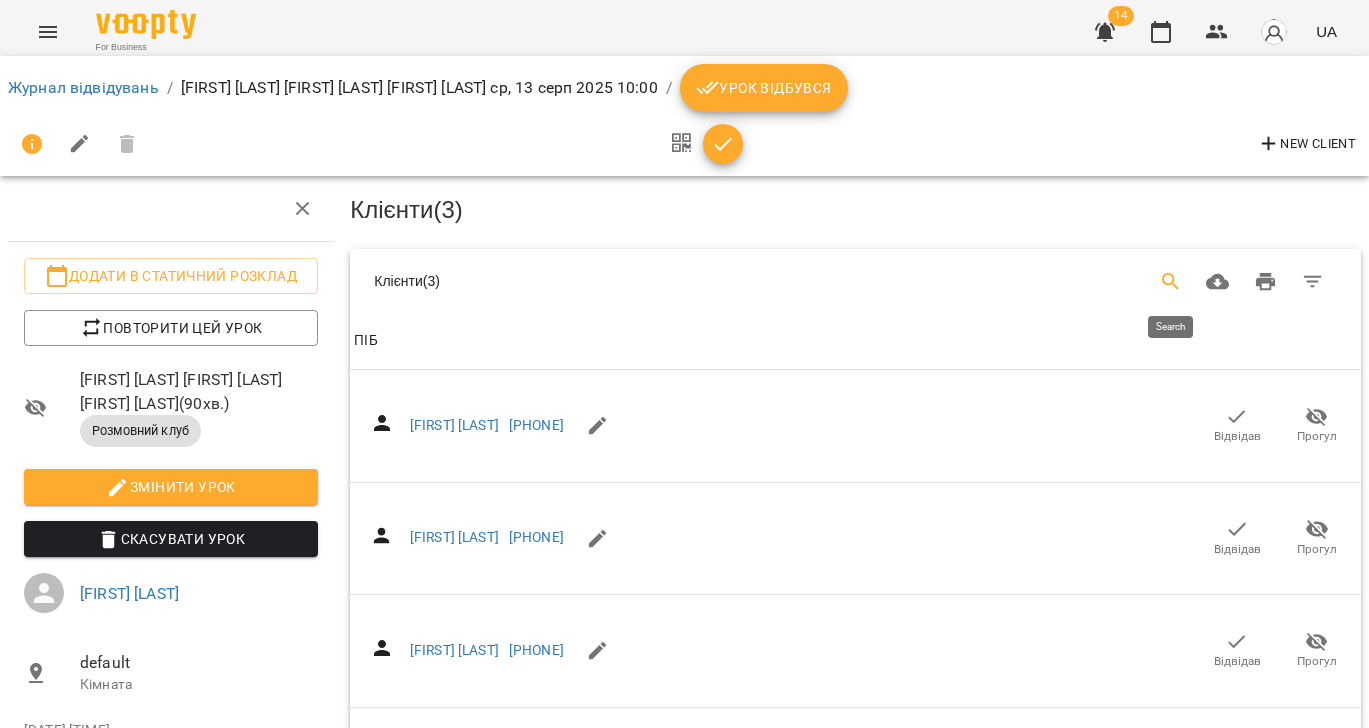click at bounding box center [1171, 282] 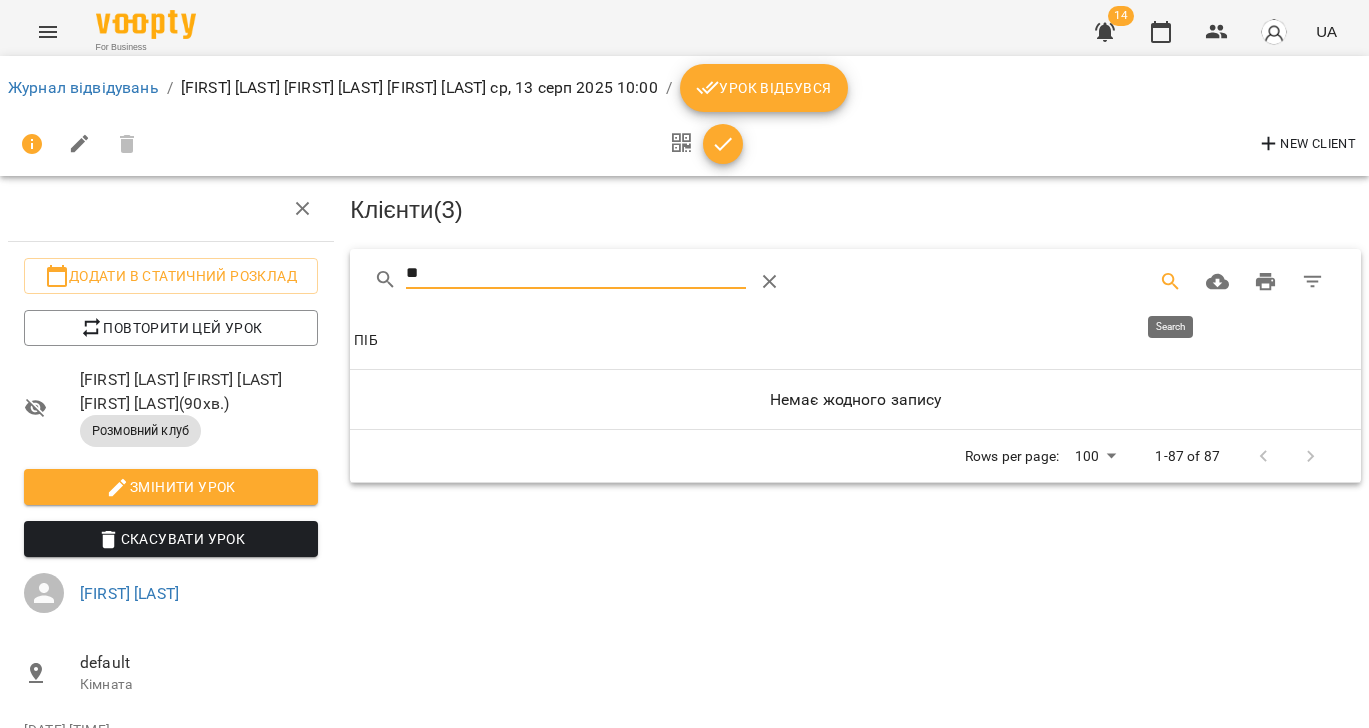 type on "*" 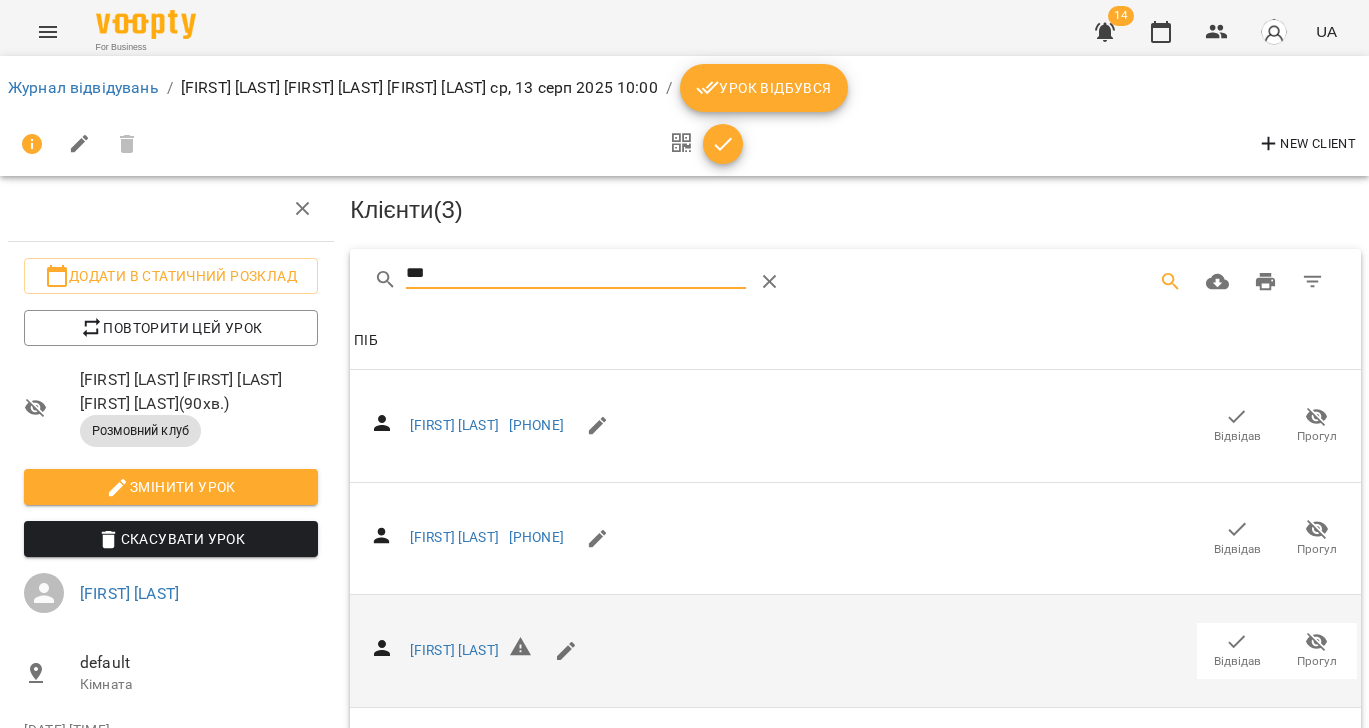type on "***" 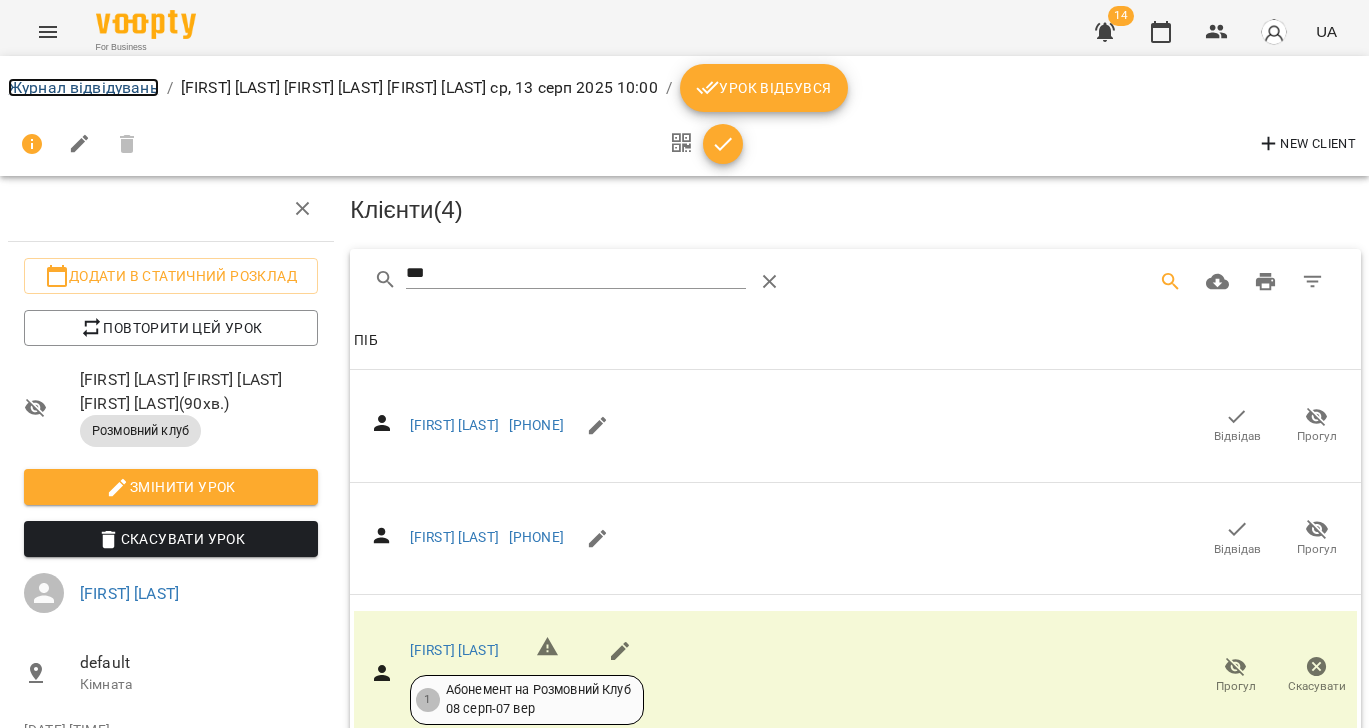 click on "Журнал відвідувань" at bounding box center [83, 87] 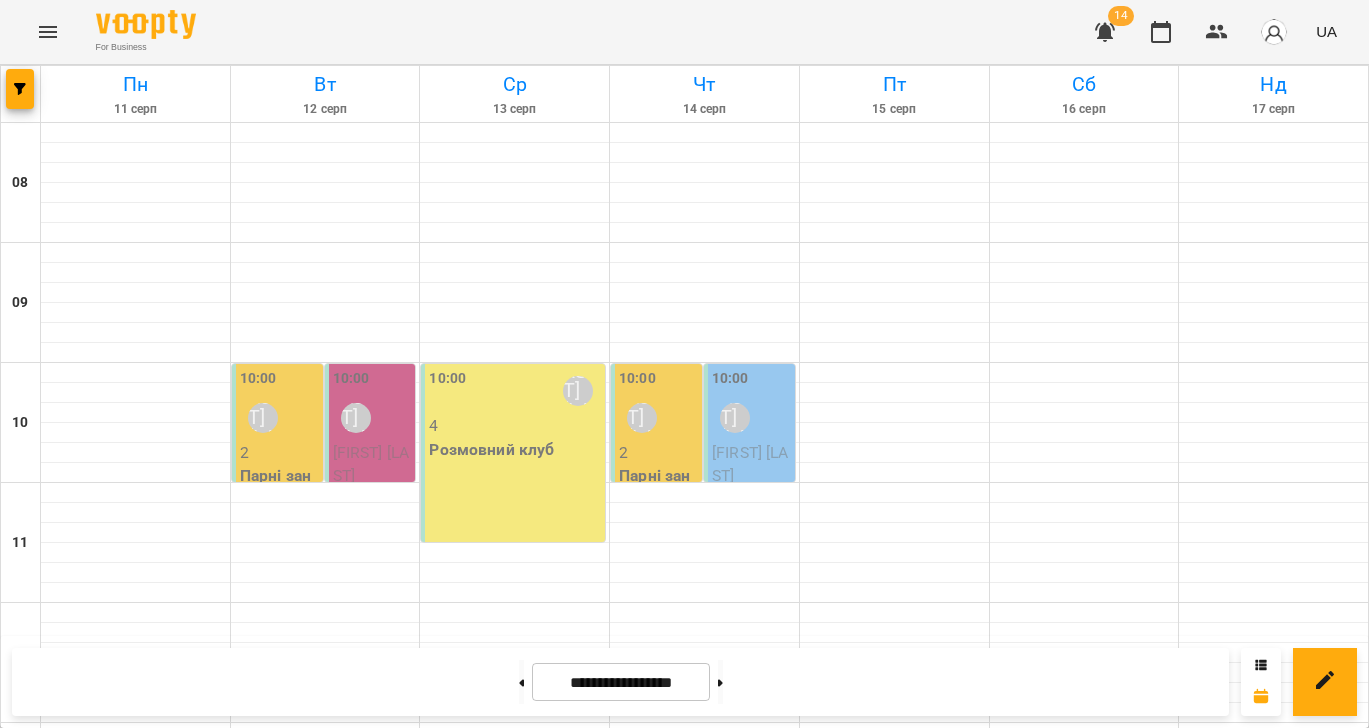 click on "10:00 Sofiia Aloshyna  4 Розмовний клуб" at bounding box center (513, 453) 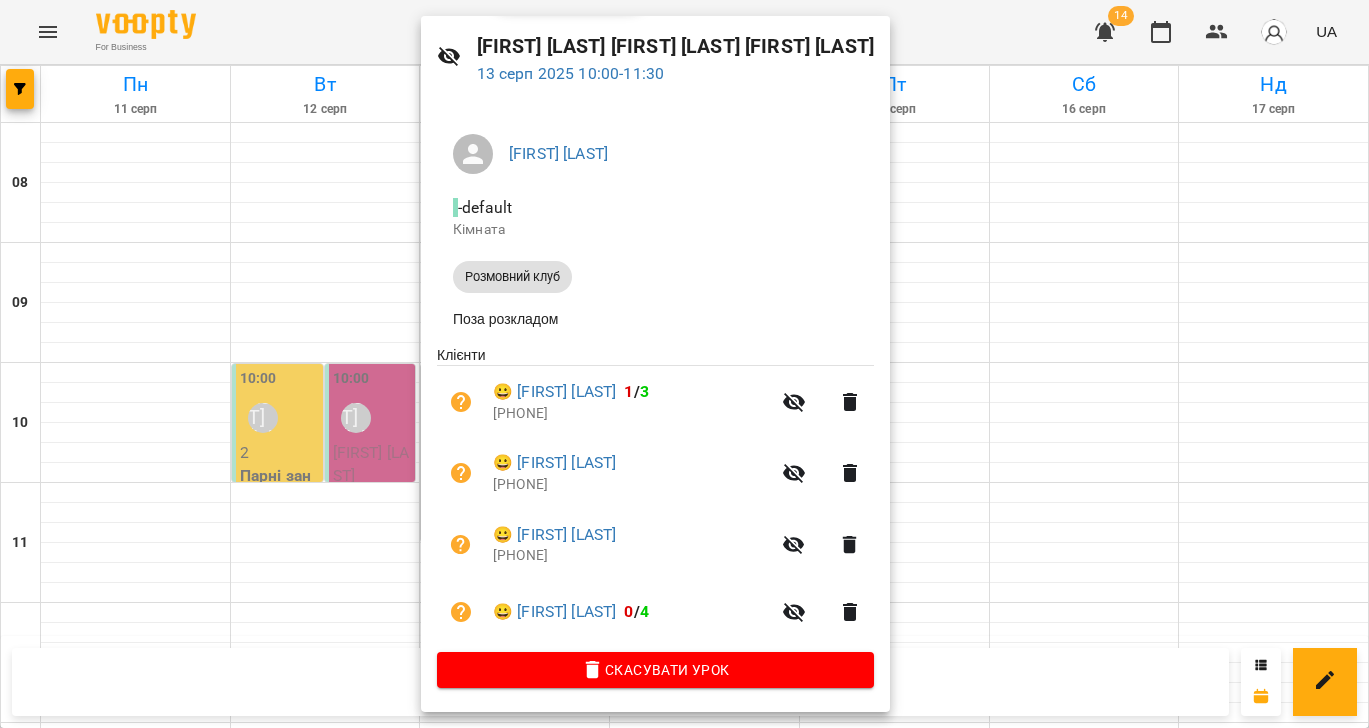 scroll, scrollTop: 0, scrollLeft: 0, axis: both 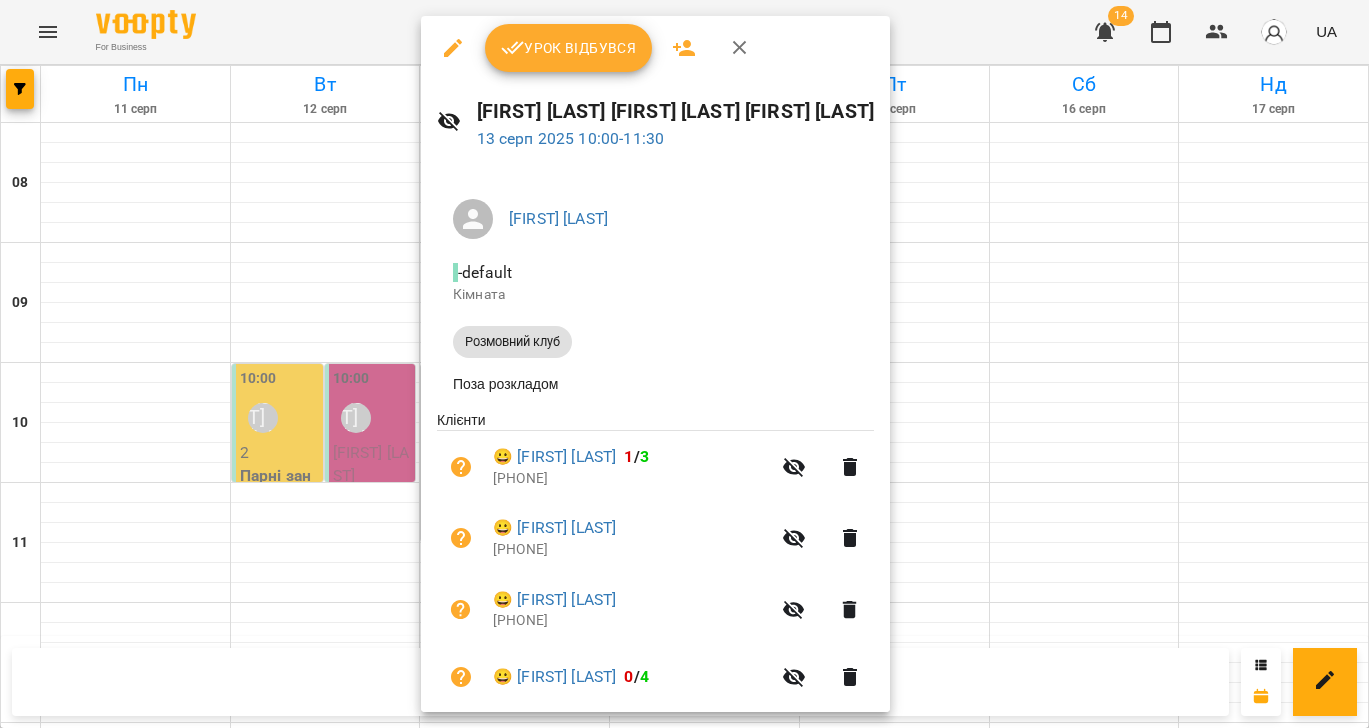 click 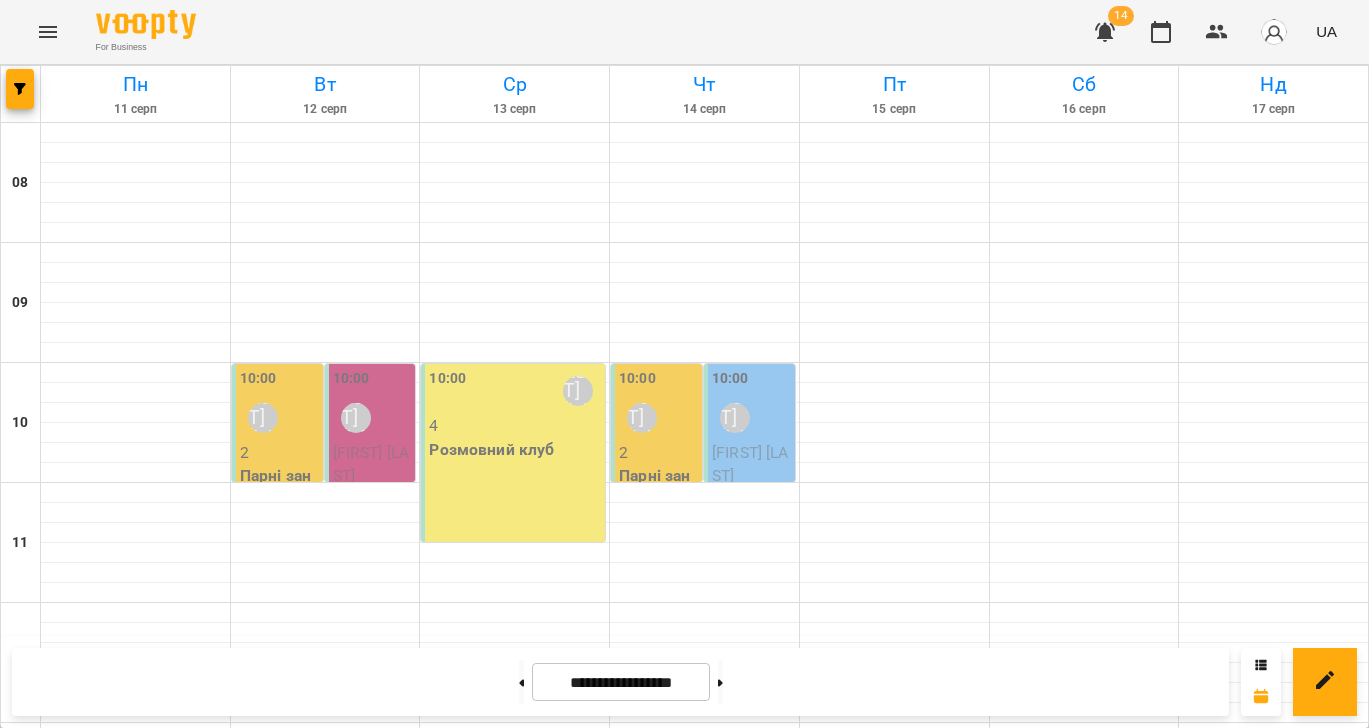 click 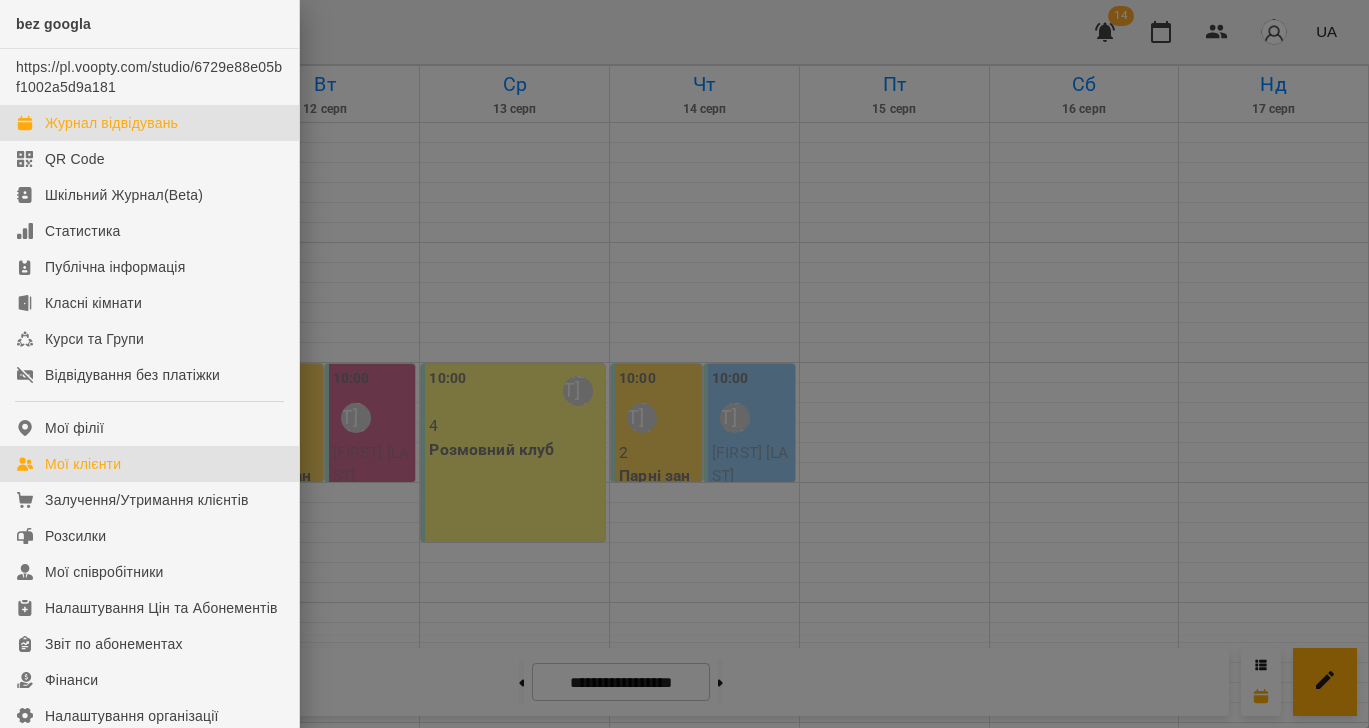 drag, startPoint x: 121, startPoint y: 473, endPoint x: 139, endPoint y: 473, distance: 18 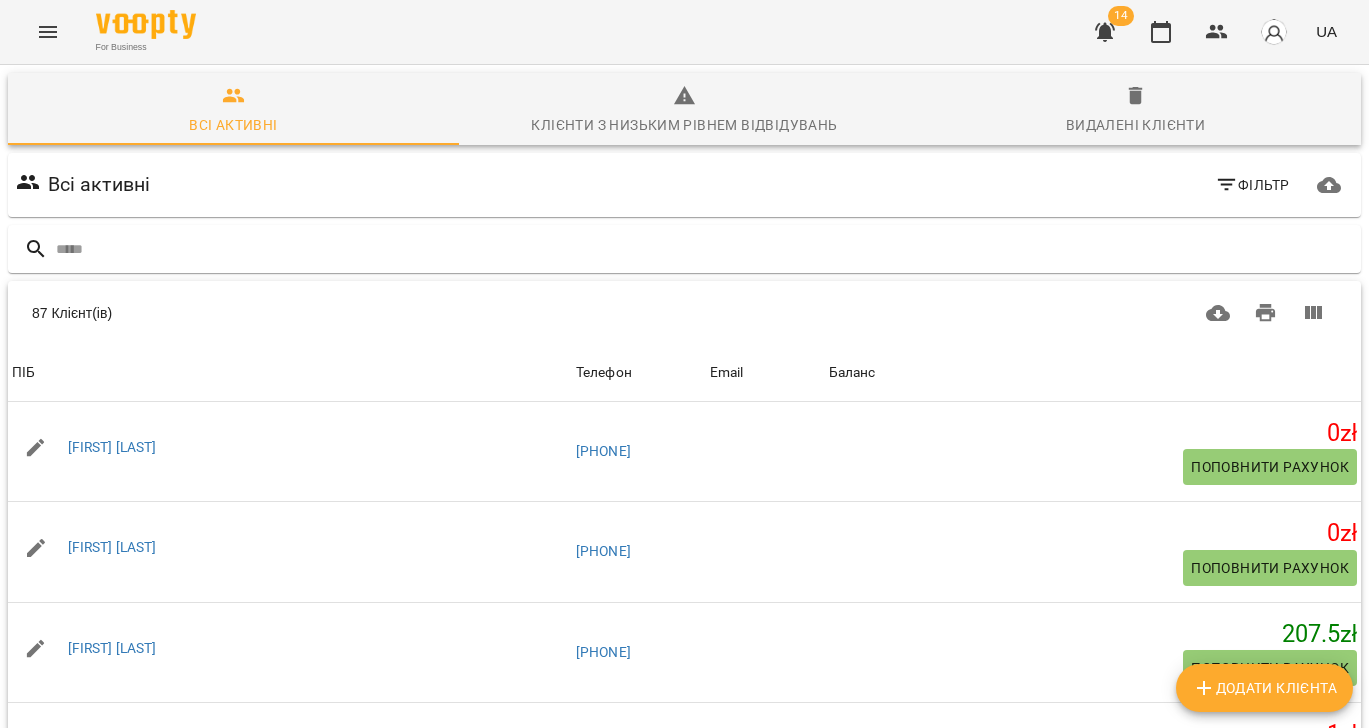 scroll, scrollTop: 3, scrollLeft: 0, axis: vertical 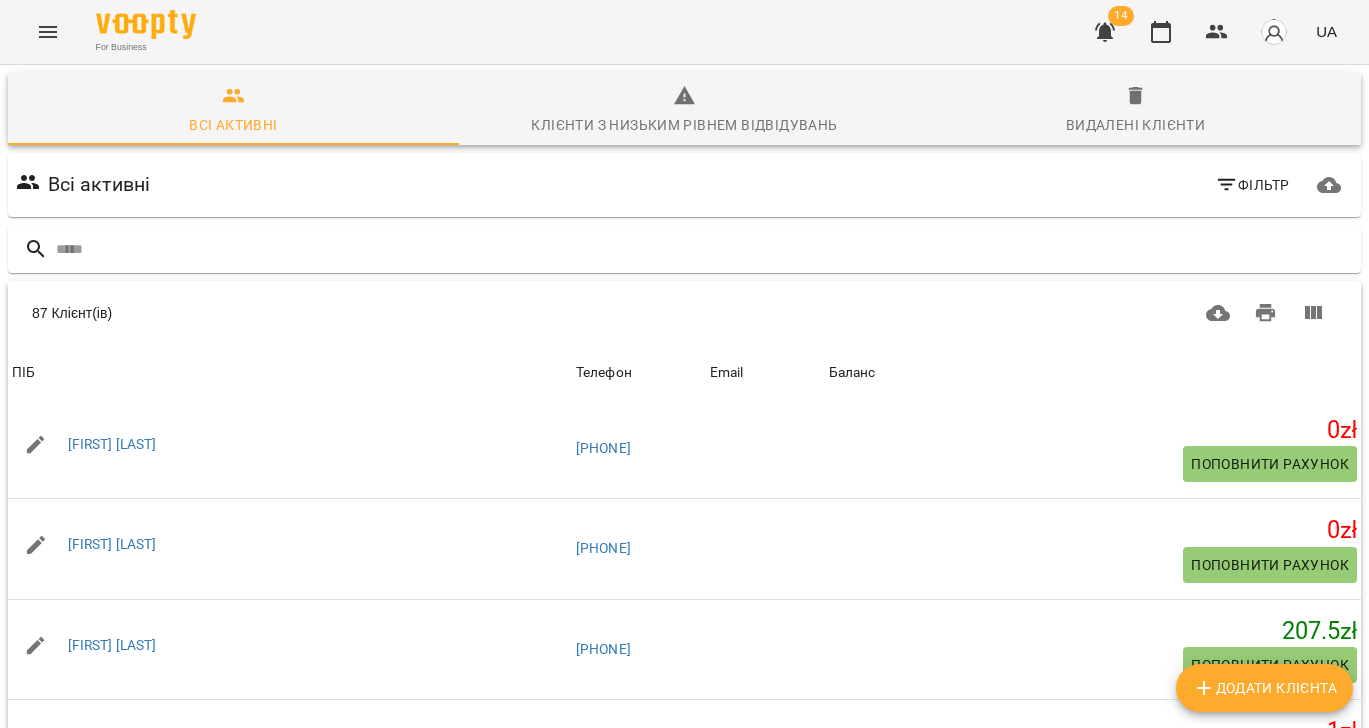 click 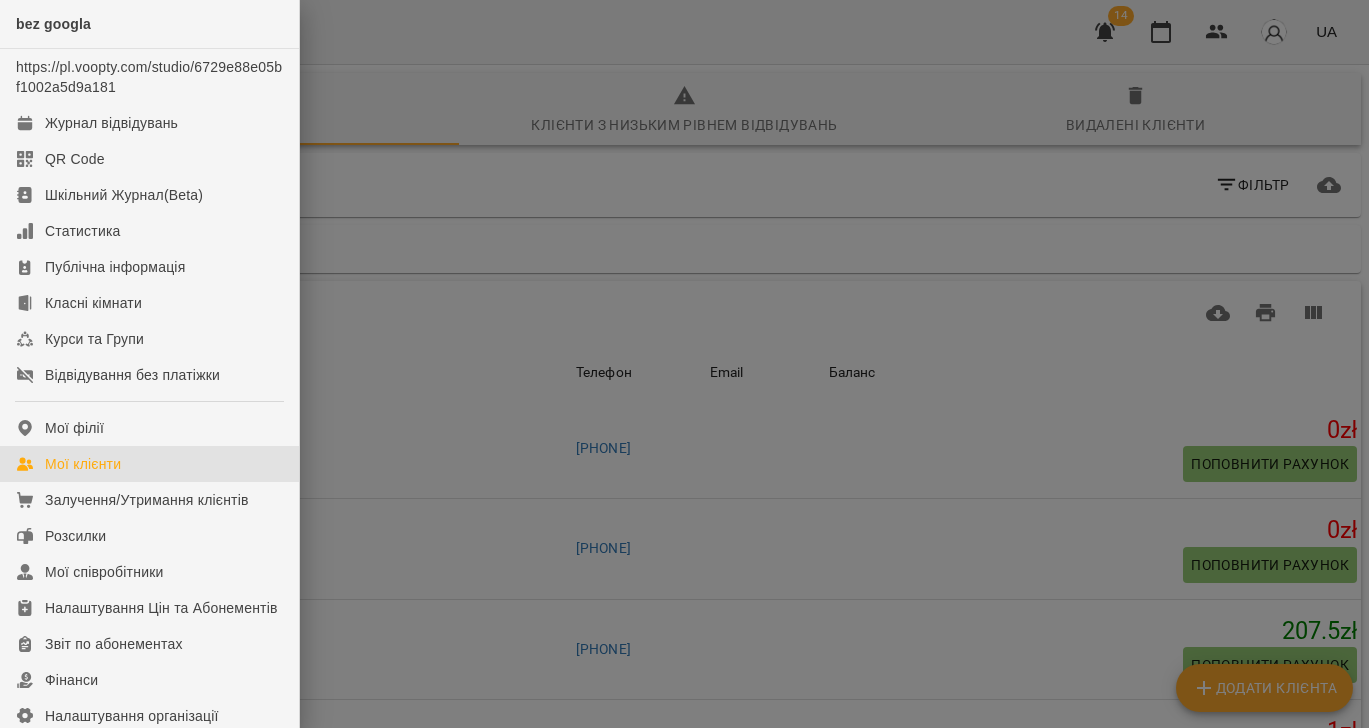 click on "Мої клієнти" at bounding box center (83, 464) 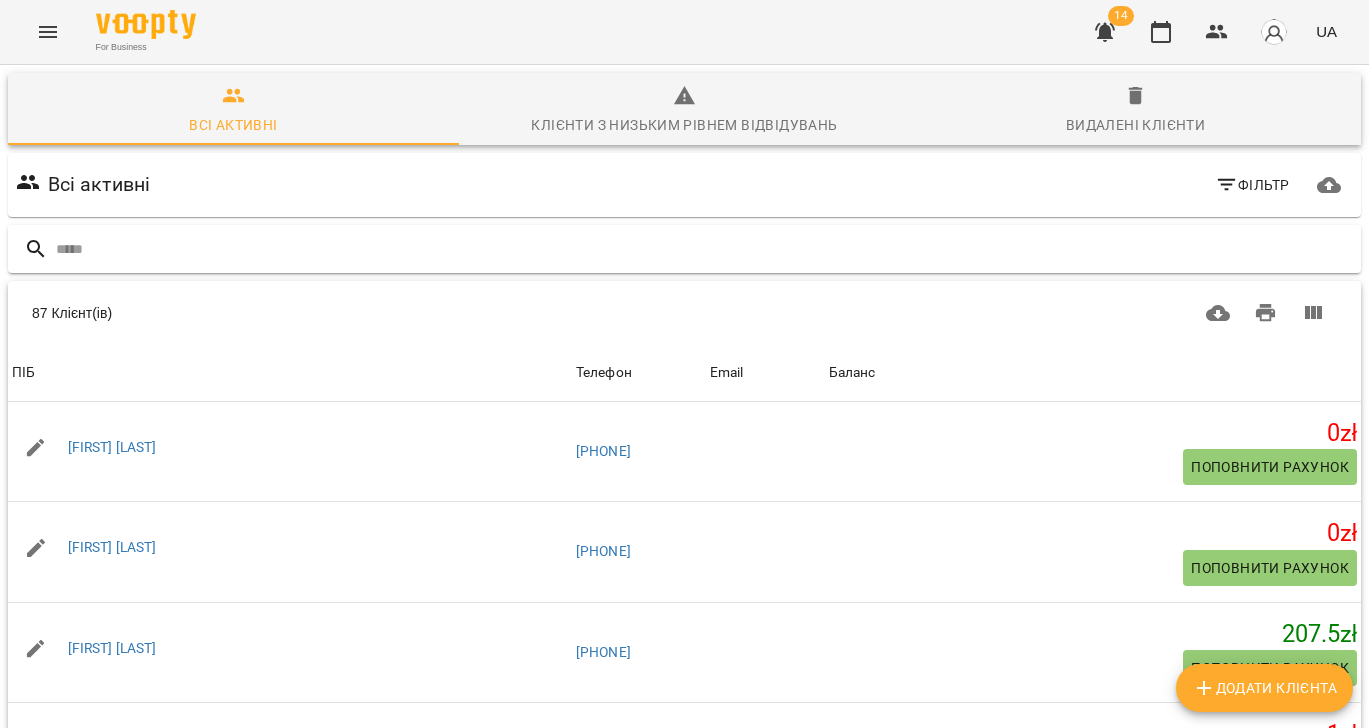 click at bounding box center [704, 249] 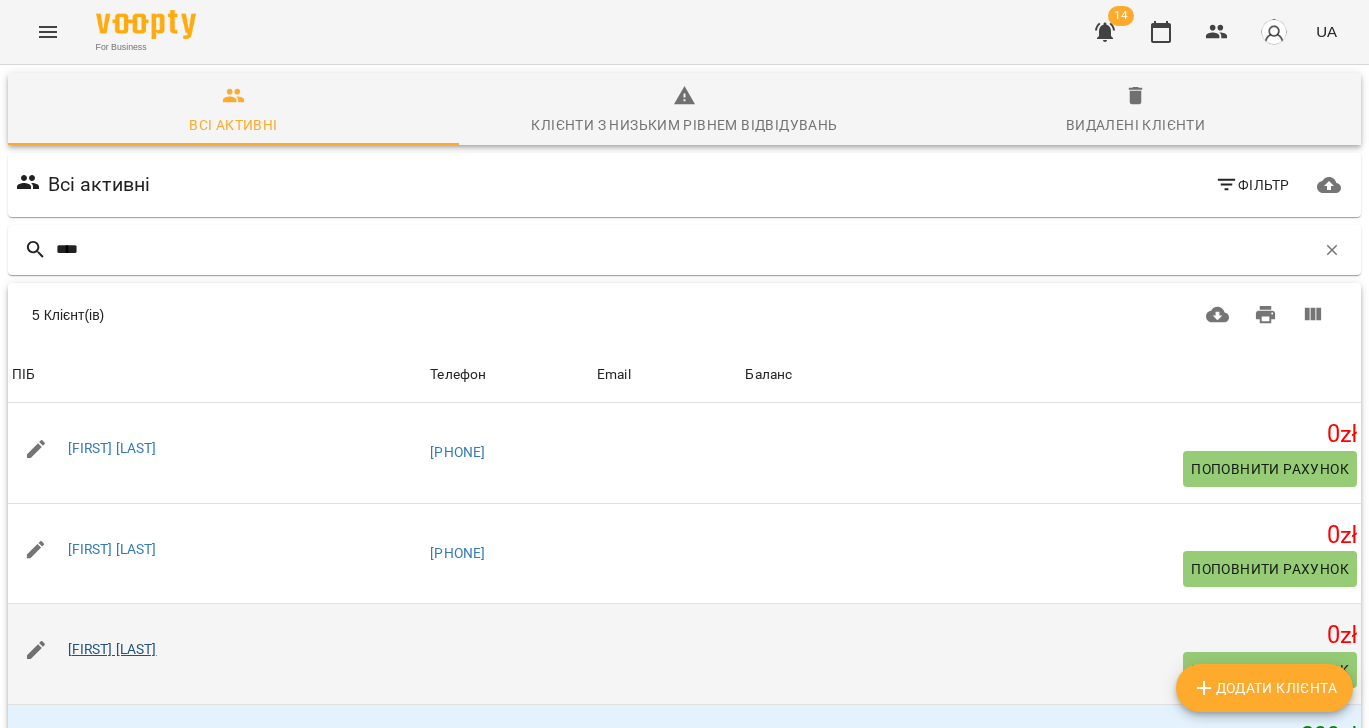 type on "****" 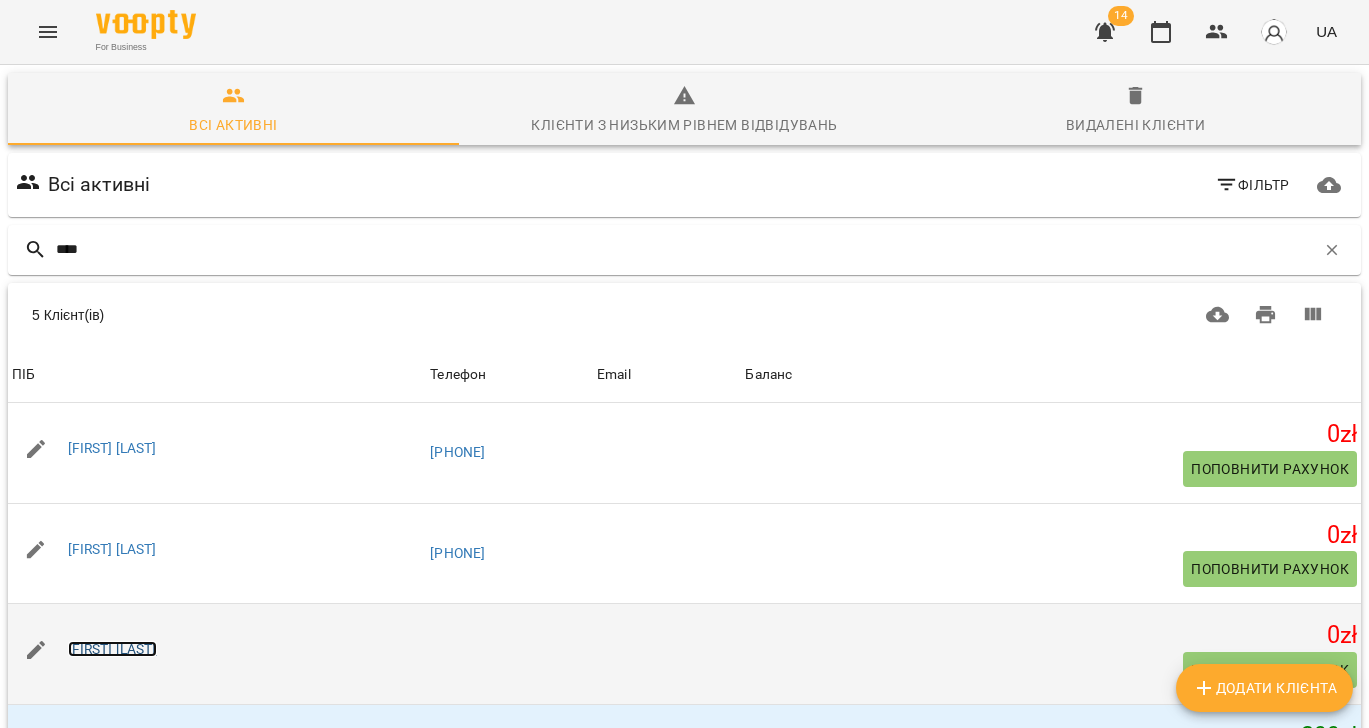 click on "[FIRST] [LAST]" at bounding box center [112, 649] 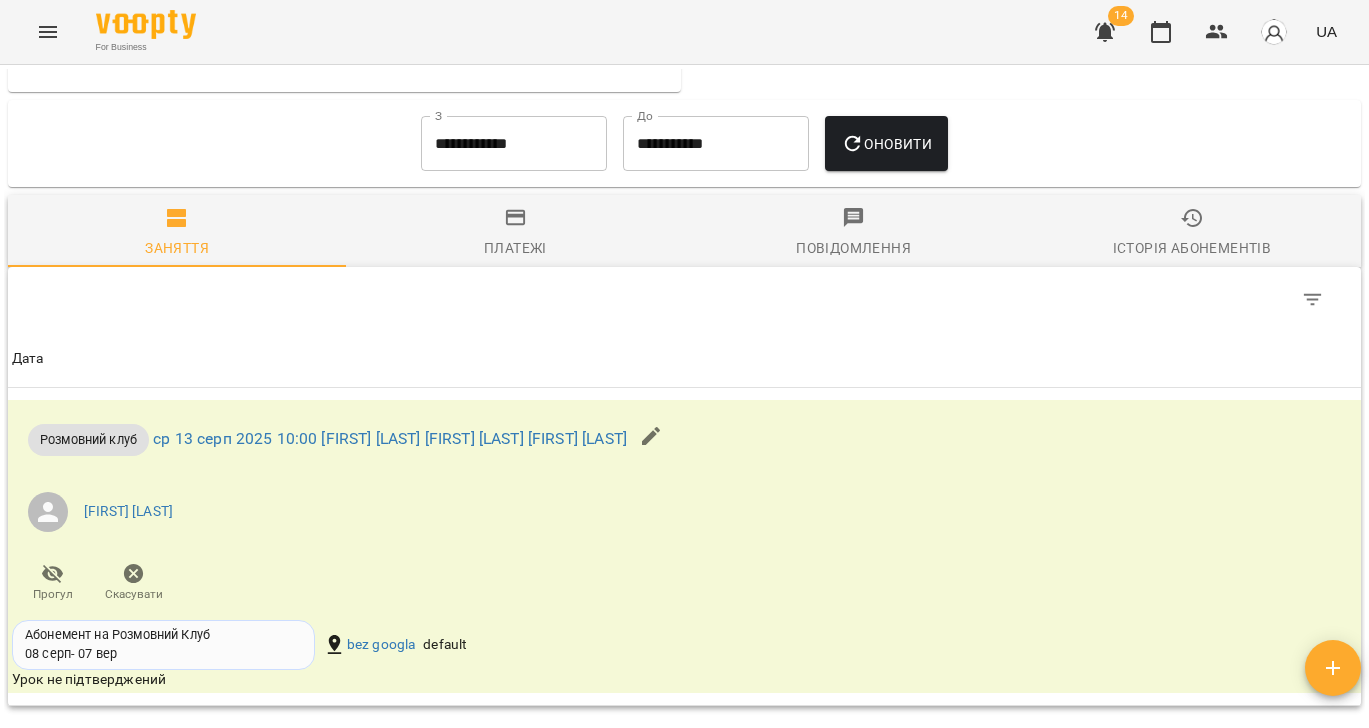 scroll, scrollTop: 1178, scrollLeft: 0, axis: vertical 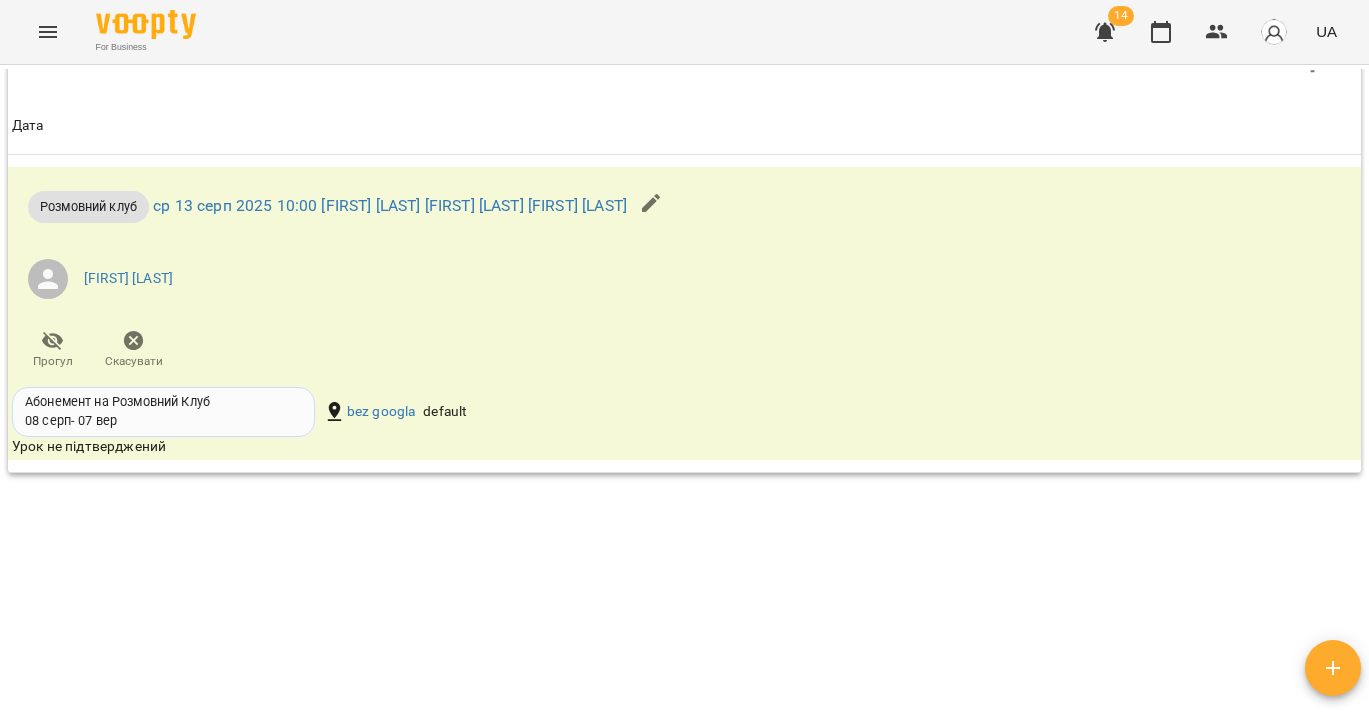 click 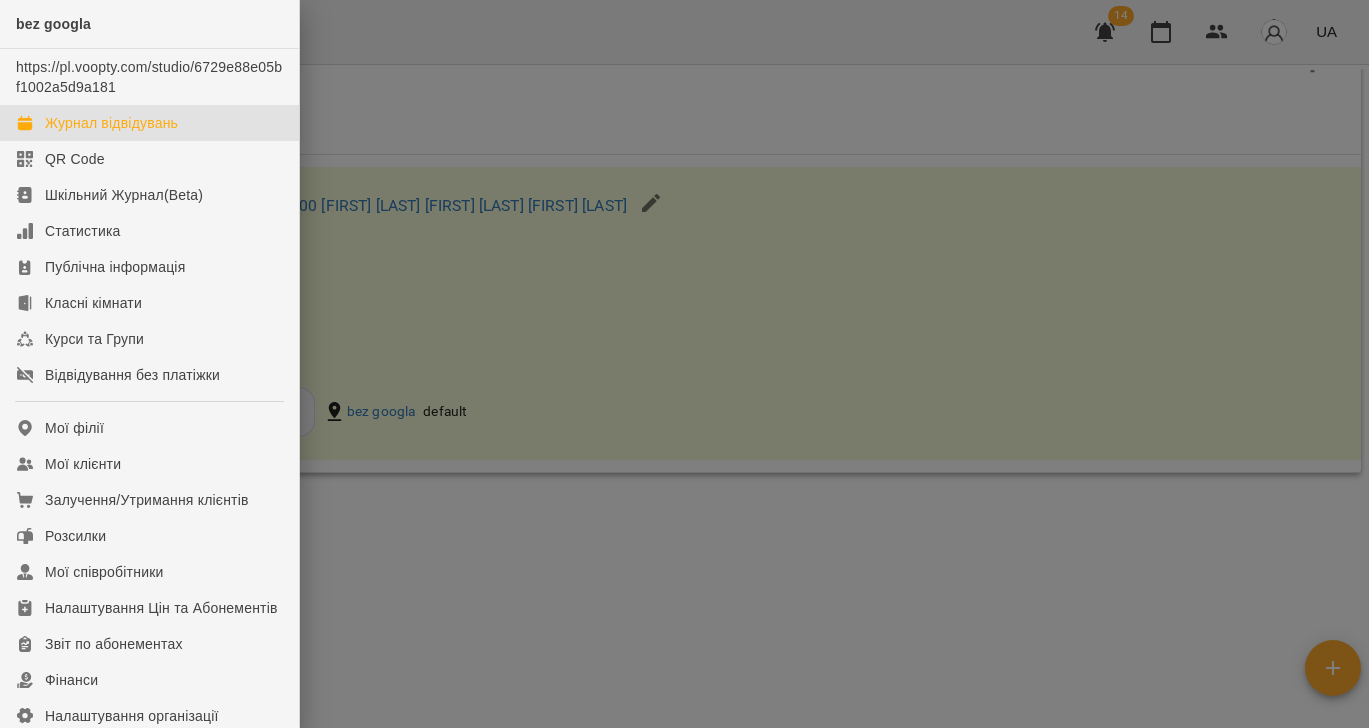 click on "Журнал відвідувань" at bounding box center (111, 123) 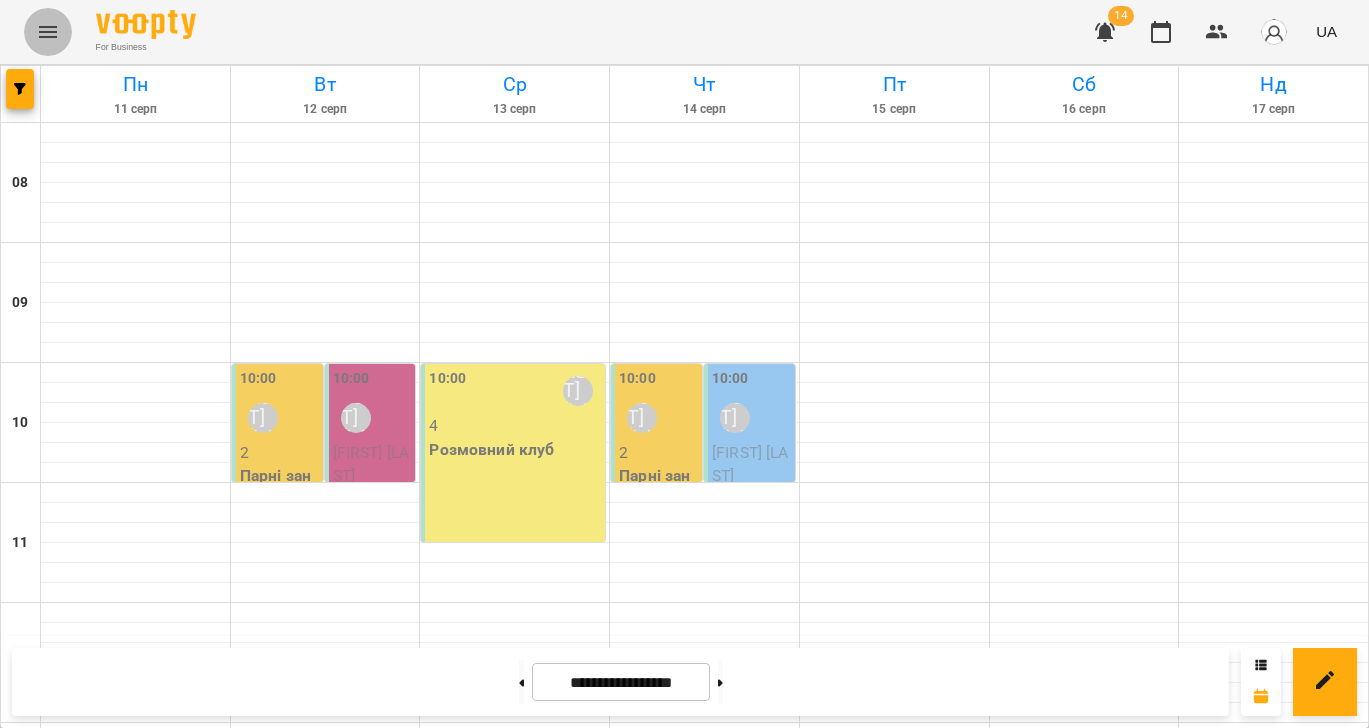 click at bounding box center [48, 32] 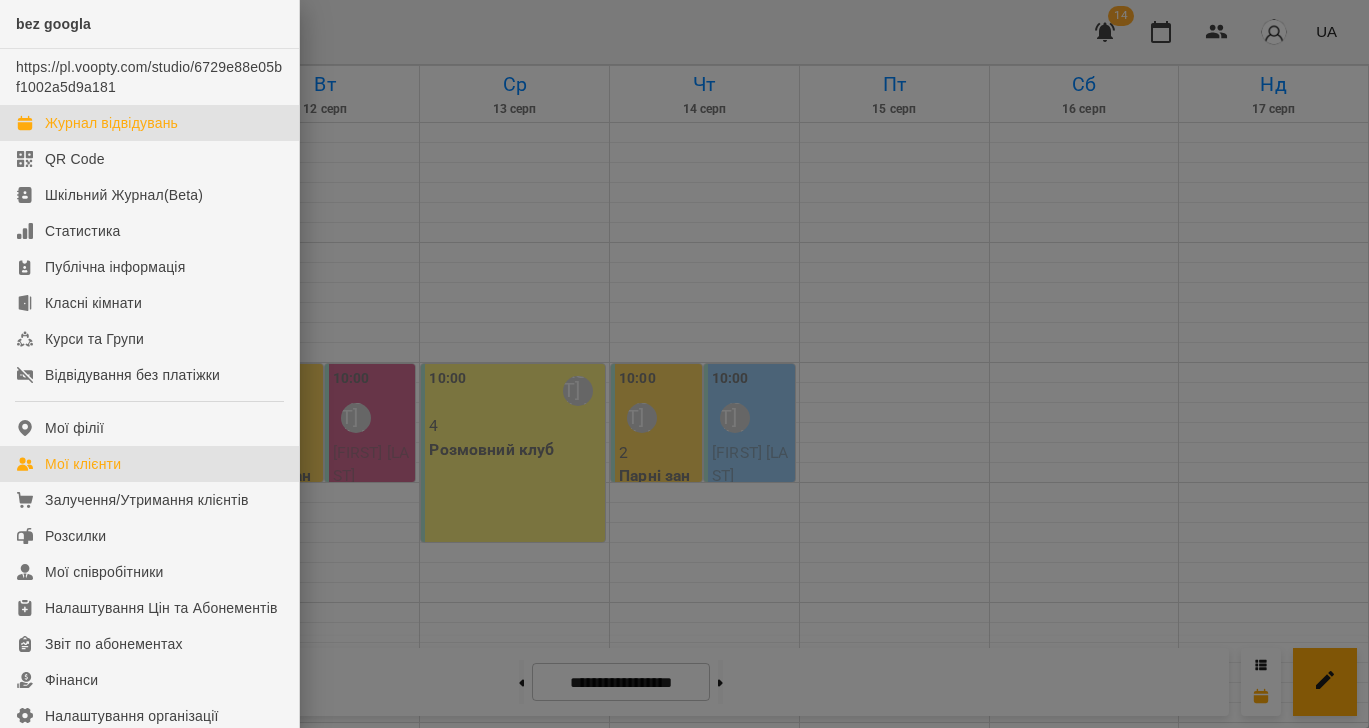 click on "Мої клієнти" at bounding box center [83, 464] 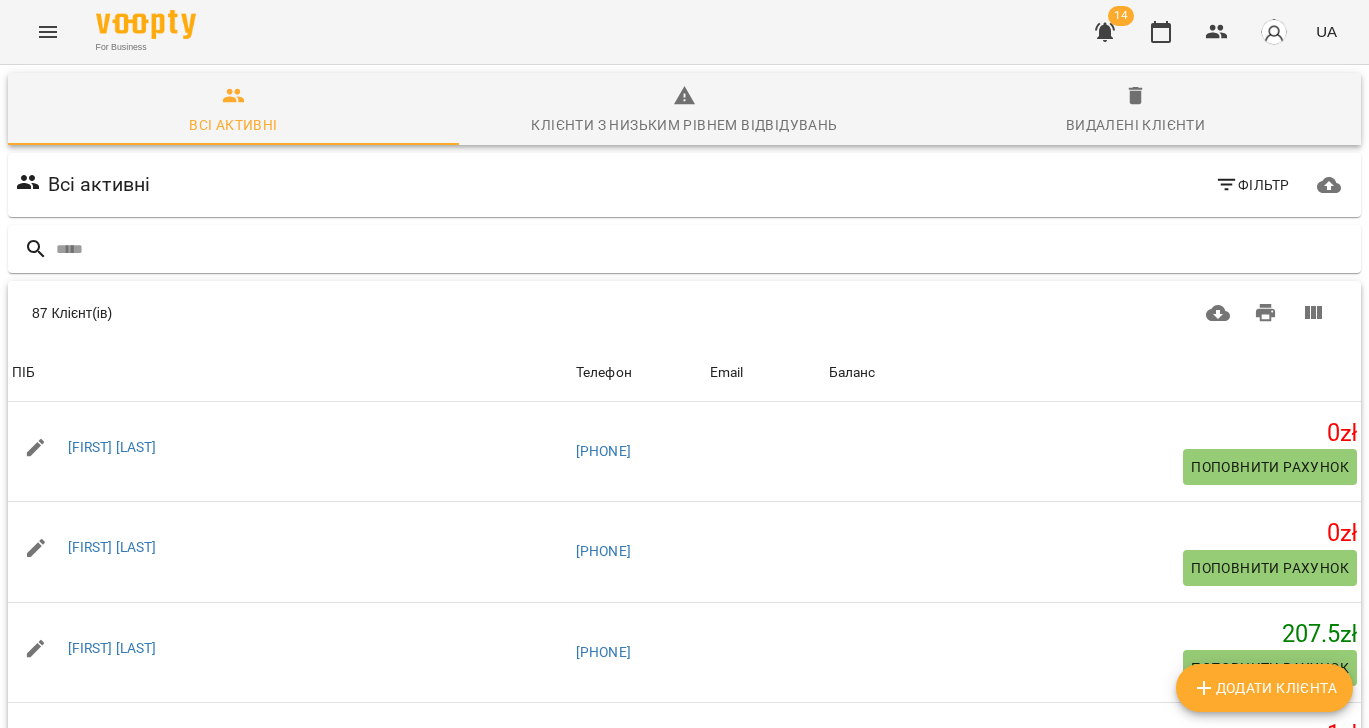 scroll, scrollTop: 2, scrollLeft: 0, axis: vertical 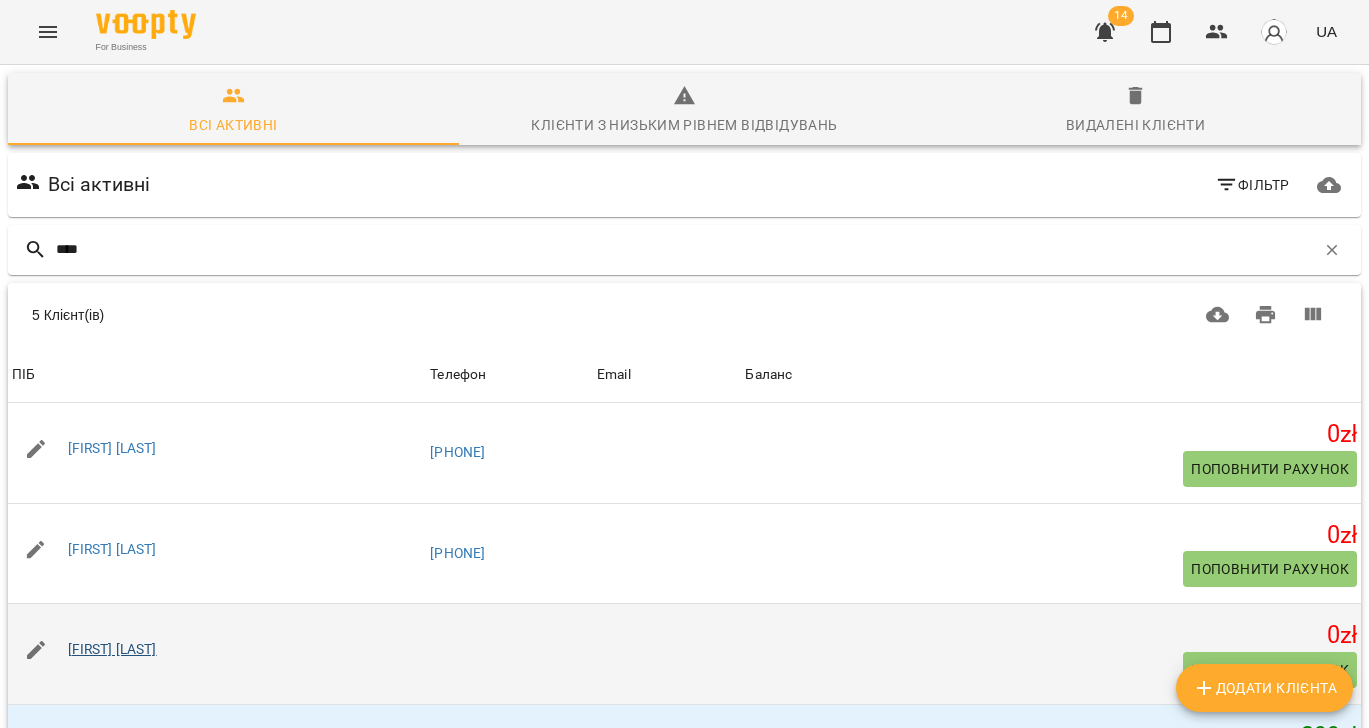 type on "****" 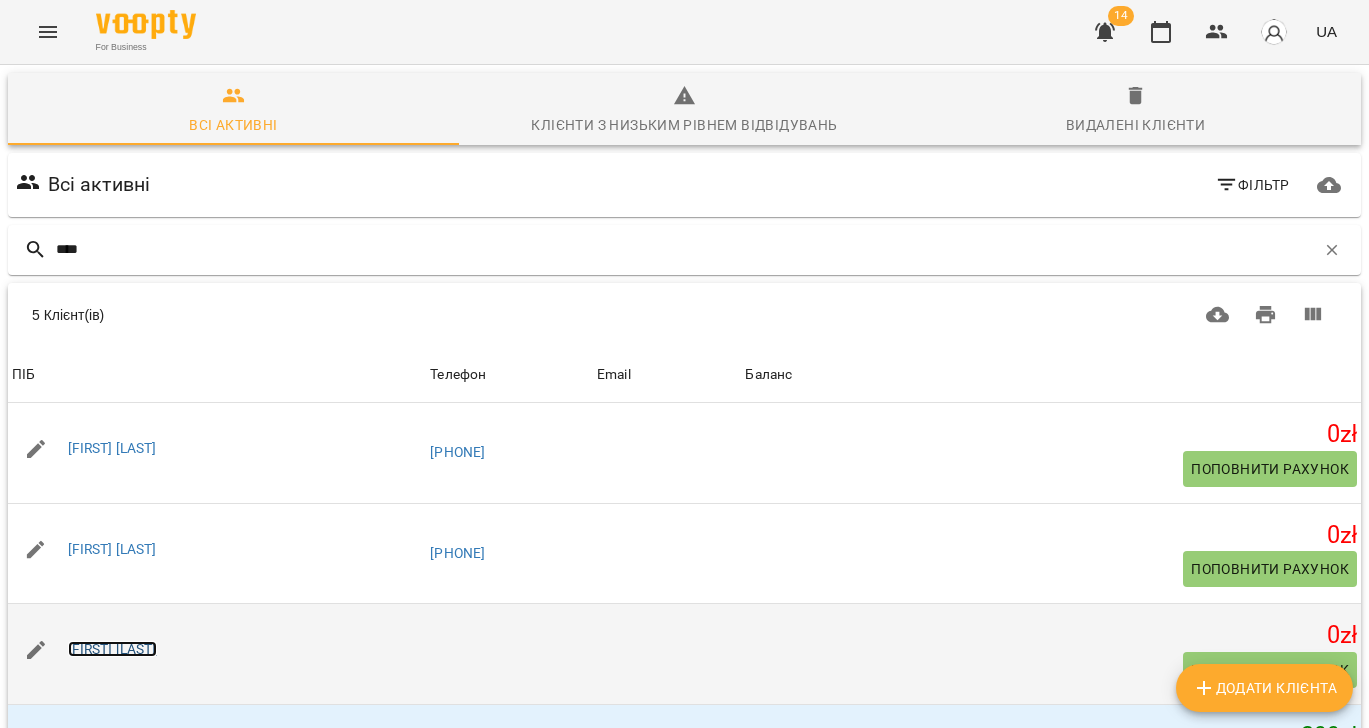 click on "[FIRST] [LAST]" at bounding box center [112, 649] 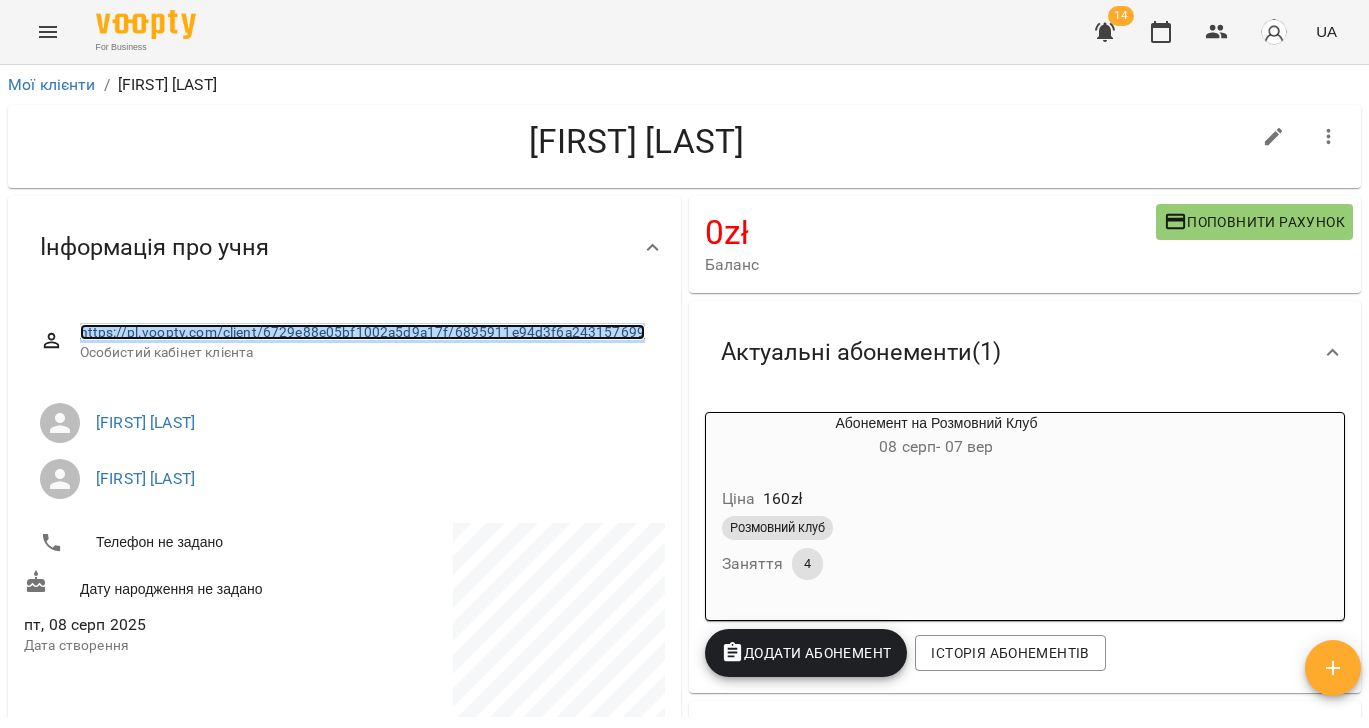 copy on "https://pl.voopty.com/client/6729e88e05bf1002a5d9a17f/6895911e94d3f6a243157699" 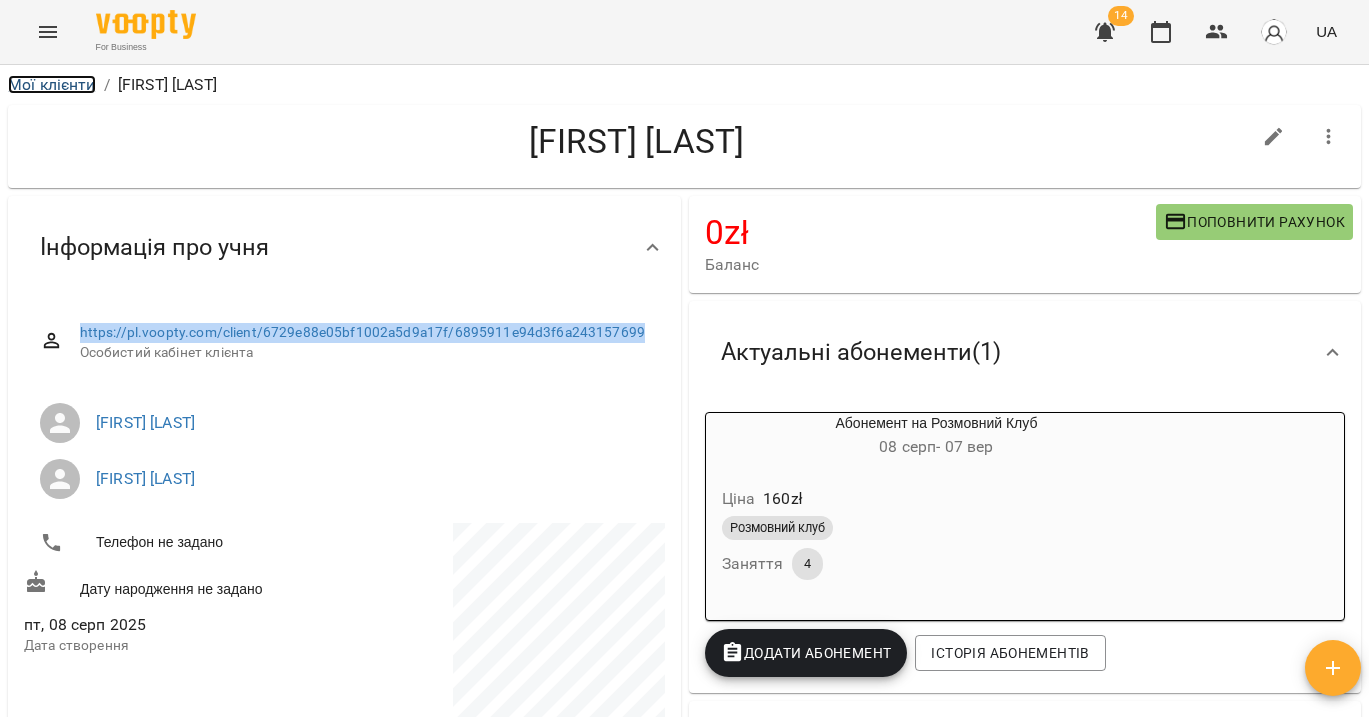 click on "Мої клієнти" at bounding box center [52, 84] 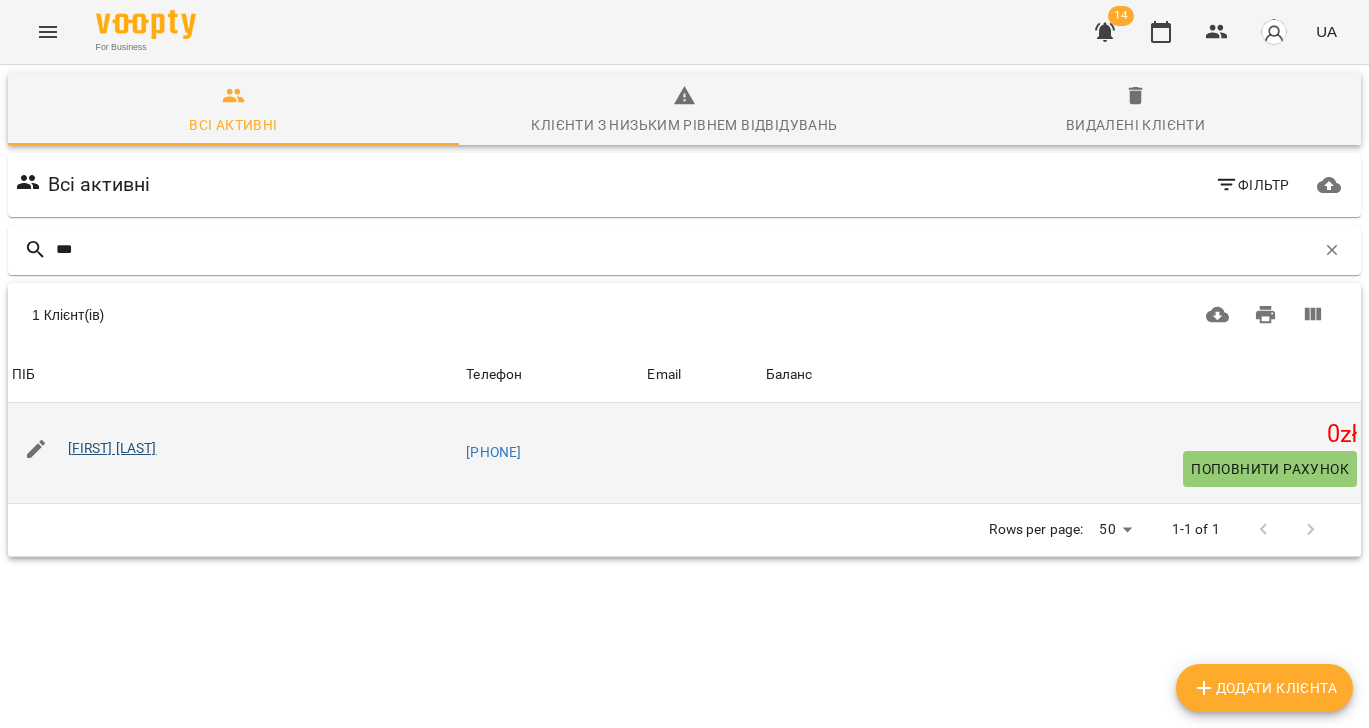 type on "***" 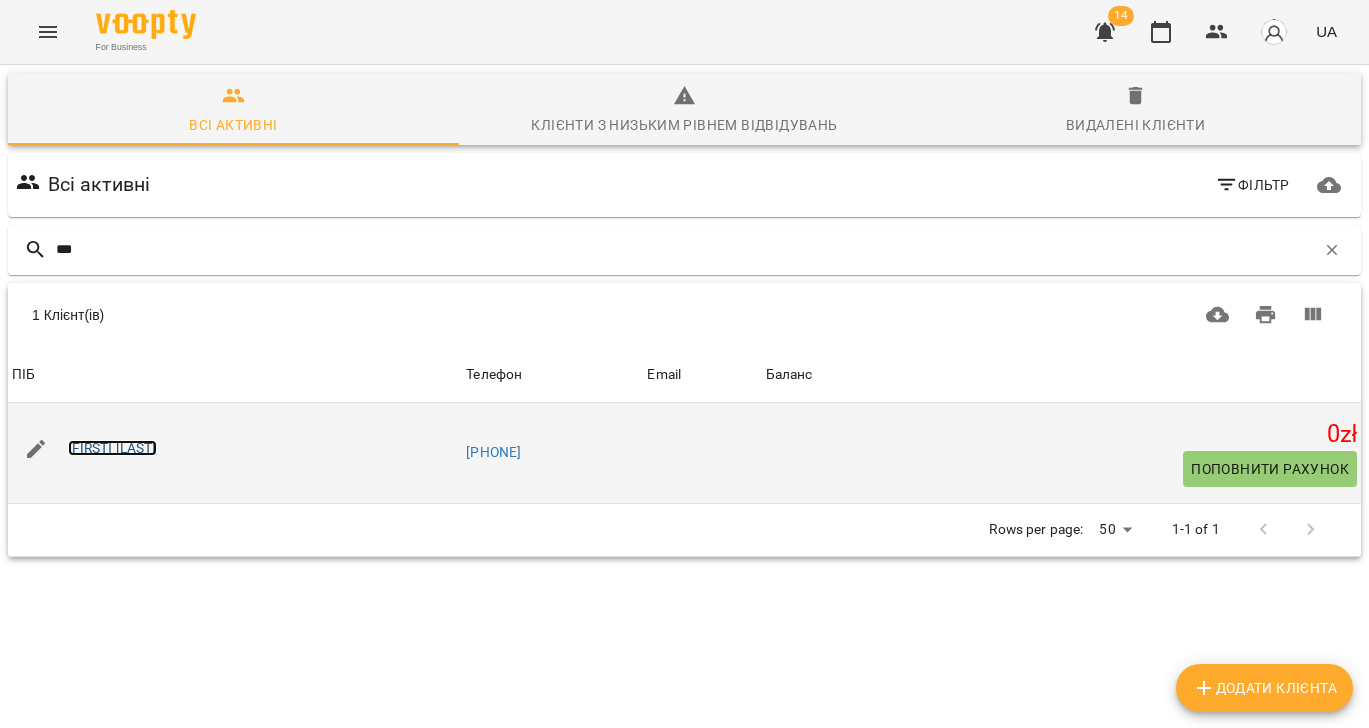 click on "[FIRST] [LAST]" at bounding box center (112, 448) 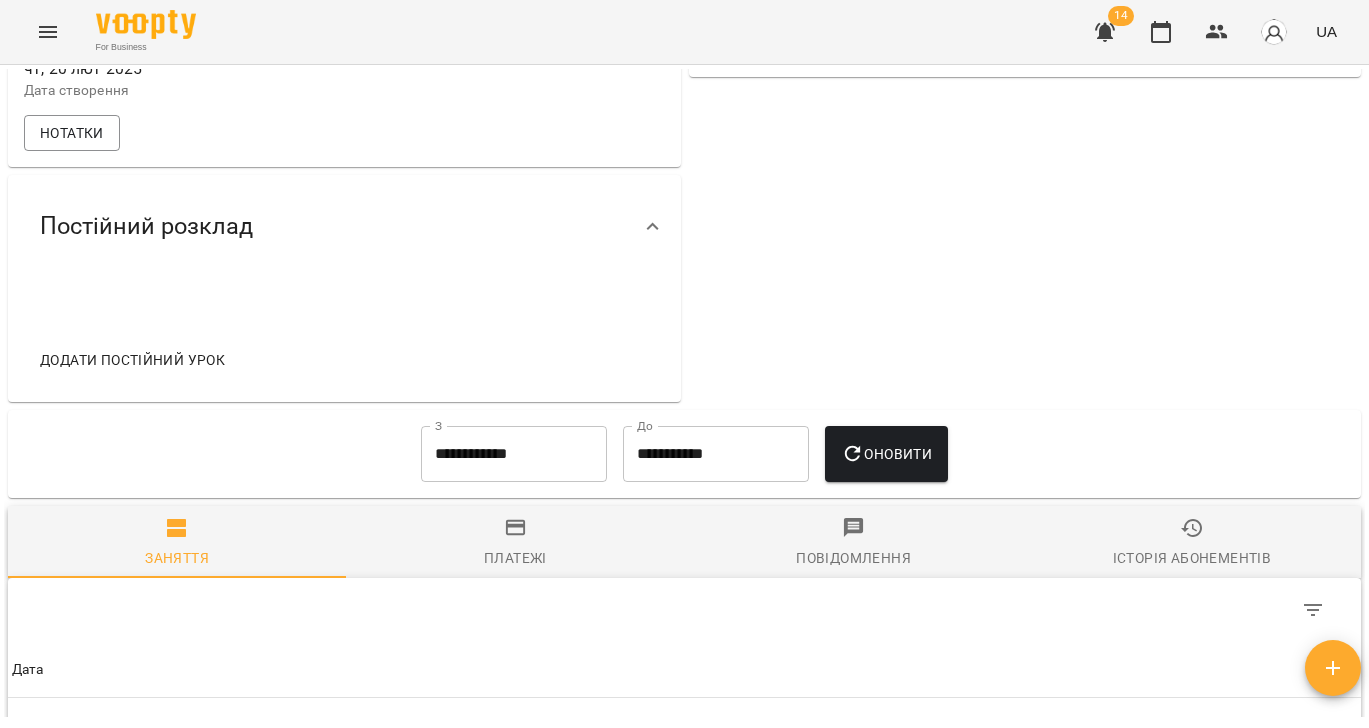 scroll, scrollTop: 1022, scrollLeft: 0, axis: vertical 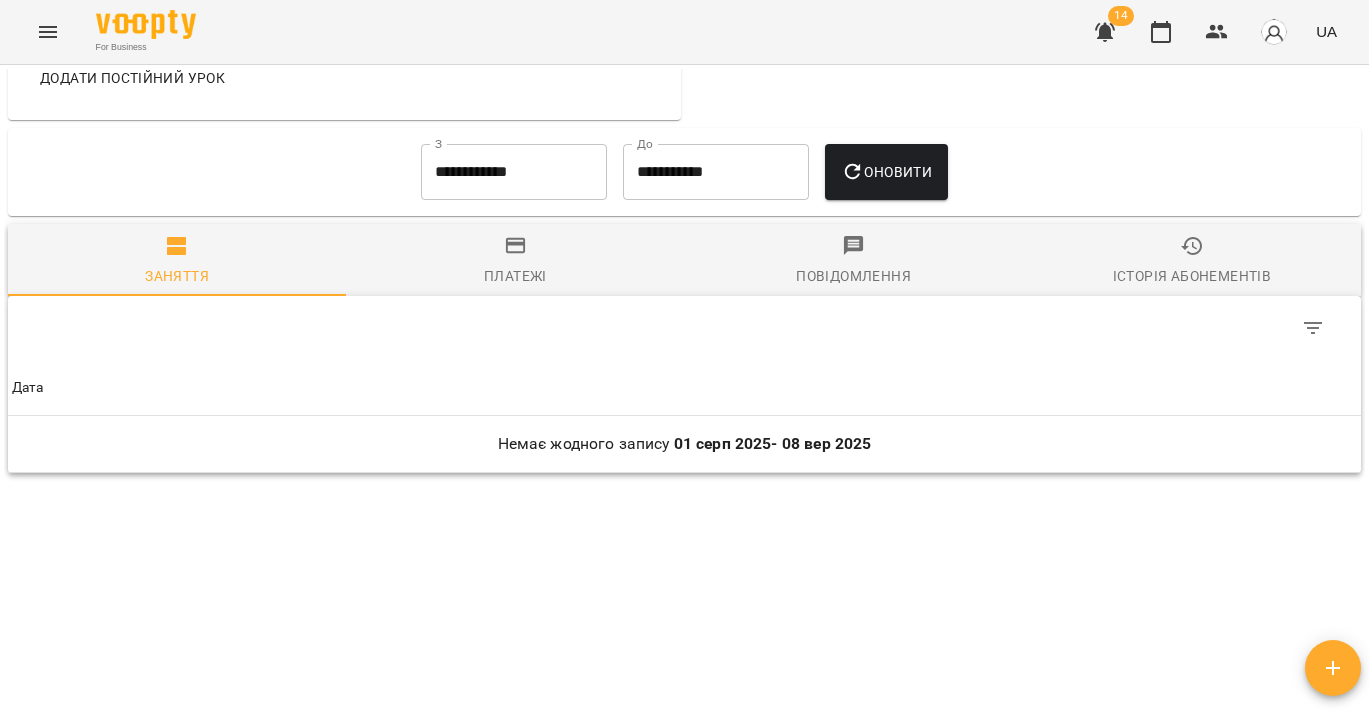 click on "Історія абонементів" at bounding box center [1192, 261] 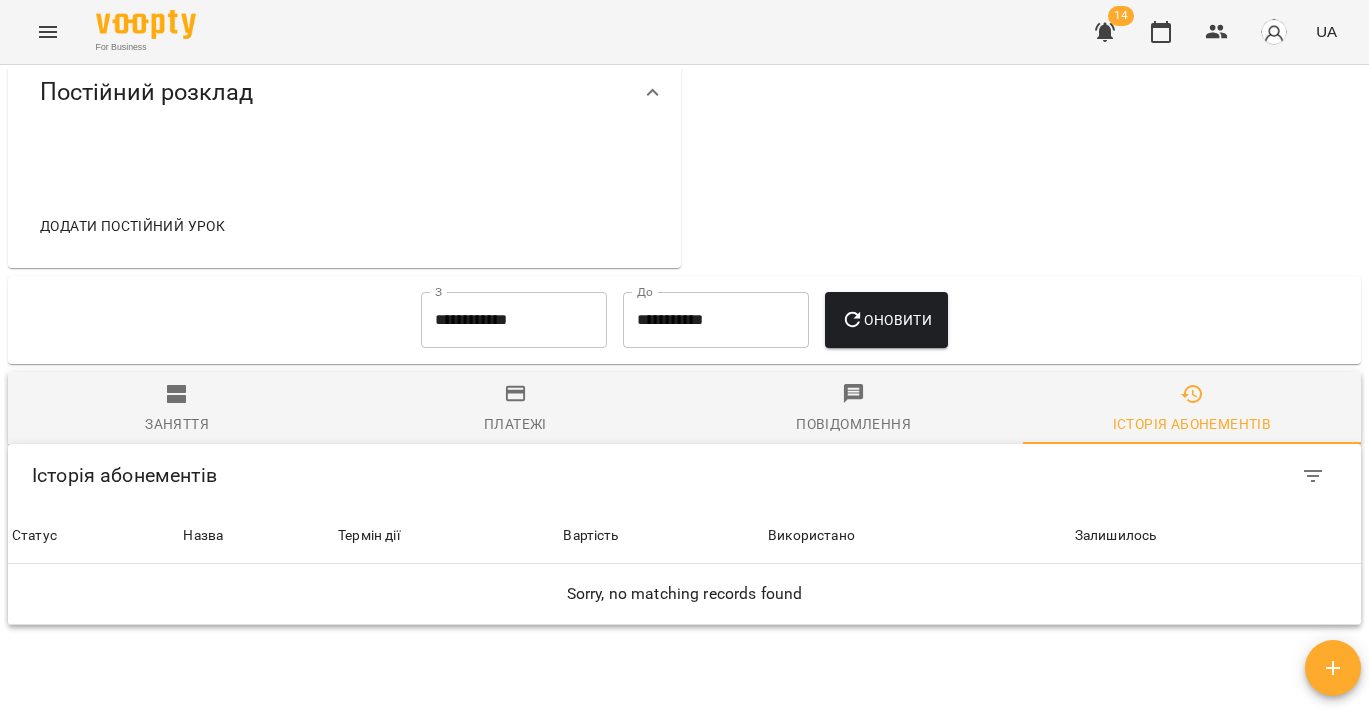 scroll, scrollTop: 939, scrollLeft: 0, axis: vertical 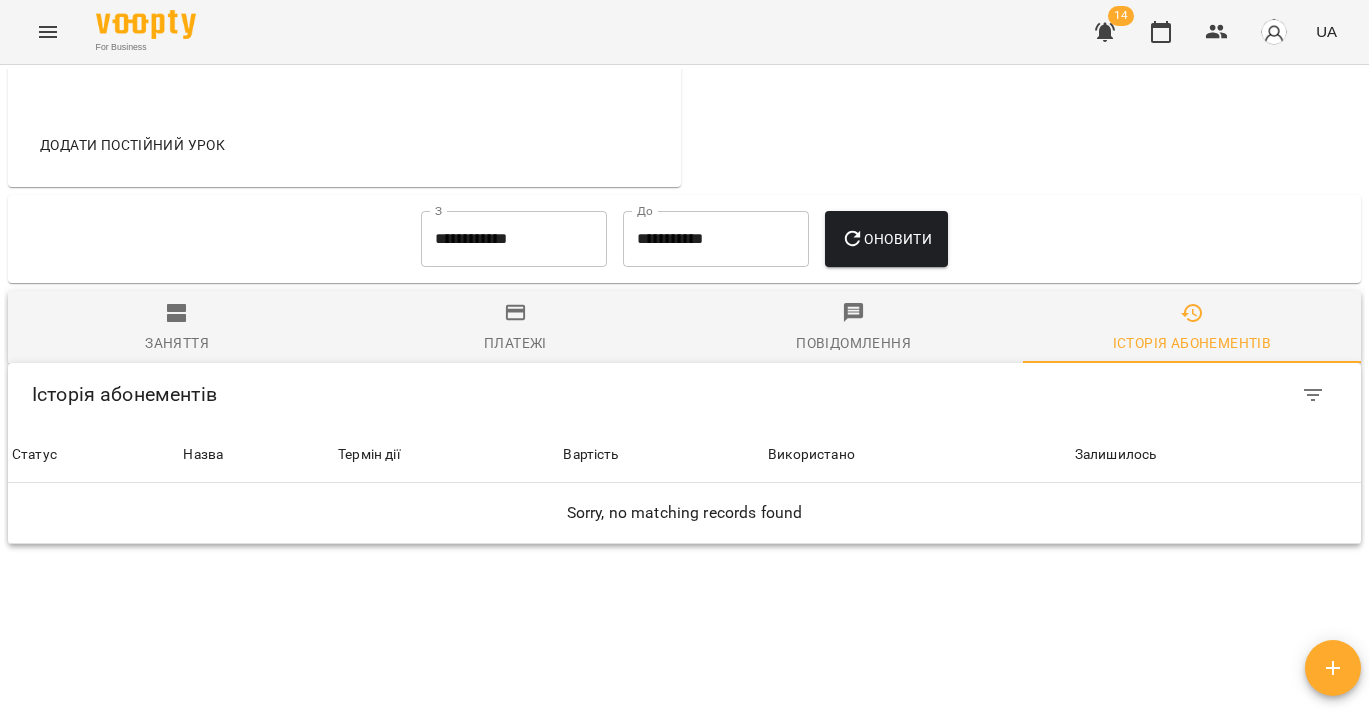 click on "**********" at bounding box center (514, 239) 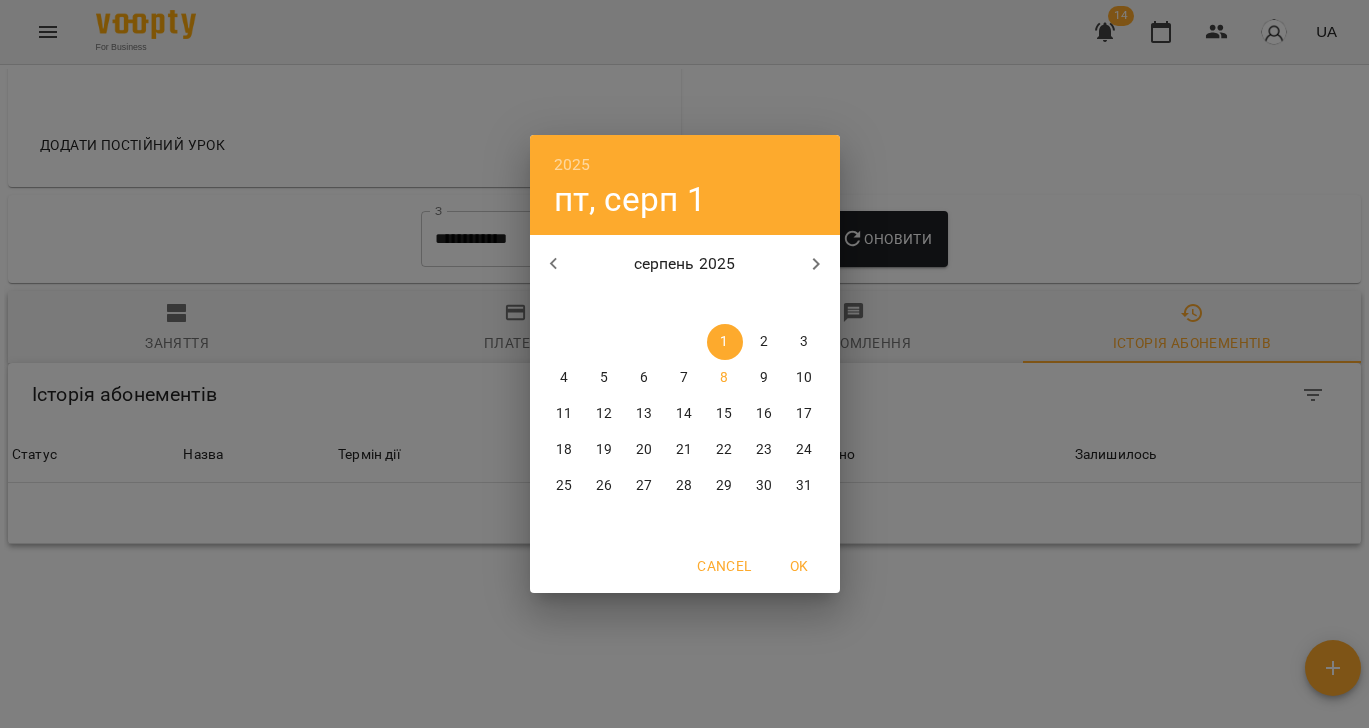 click 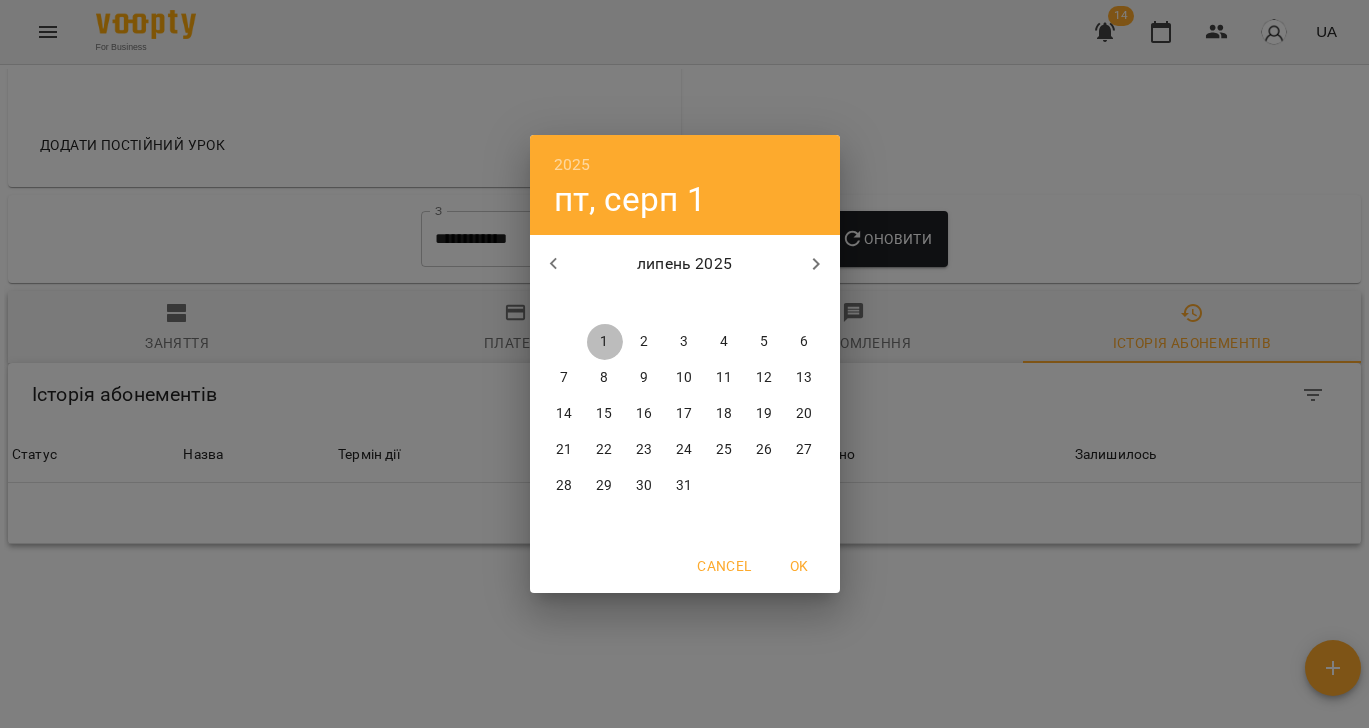 drag, startPoint x: 613, startPoint y: 333, endPoint x: 661, endPoint y: 319, distance: 50 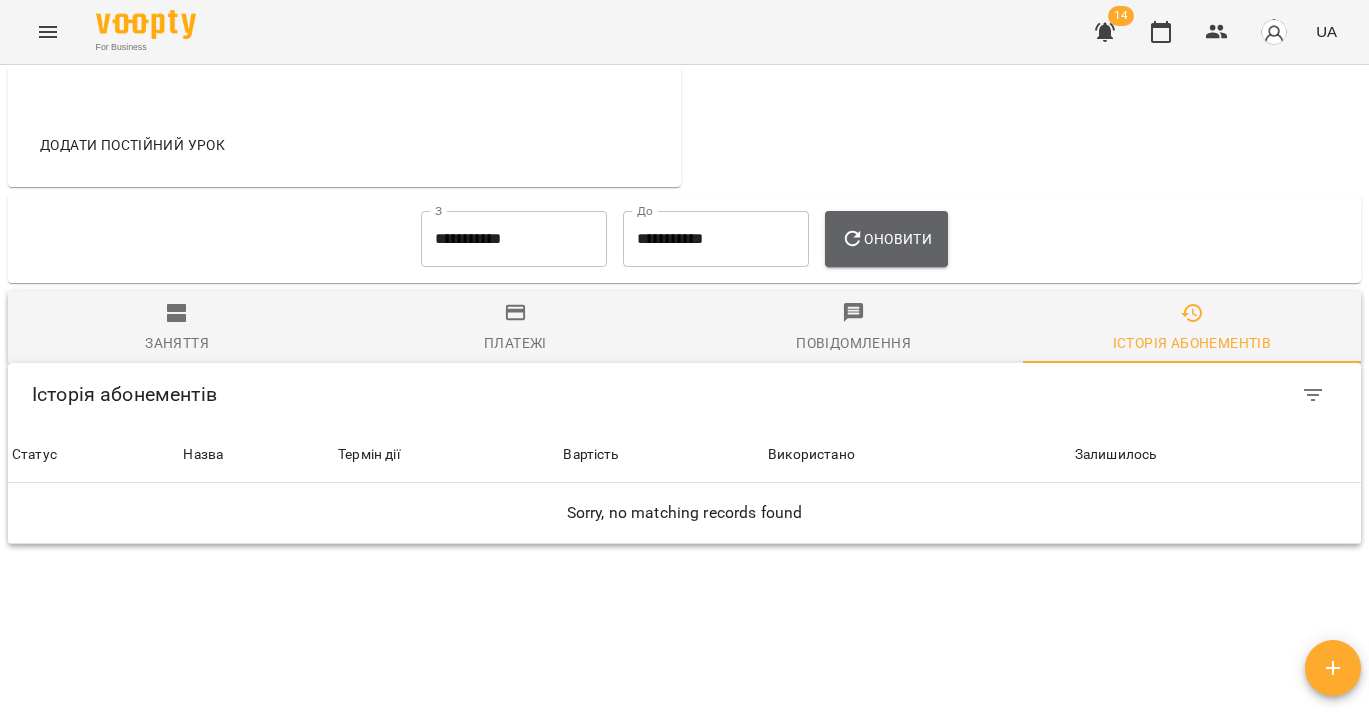 click on "Оновити" at bounding box center (886, 239) 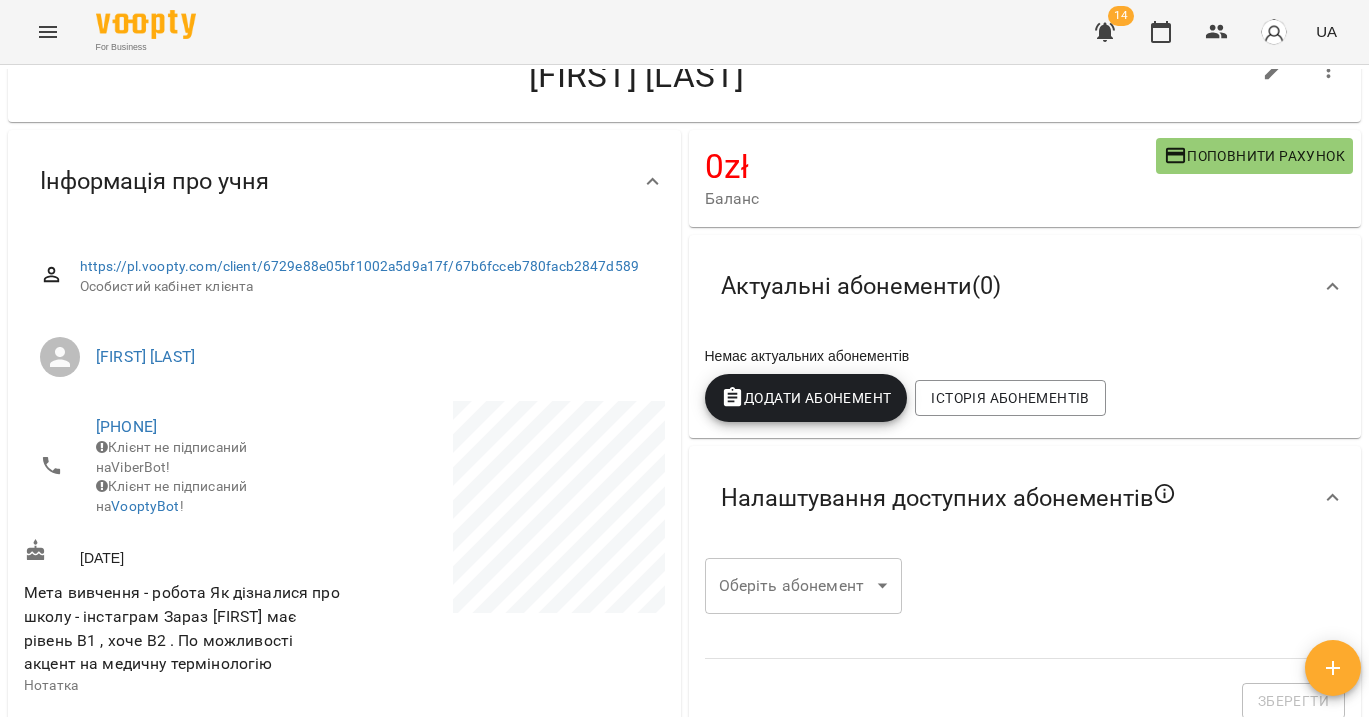 scroll, scrollTop: 0, scrollLeft: 0, axis: both 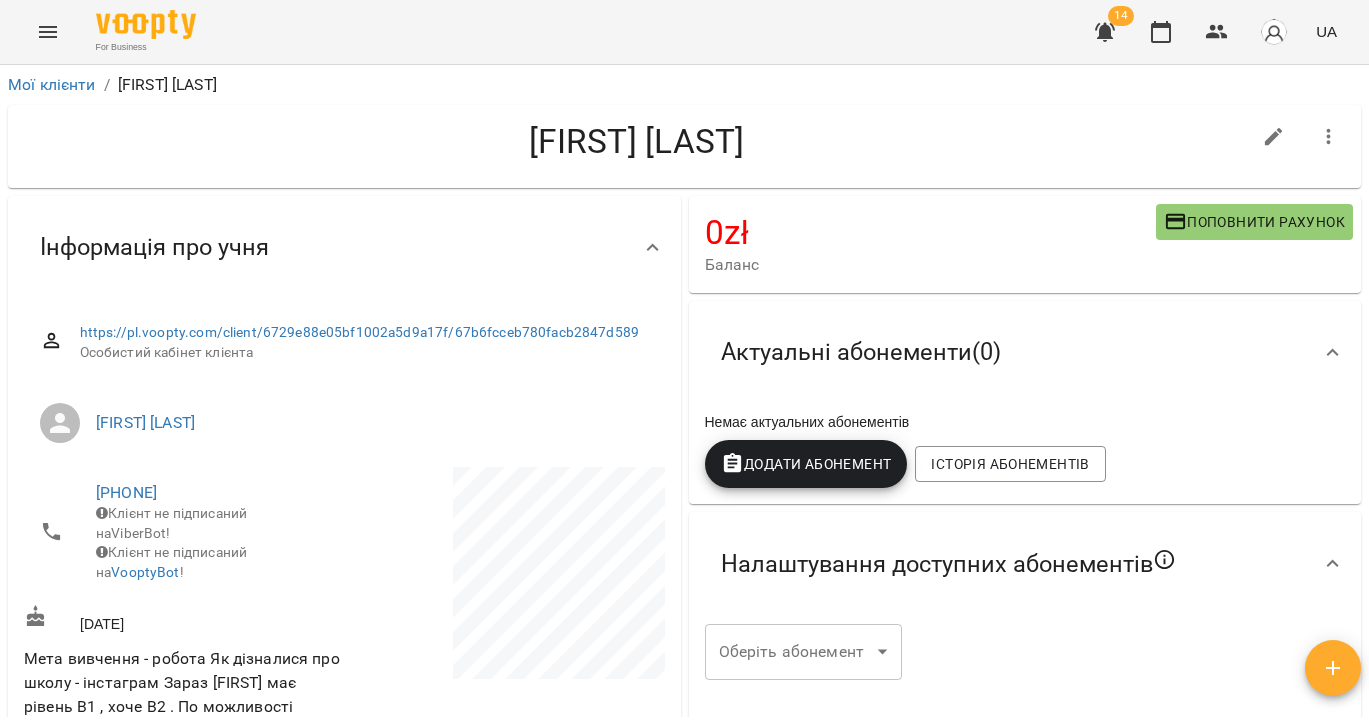 click on "Мої клієнти" at bounding box center [52, 85] 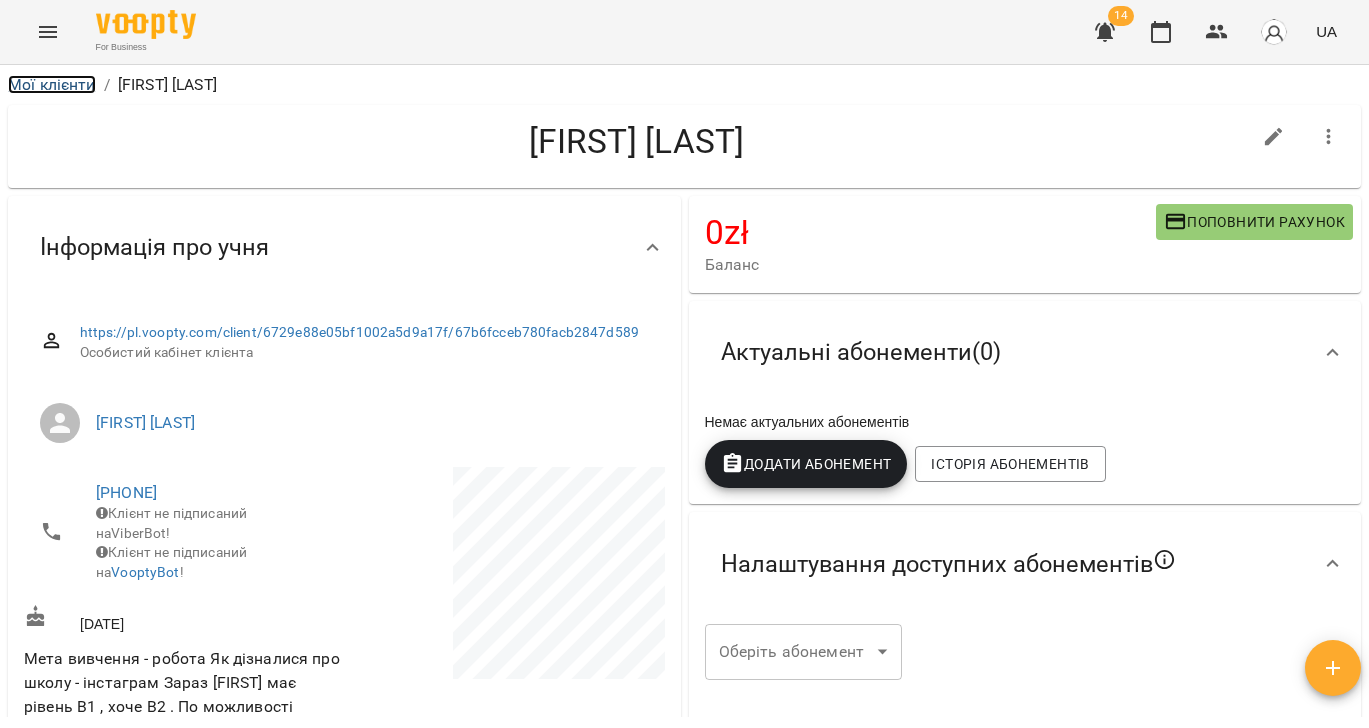 click on "Мої клієнти" at bounding box center [52, 84] 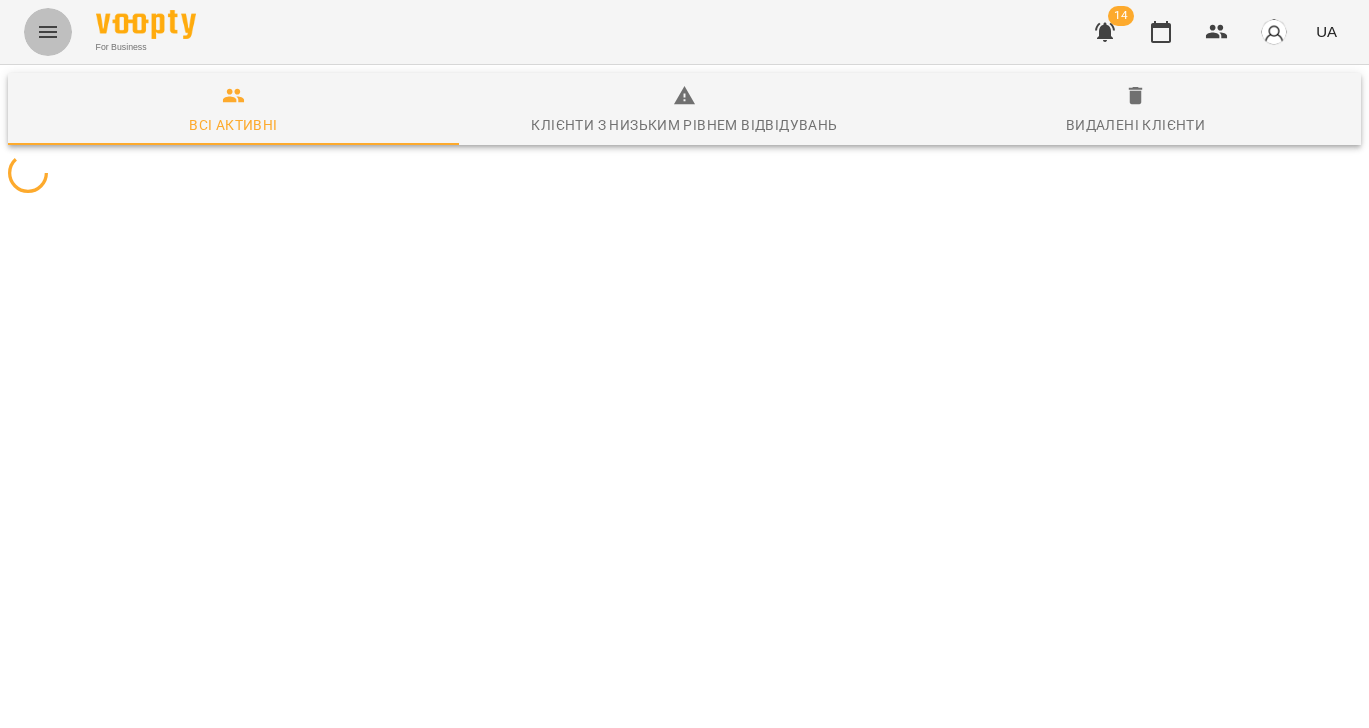 click 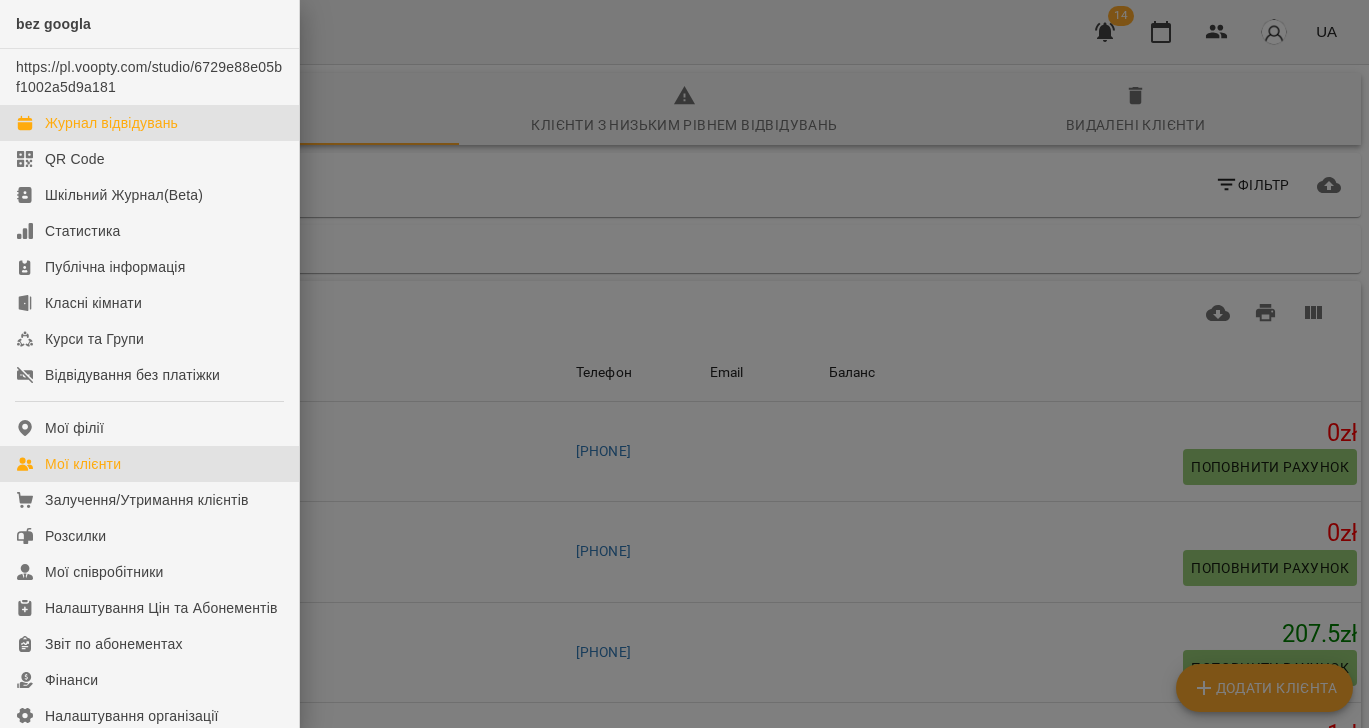 click on "Журнал відвідувань" at bounding box center [111, 123] 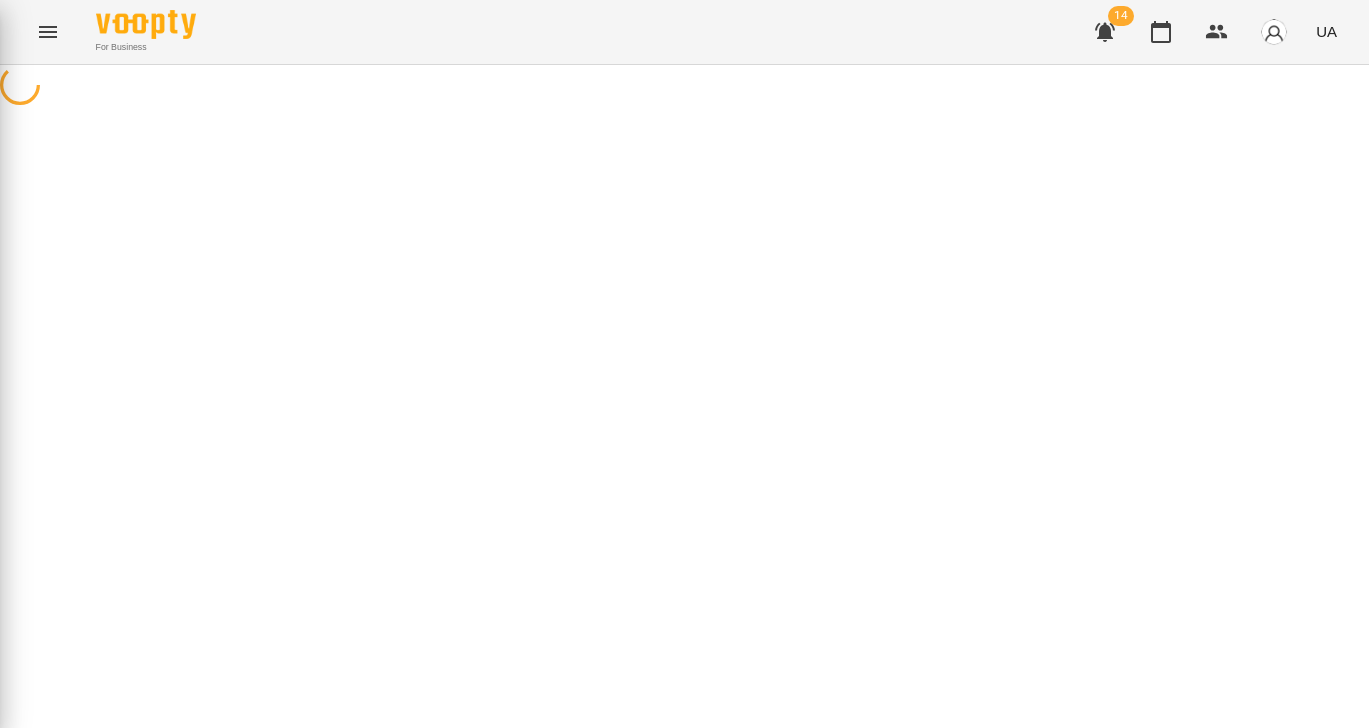 scroll, scrollTop: 1, scrollLeft: 0, axis: vertical 